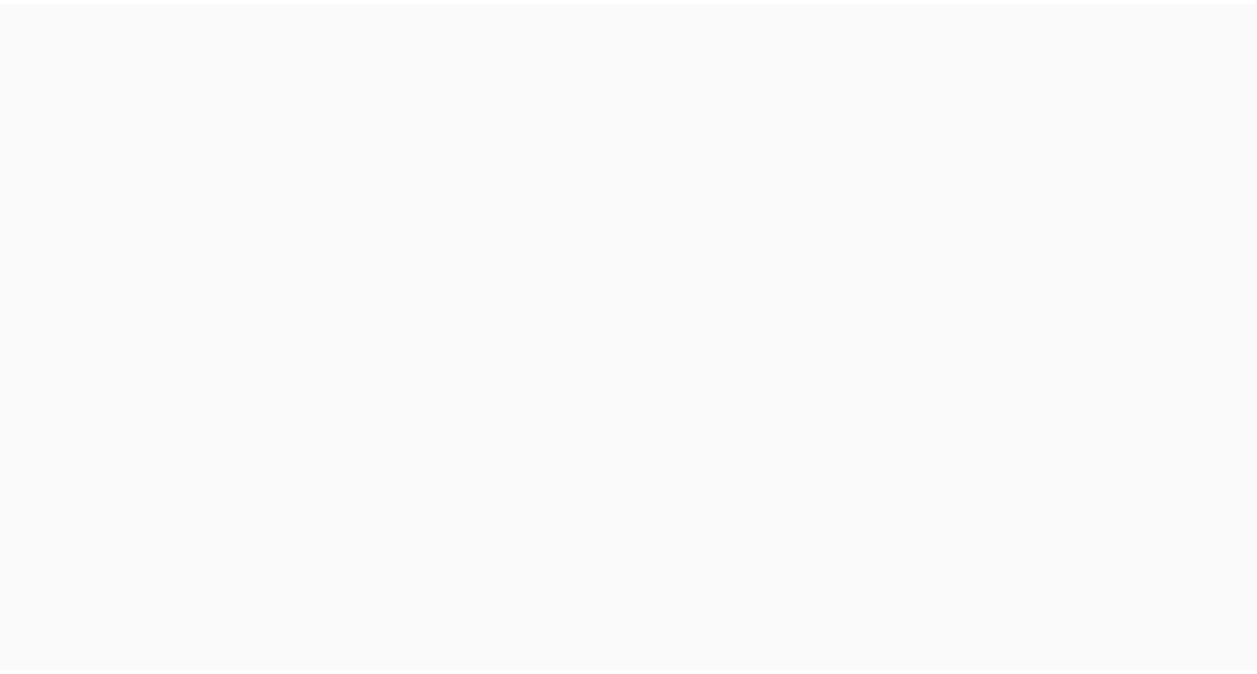 scroll, scrollTop: 0, scrollLeft: 0, axis: both 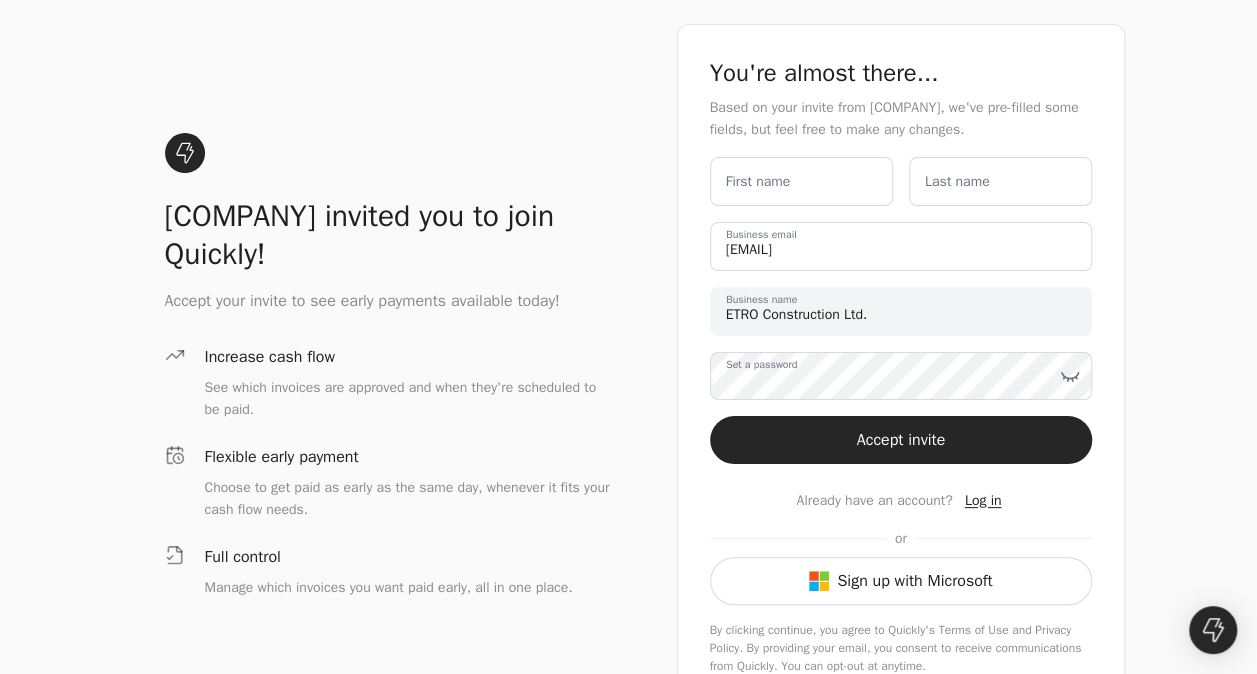 click on "First name" at bounding box center [758, 181] 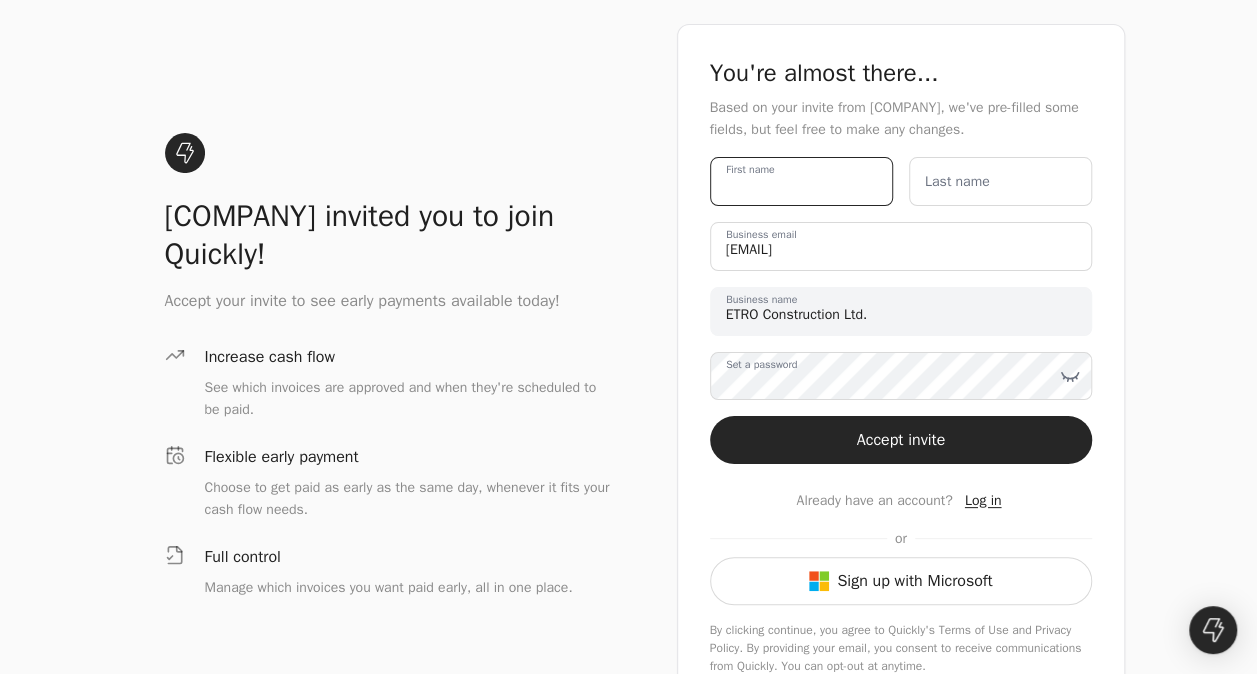 click on "First name" at bounding box center (801, 181) 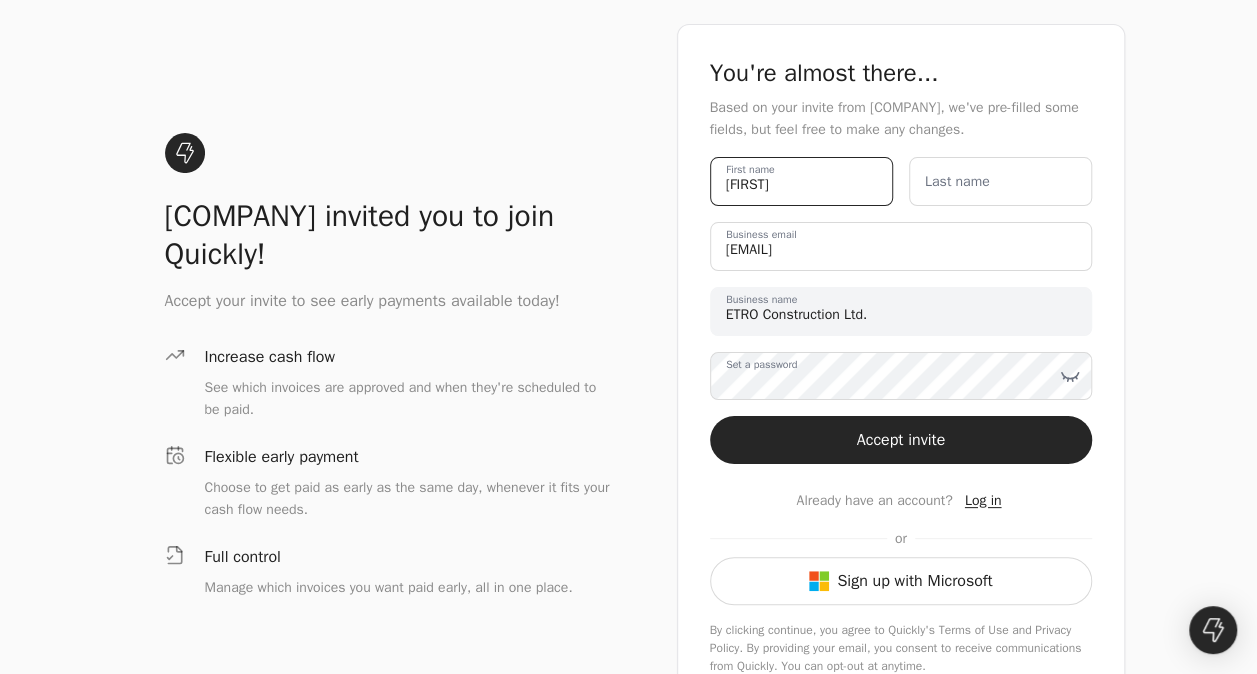 type on "[FIRST]" 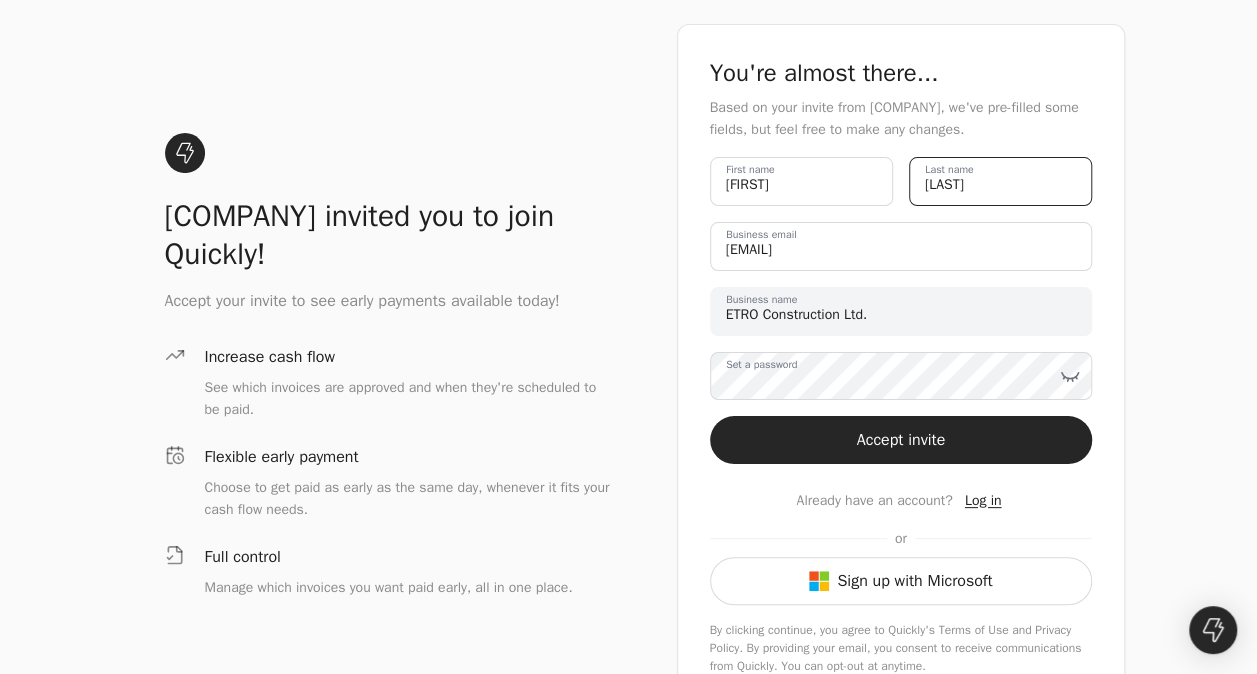 type on "[LAST]" 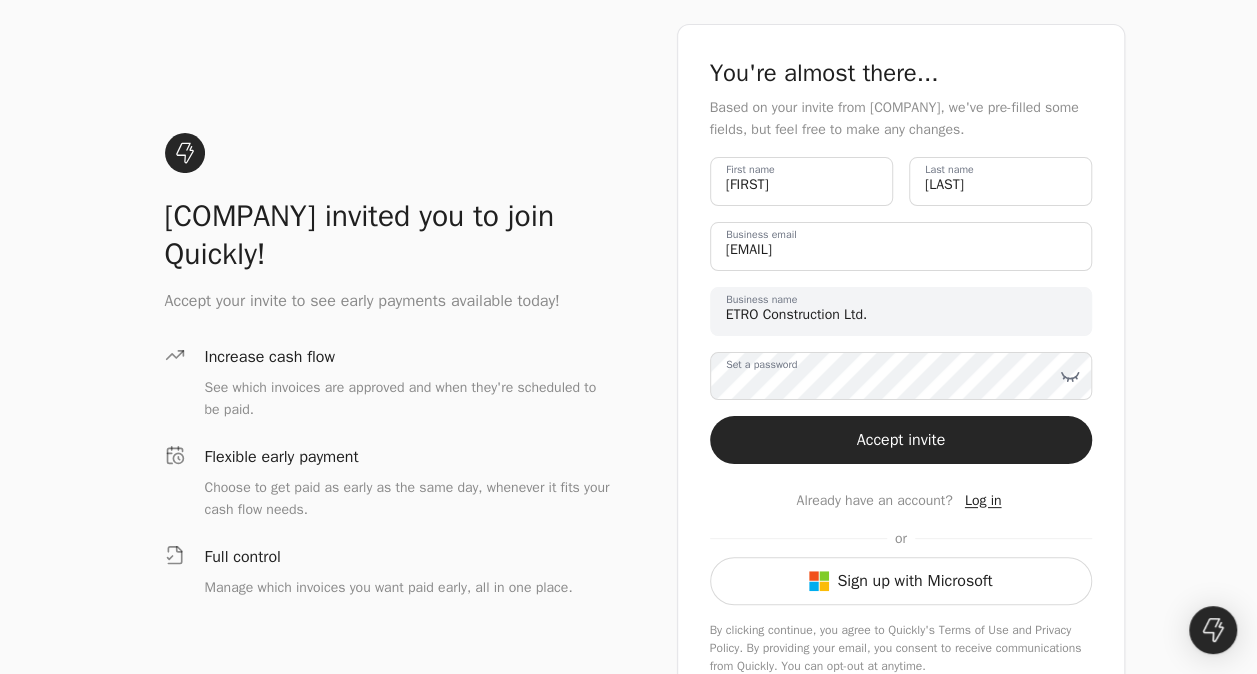 click on "Based on your invite from [COMPANY], we've pre-filled some fields, but feel free to make any changes. [FIRST] First name [LAST] Last name [EMAIL] Business email [COMPANY] Business name This is your legal business name, it should match what appears on your official documents. It may differ from your operating name. Set a password Choose a password (min 8 characters) Accept invite Already have an account? Log in or Sign up with Microsoft By clicking continue, you agree to Quickly's   Terms of Use   and   Privacy Policy . By providing your email, you consent to receive communications from Quickly. You can opt-out at anytime." at bounding box center (901, 366) 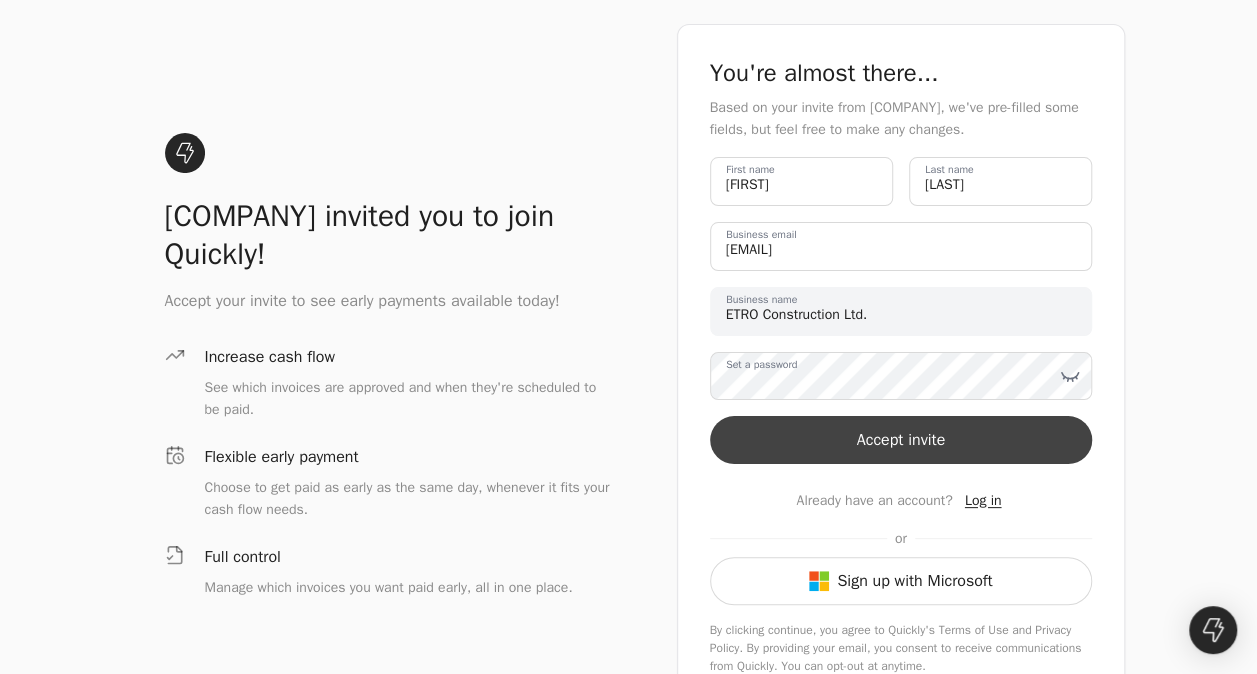 click on "Accept invite" at bounding box center (901, 440) 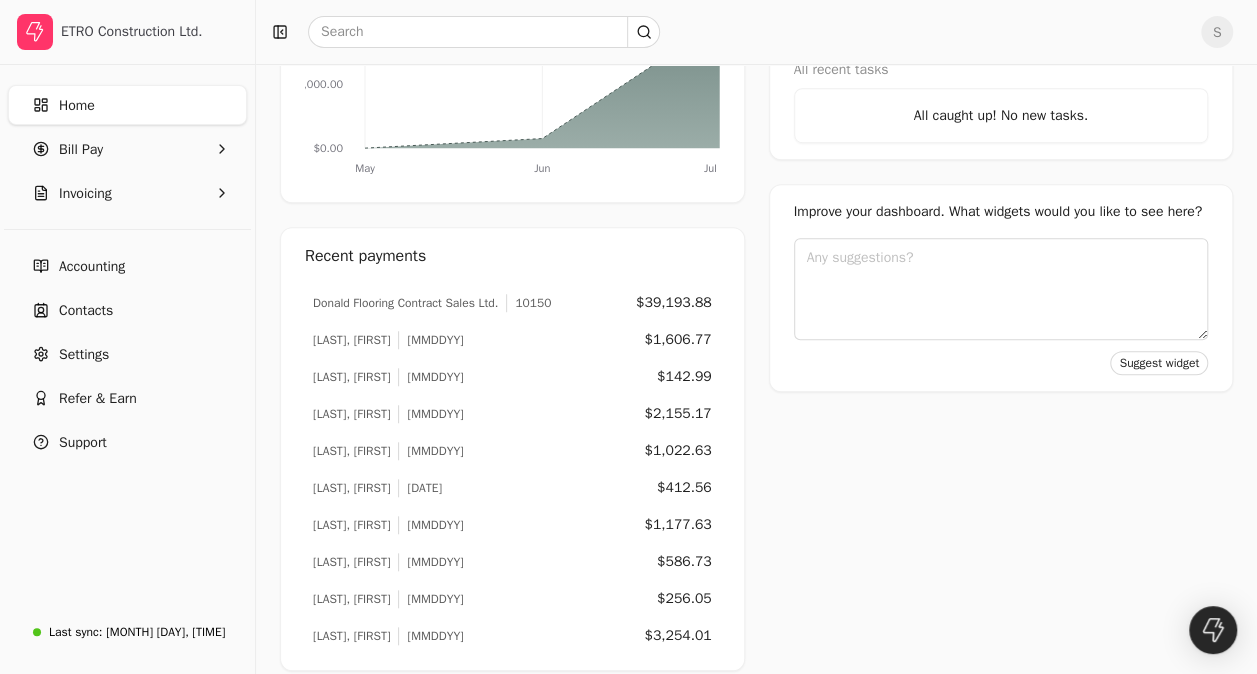 scroll, scrollTop: 651, scrollLeft: 0, axis: vertical 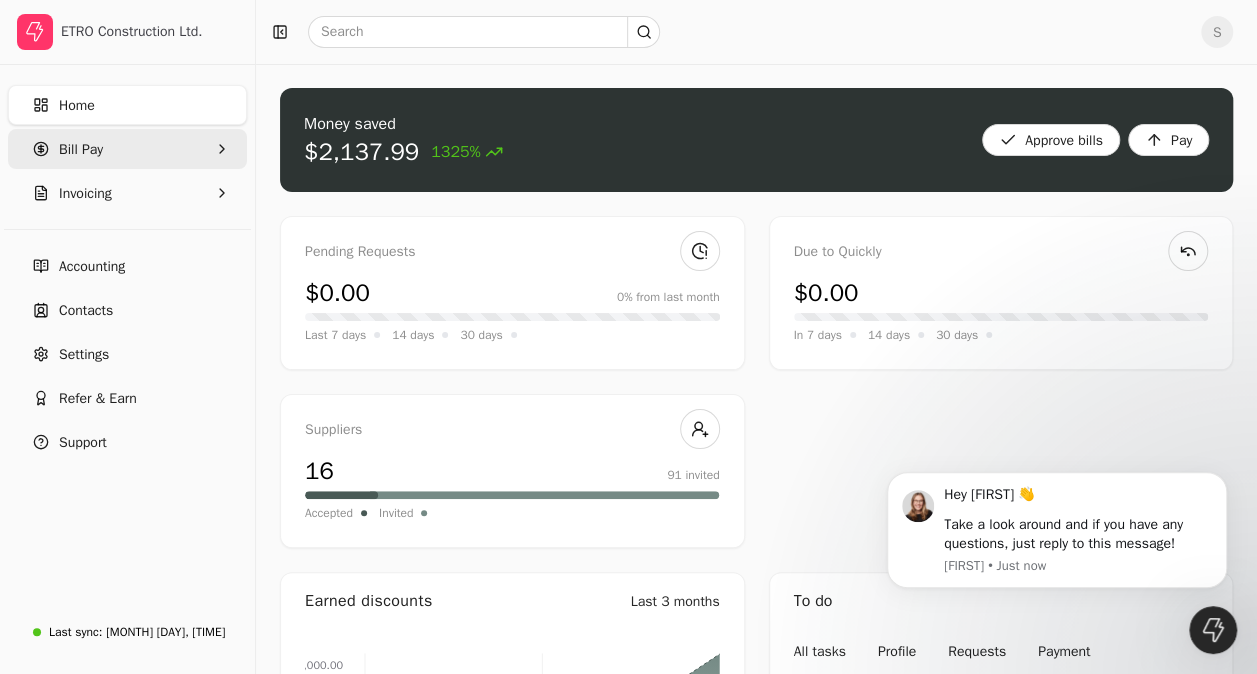 click on "Bill Pay" at bounding box center (81, 149) 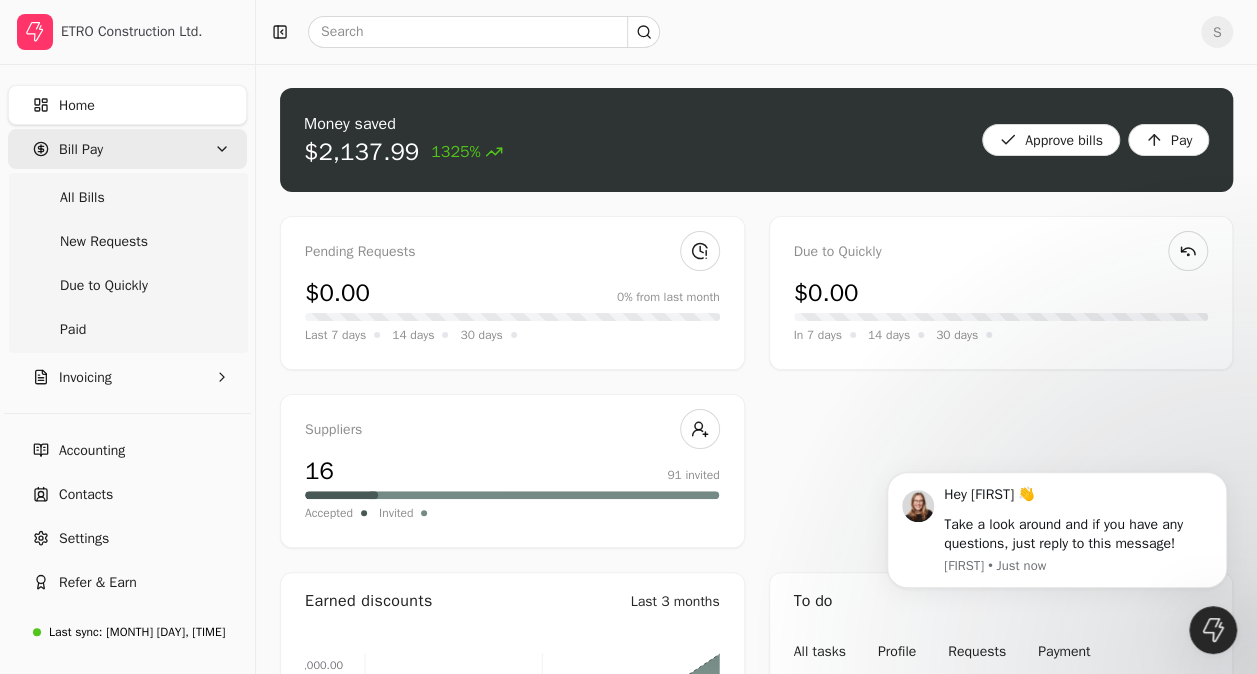 click on "Bill Pay" at bounding box center (127, 149) 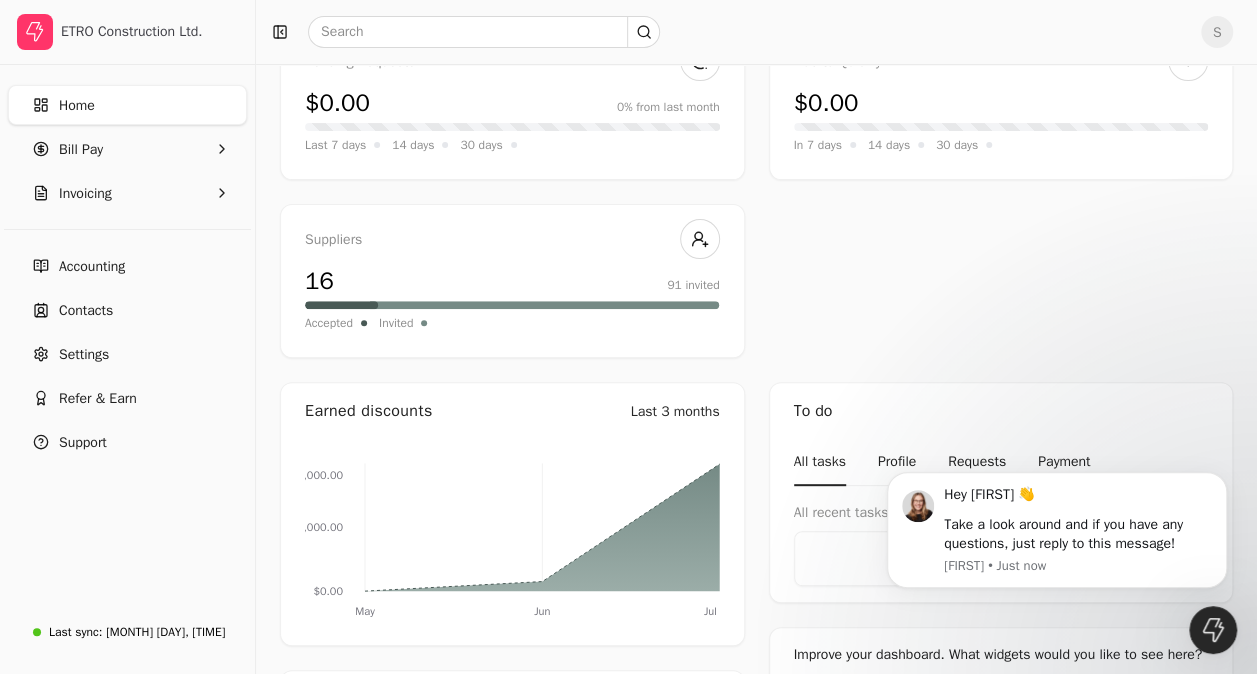 scroll, scrollTop: 200, scrollLeft: 0, axis: vertical 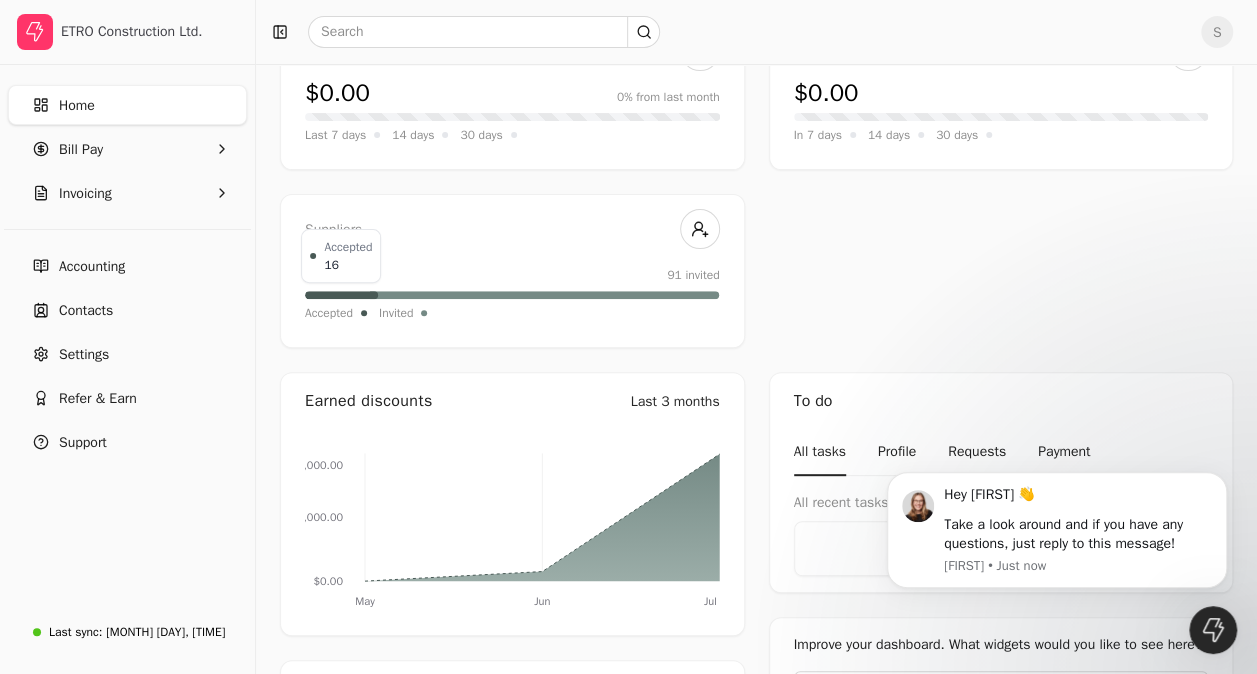 click at bounding box center (341, 295) 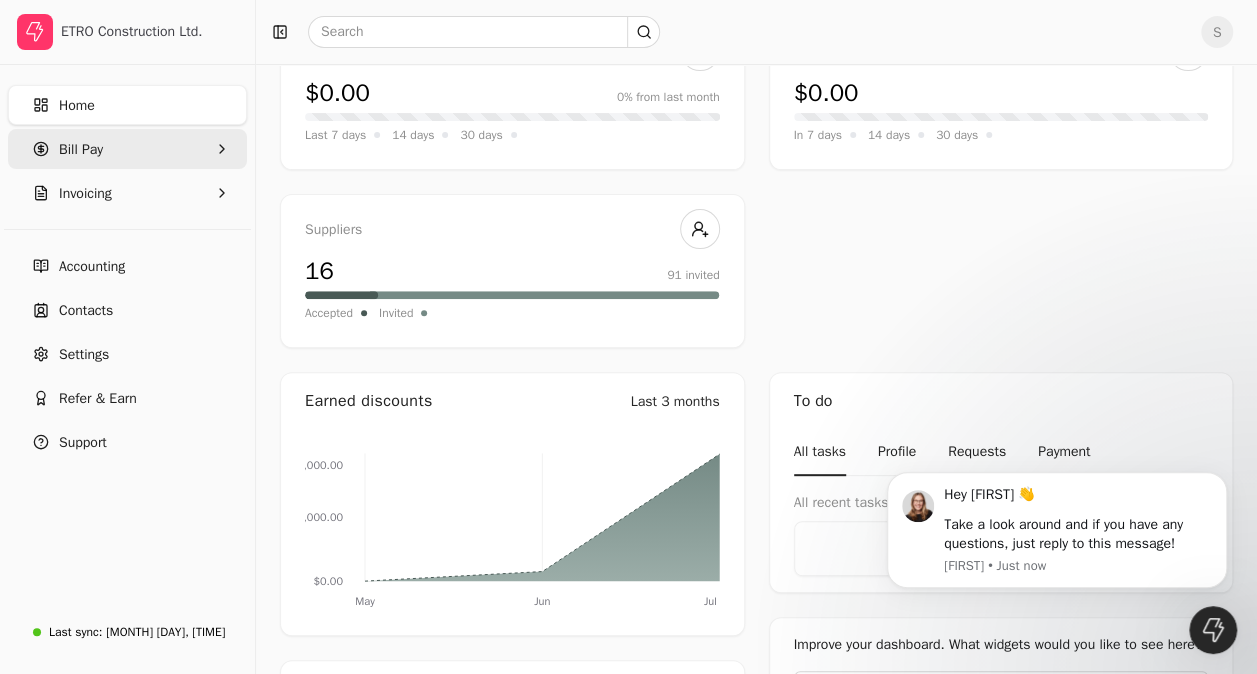click on "Bill Pay" at bounding box center [127, 149] 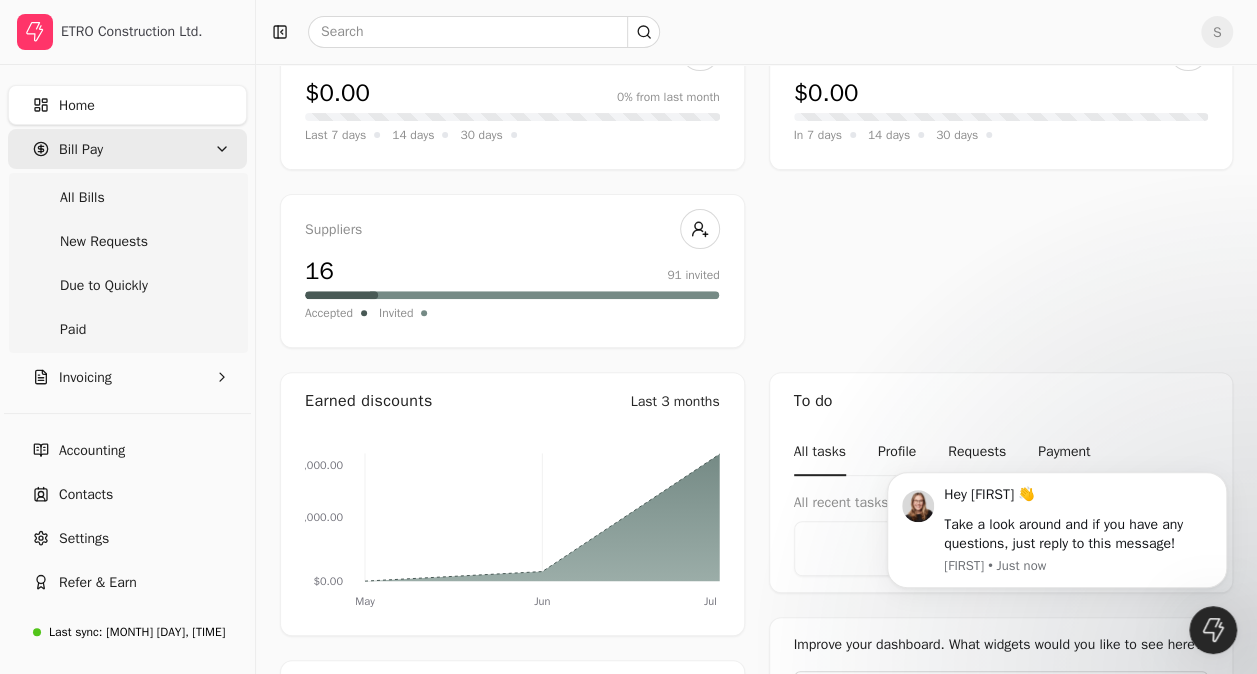 click on "Bill Pay" at bounding box center (127, 149) 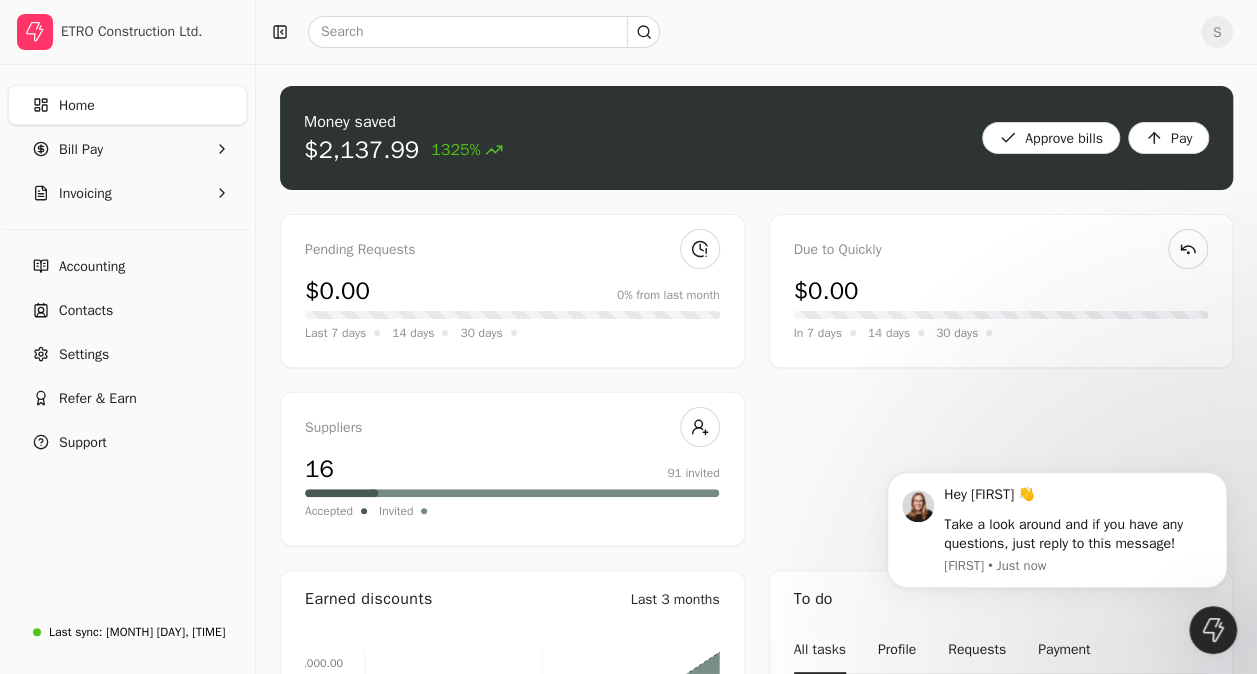 scroll, scrollTop: 0, scrollLeft: 0, axis: both 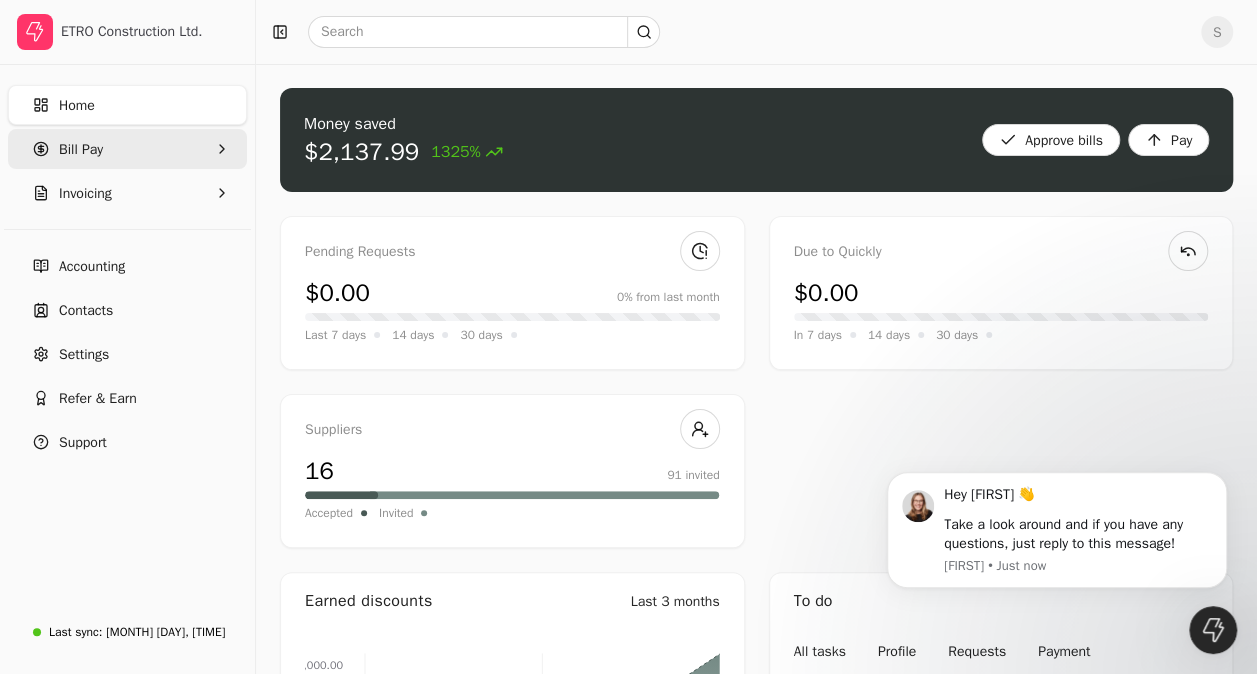 click on "Bill Pay" at bounding box center [81, 149] 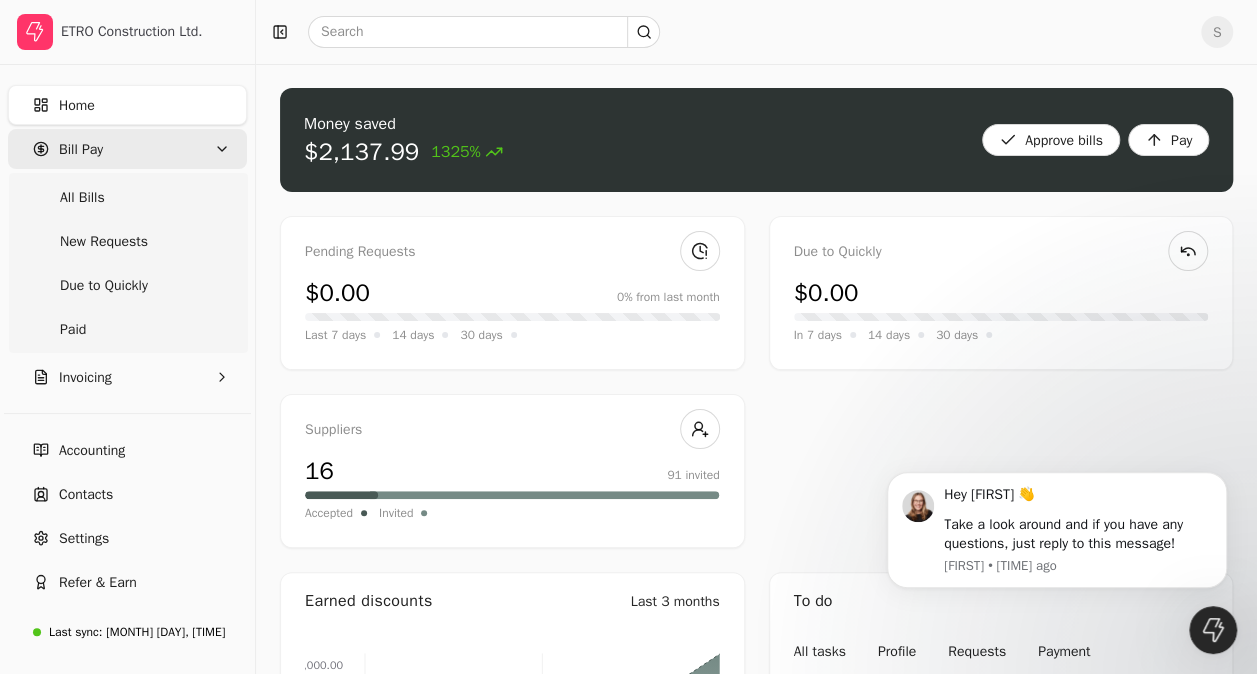 click on "Bill Pay" at bounding box center [81, 149] 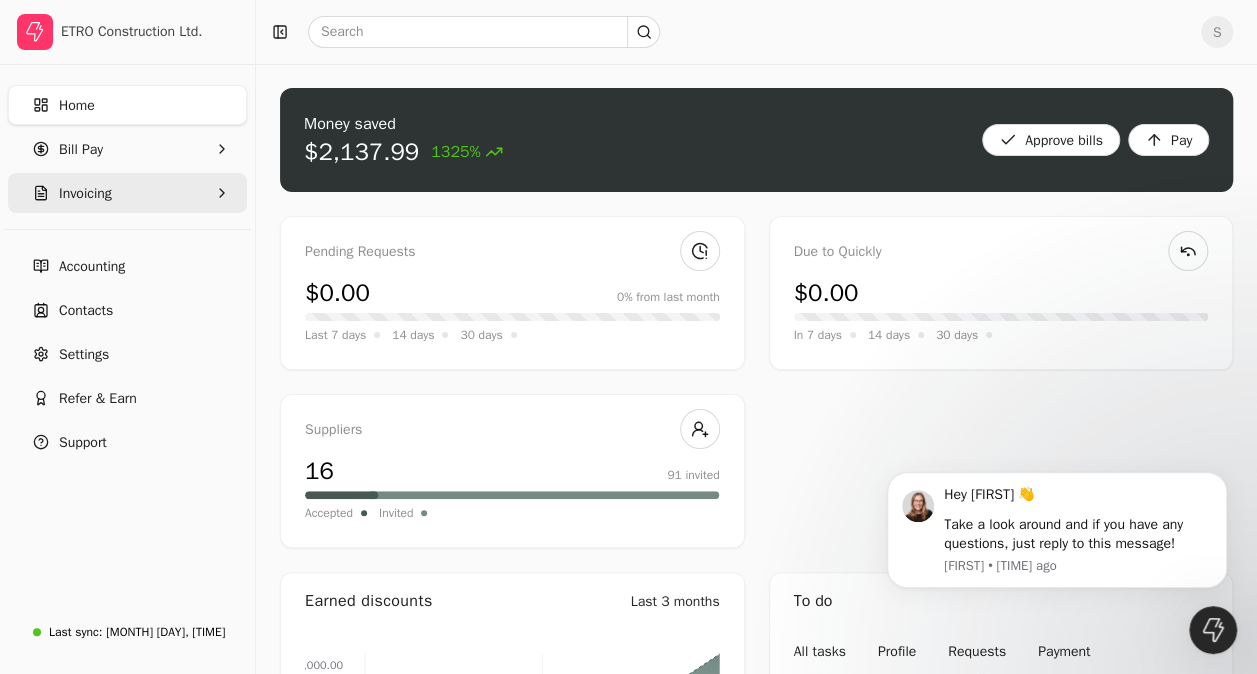 click on "Invoicing" at bounding box center [85, 193] 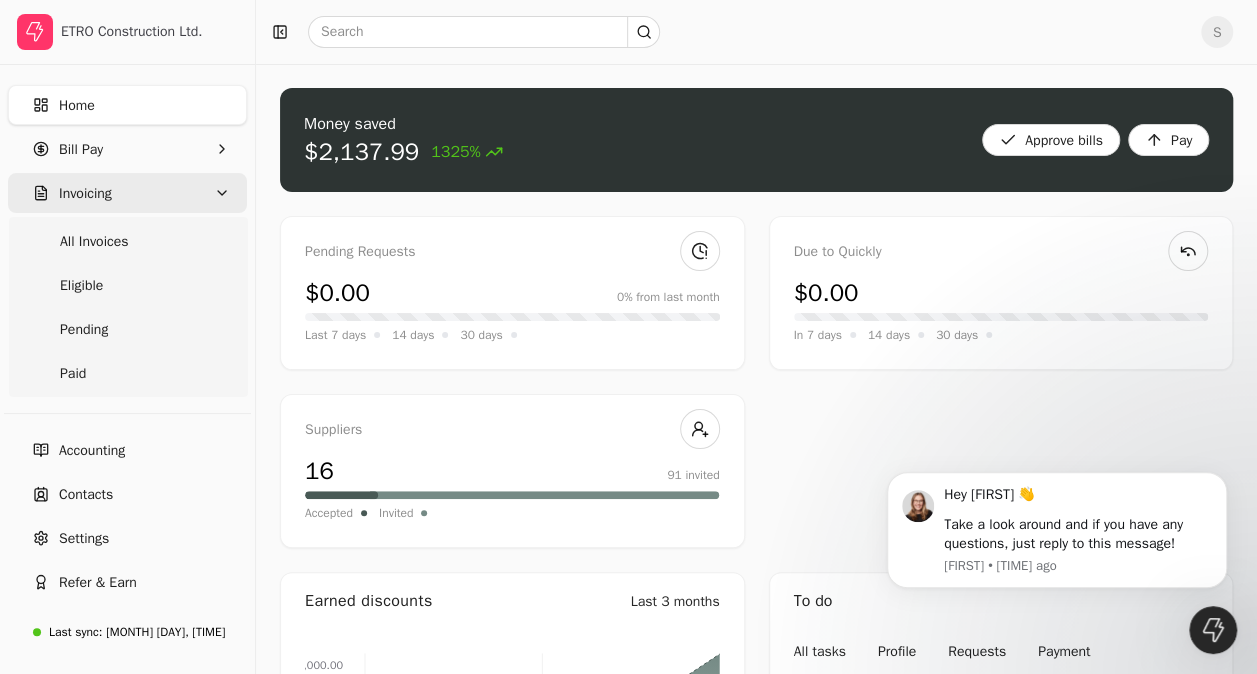 click on "Invoicing" at bounding box center (85, 193) 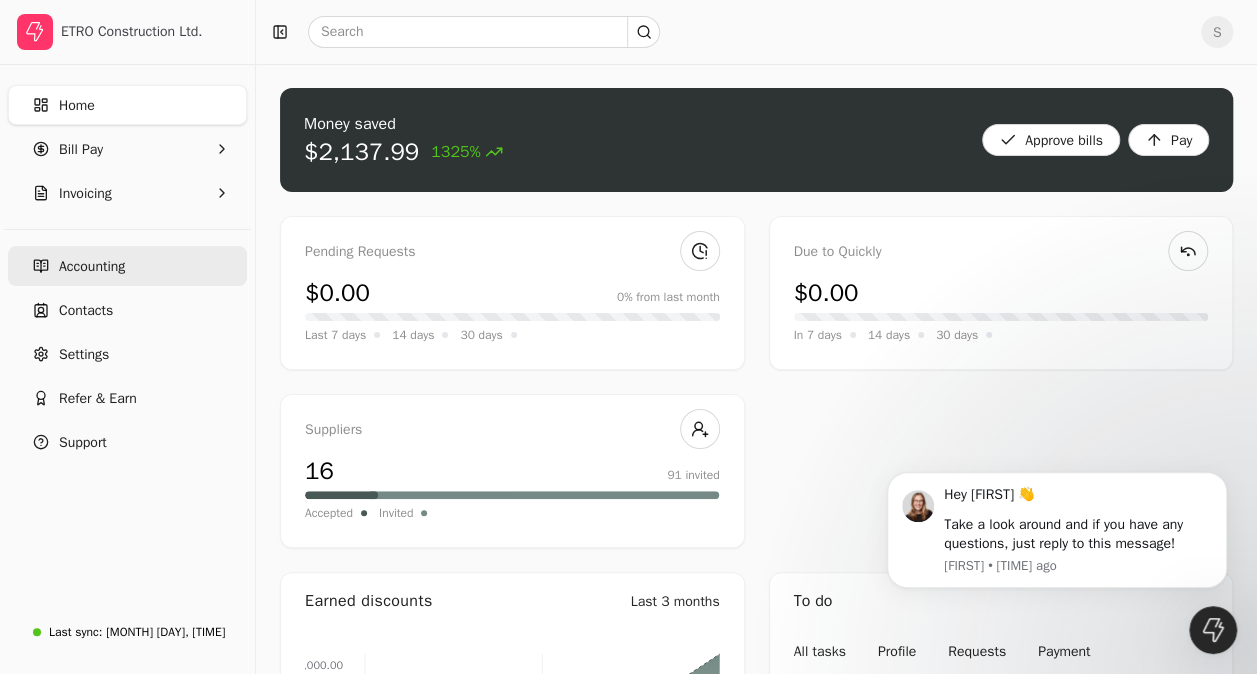 click on "Accounting" at bounding box center [92, 266] 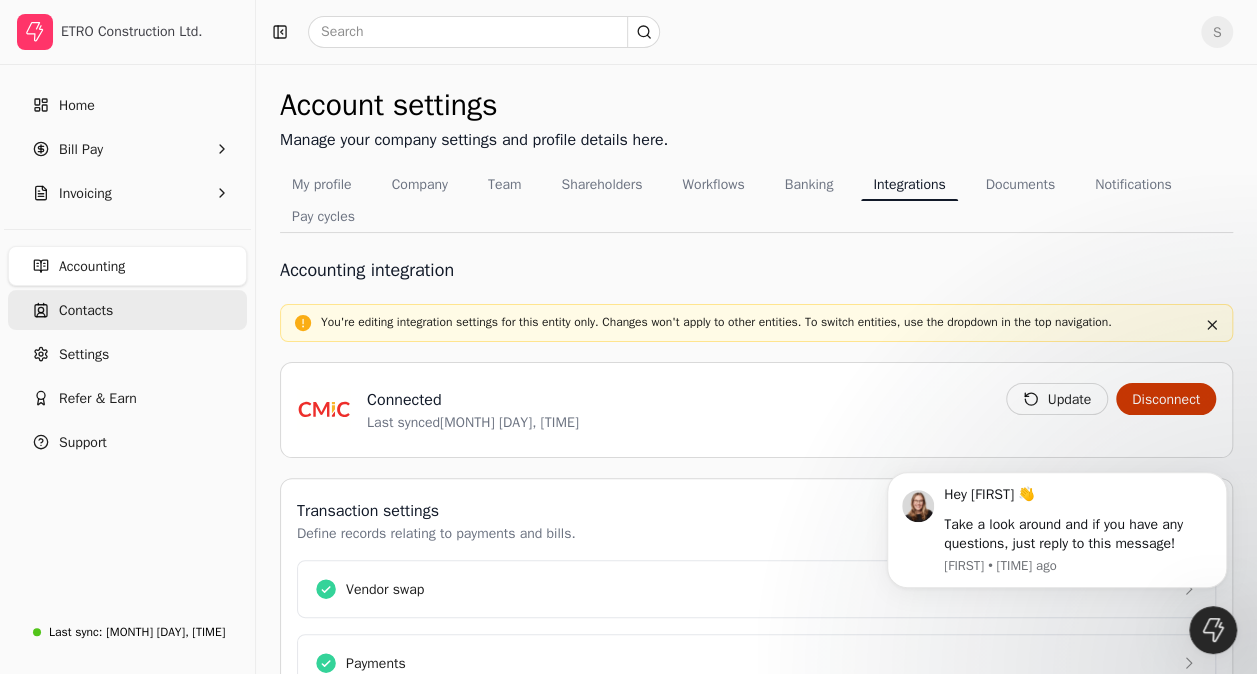 scroll, scrollTop: 0, scrollLeft: 0, axis: both 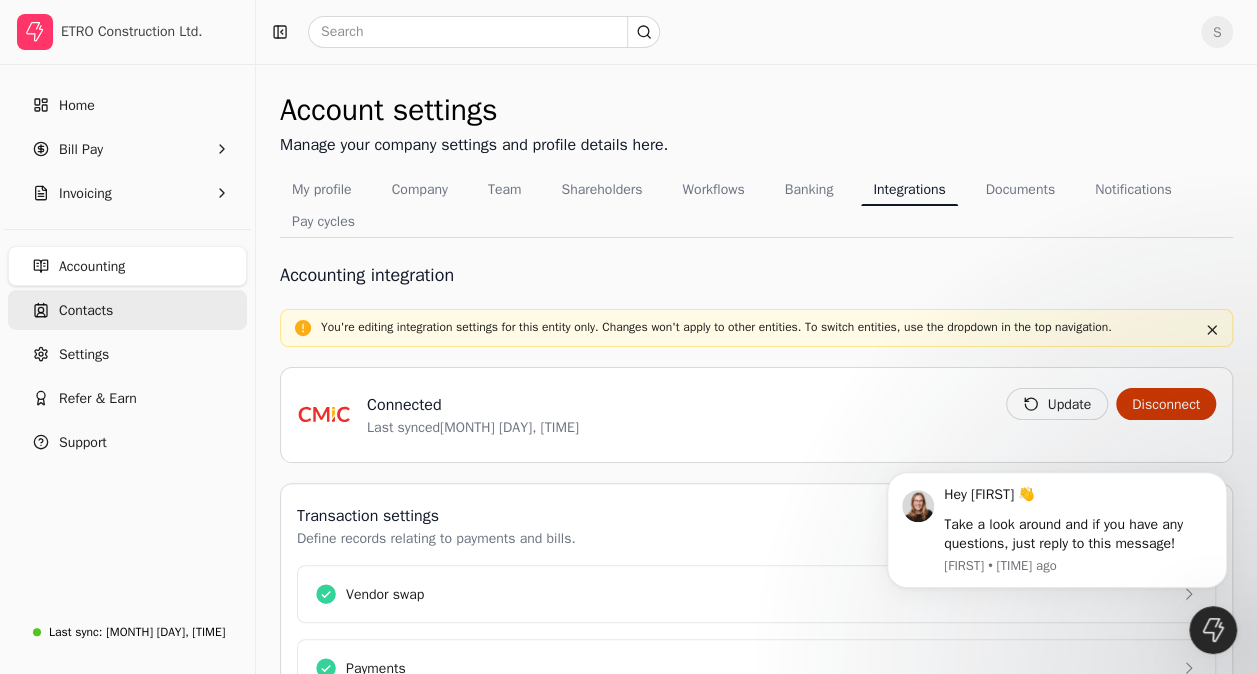 click on "Contacts" at bounding box center (127, 310) 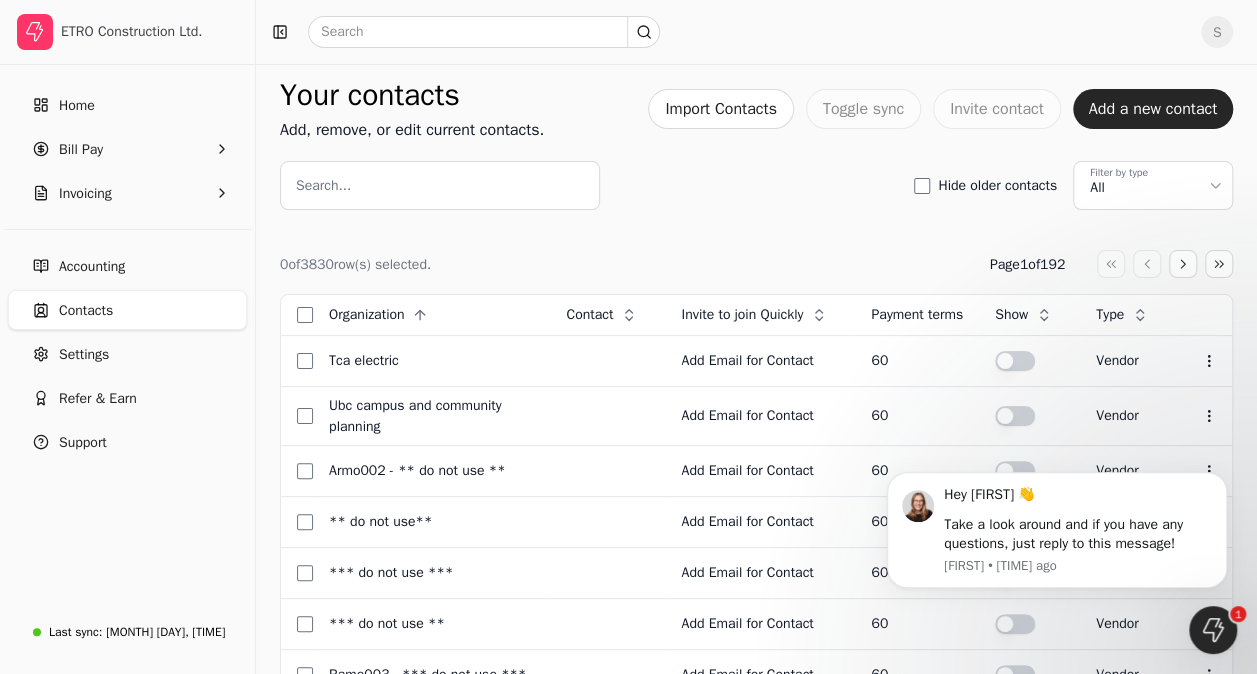 scroll, scrollTop: 0, scrollLeft: 0, axis: both 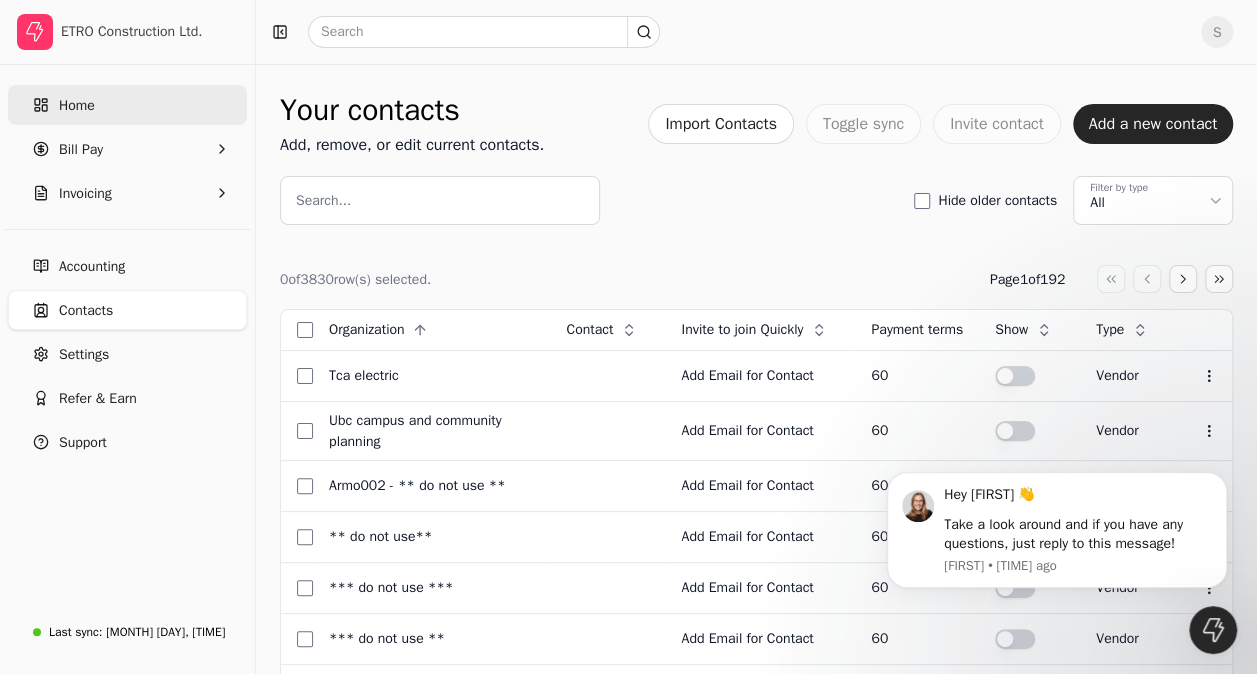 click on "Home" at bounding box center [127, 105] 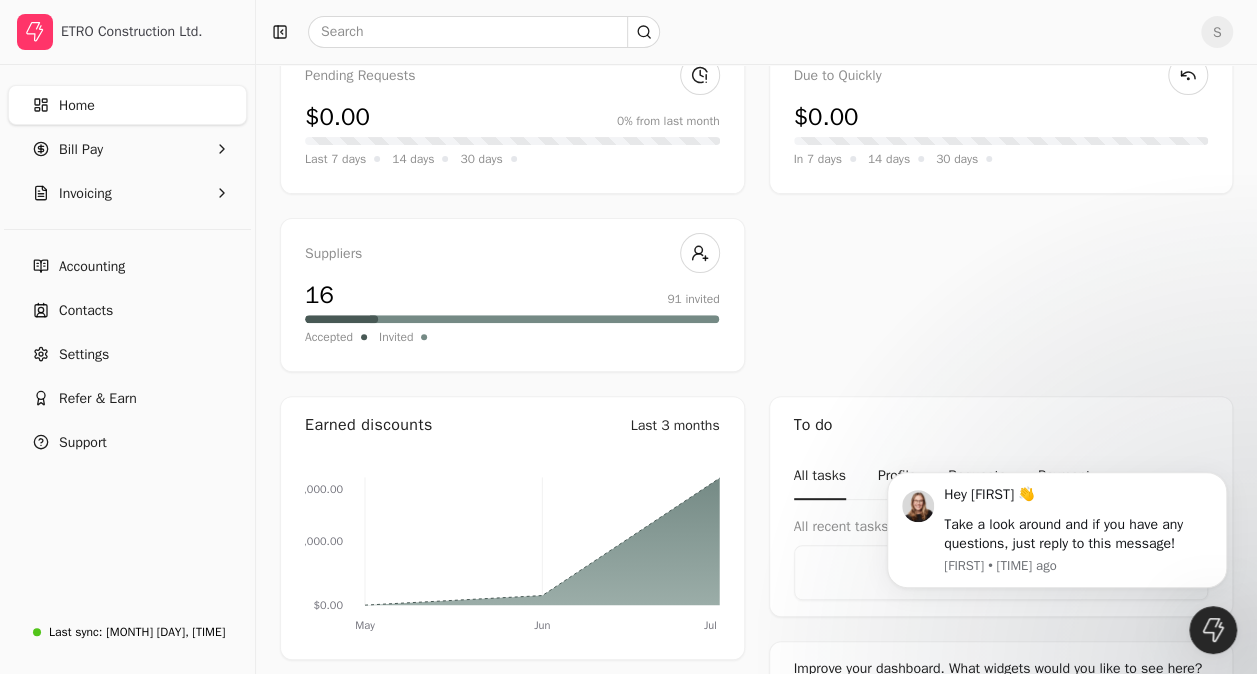 scroll, scrollTop: 200, scrollLeft: 0, axis: vertical 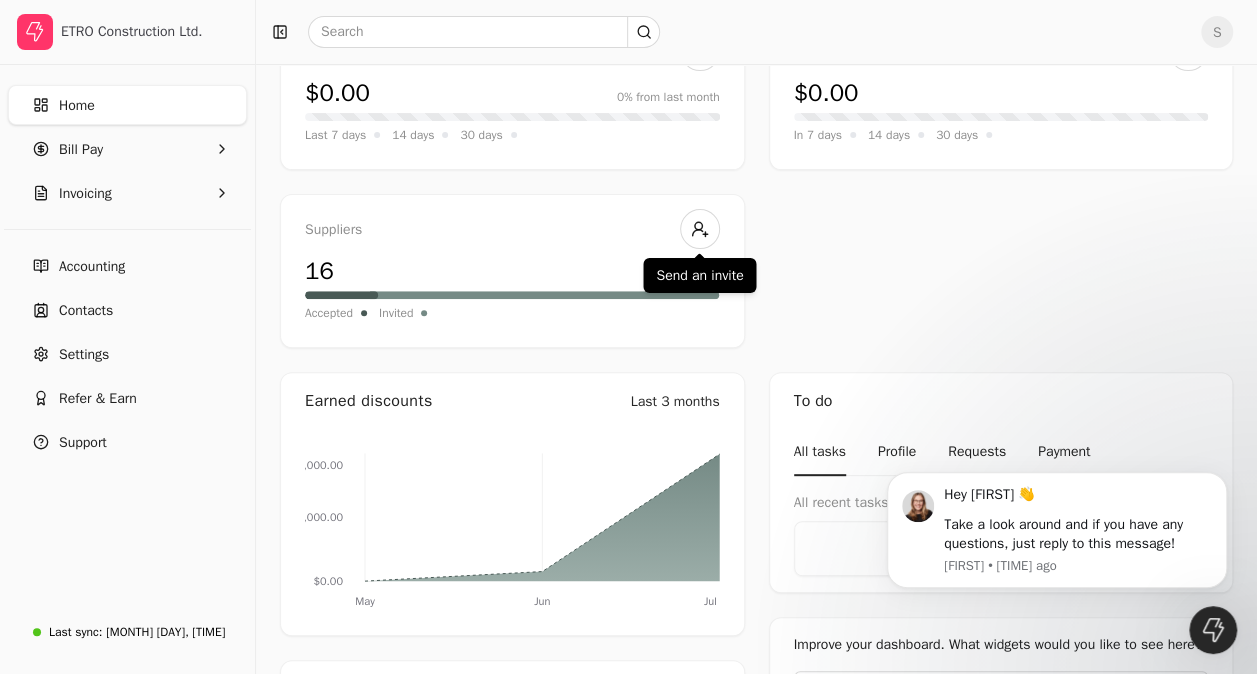click on "Suppliers" at bounding box center [512, 230] 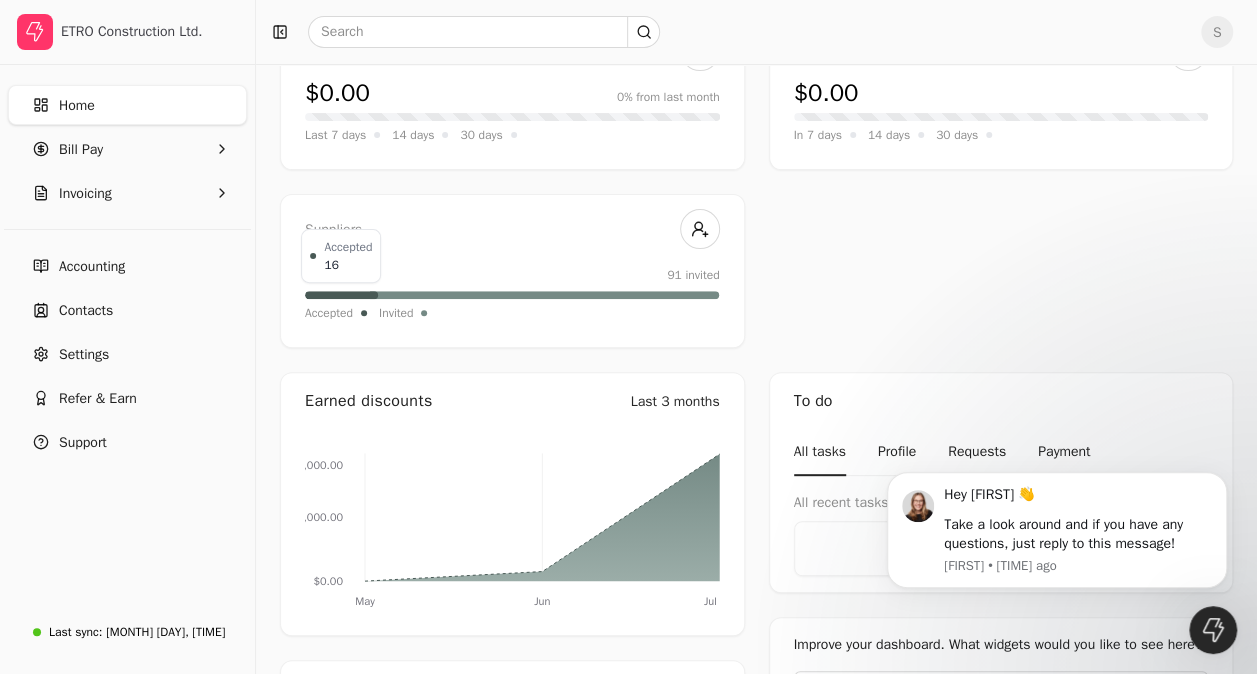 click at bounding box center [341, 295] 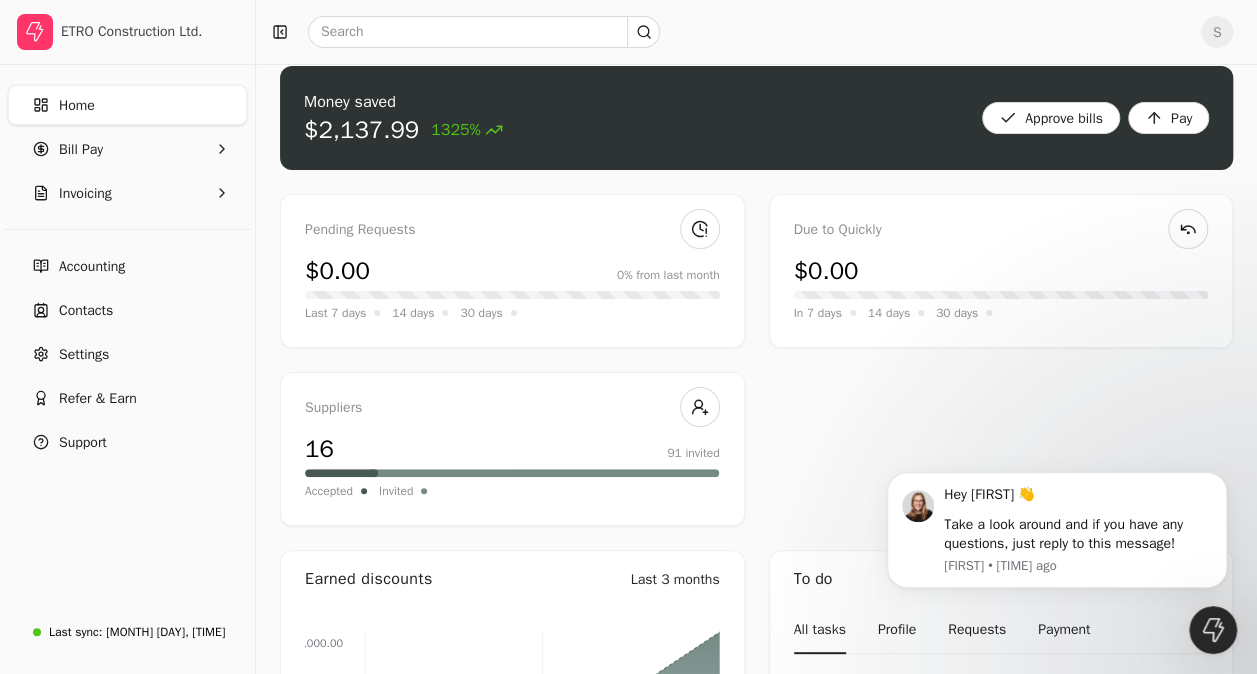 scroll, scrollTop: 0, scrollLeft: 0, axis: both 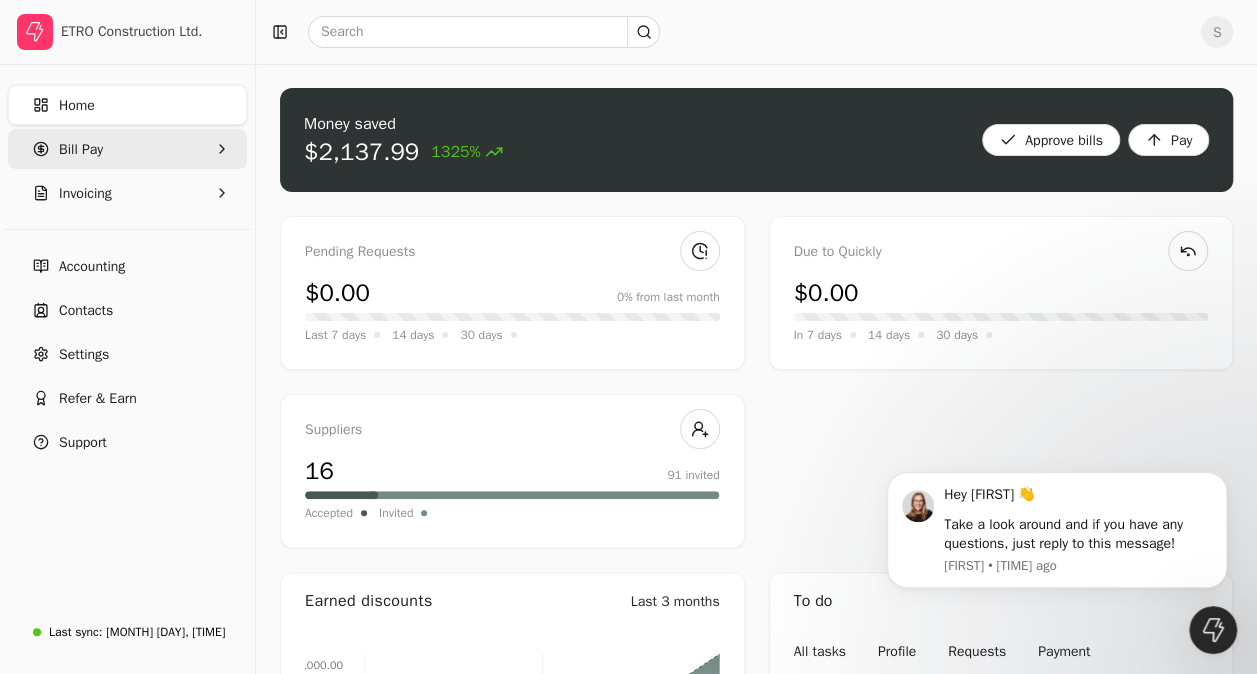 click on "Bill Pay" at bounding box center [127, 149] 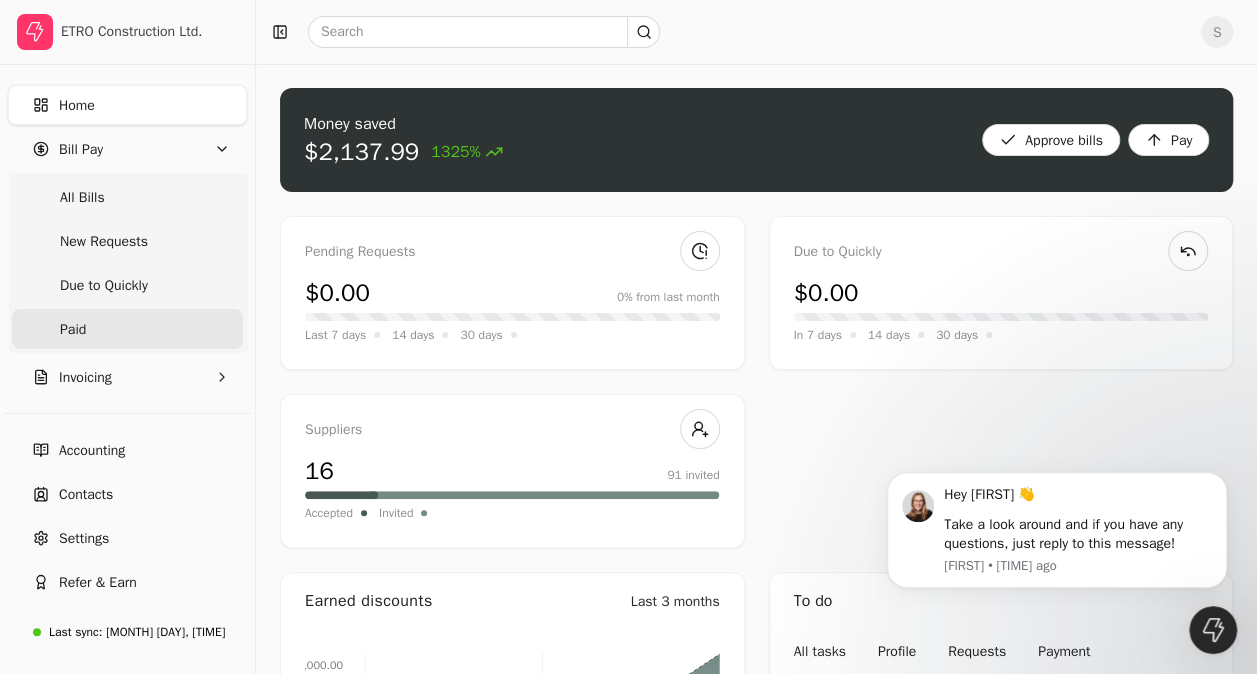 click on "Paid" at bounding box center [127, 329] 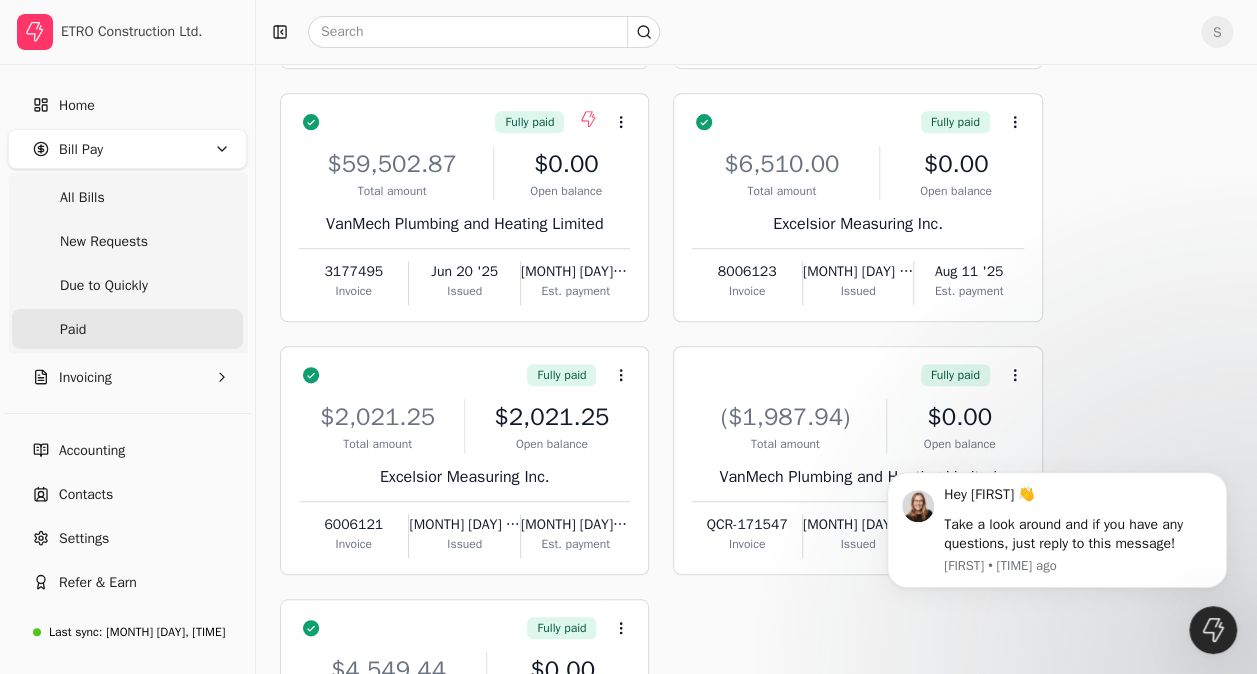 scroll, scrollTop: 574, scrollLeft: 0, axis: vertical 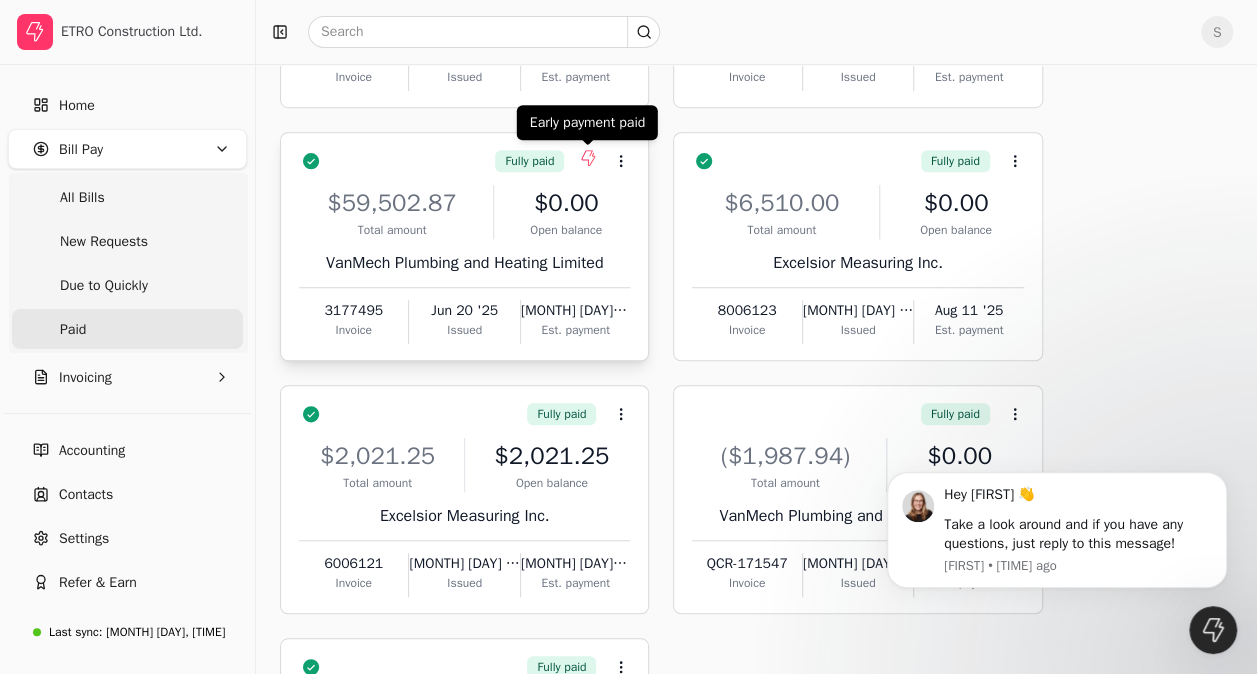 click 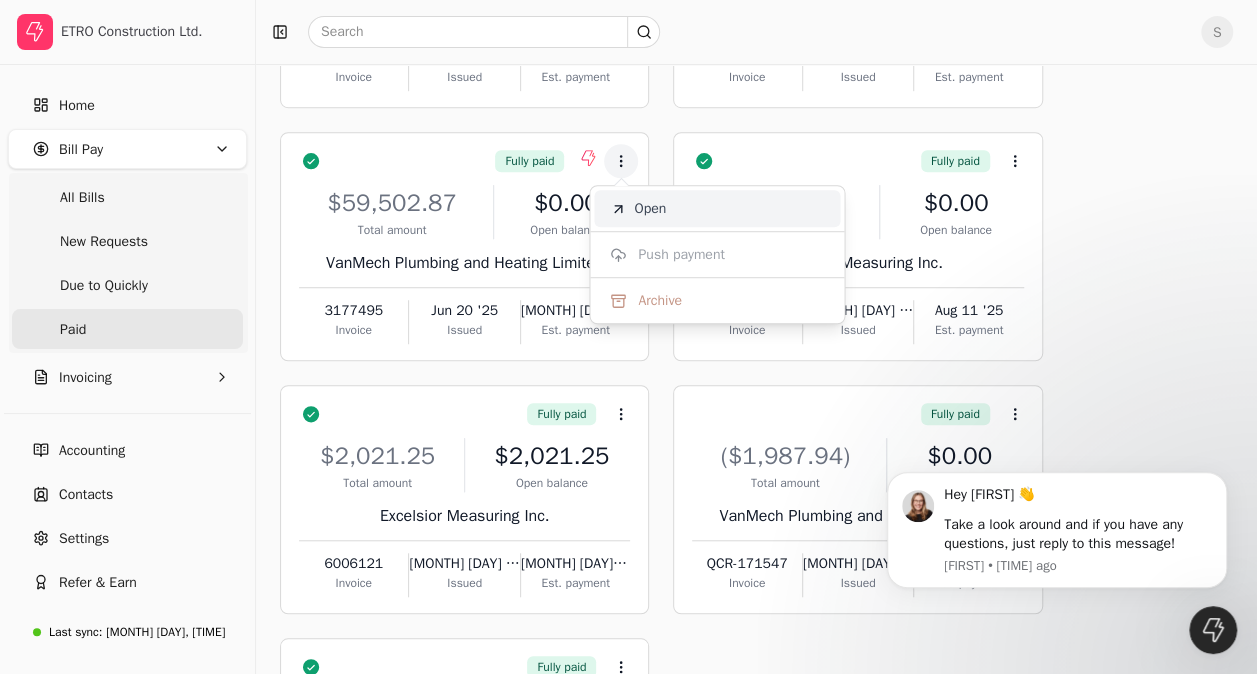 click on "Open" at bounding box center (717, 208) 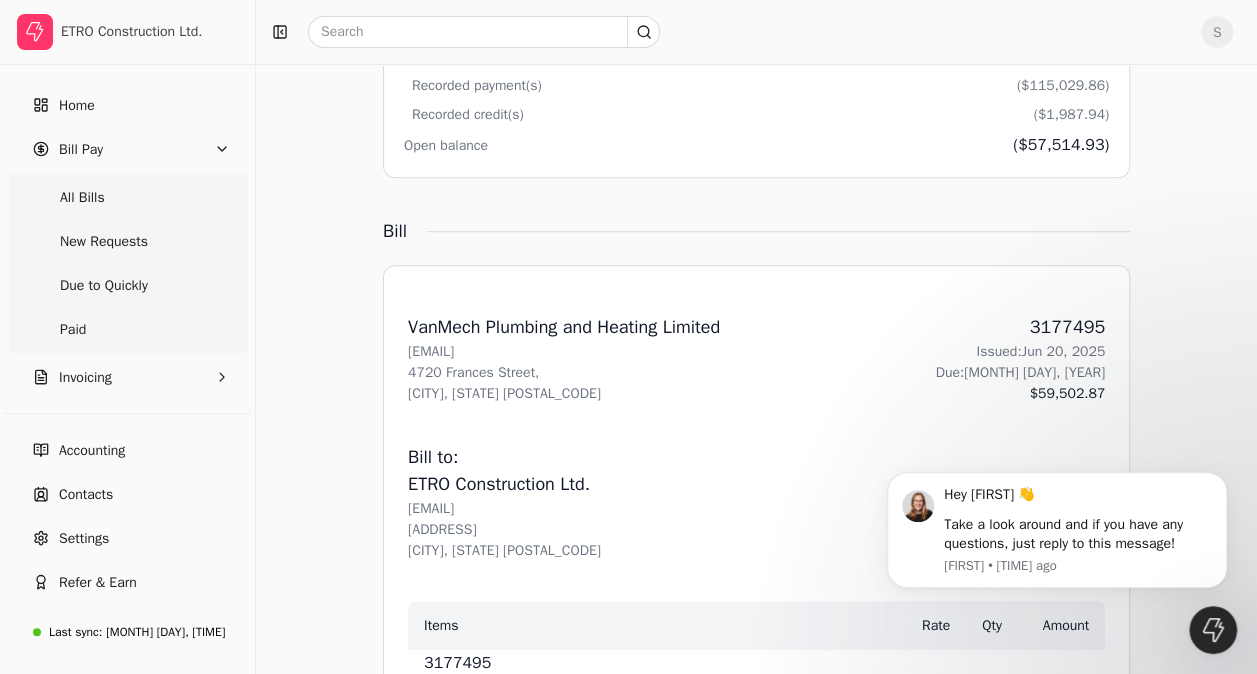 scroll, scrollTop: 0, scrollLeft: 0, axis: both 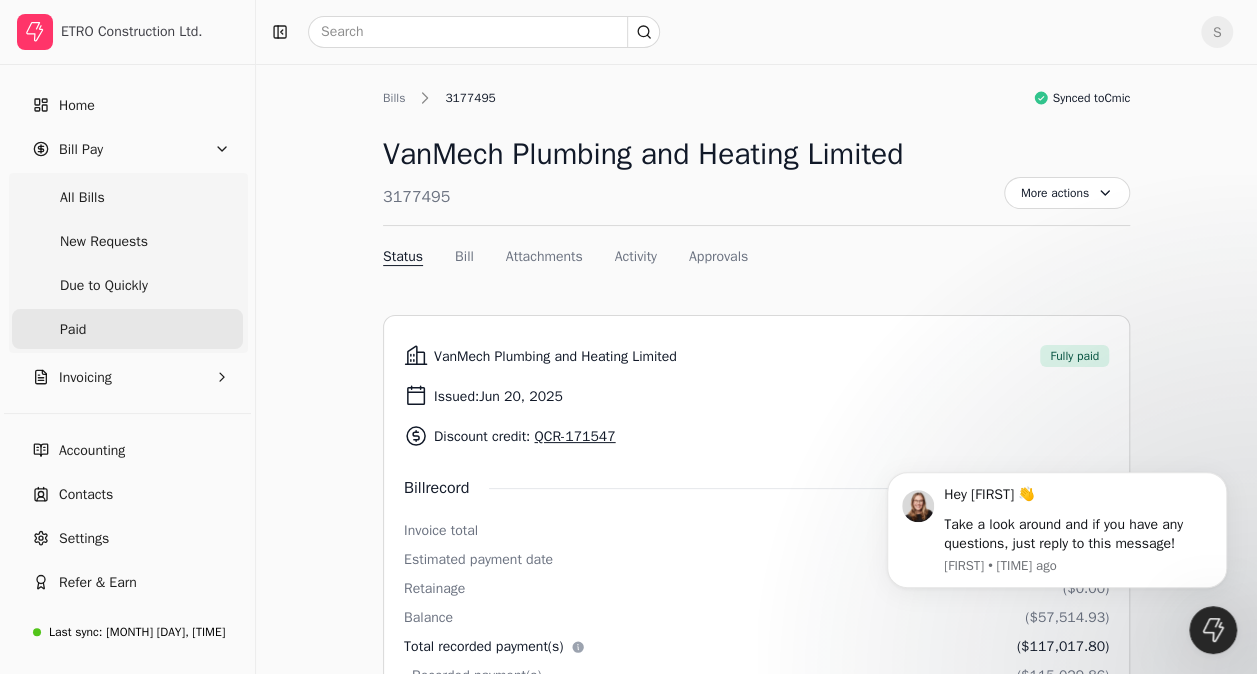 click on "Paid" at bounding box center (127, 329) 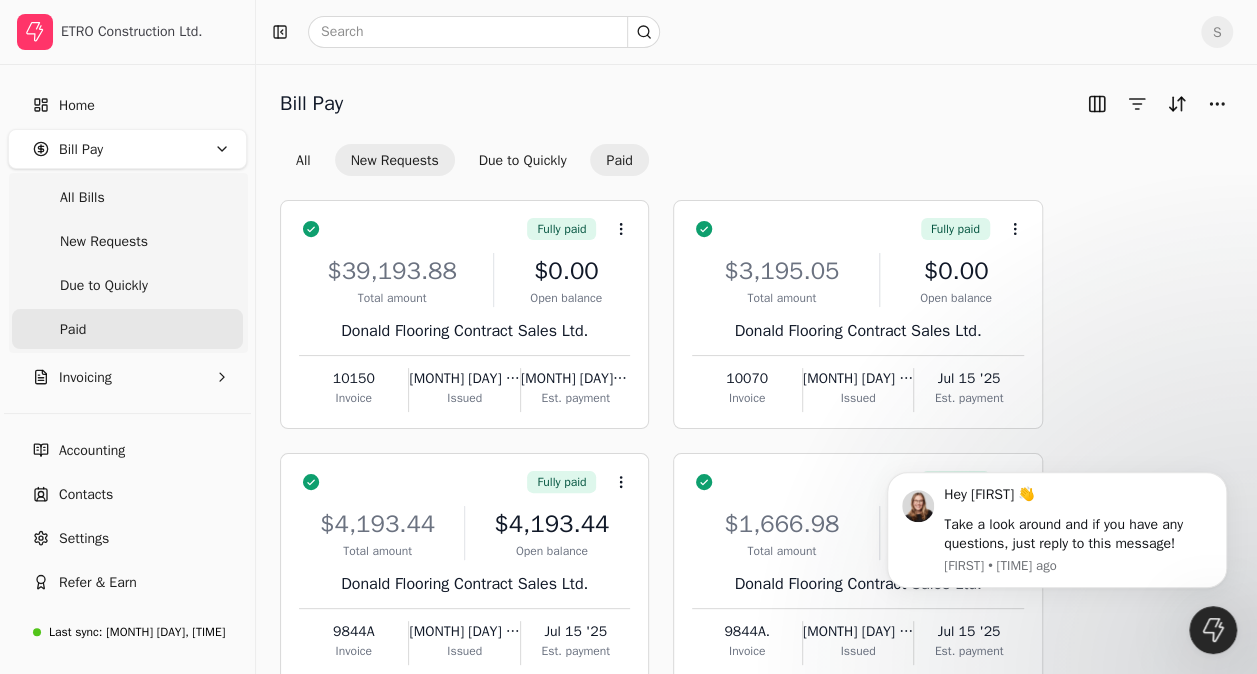 click on "New Requests" at bounding box center [395, 160] 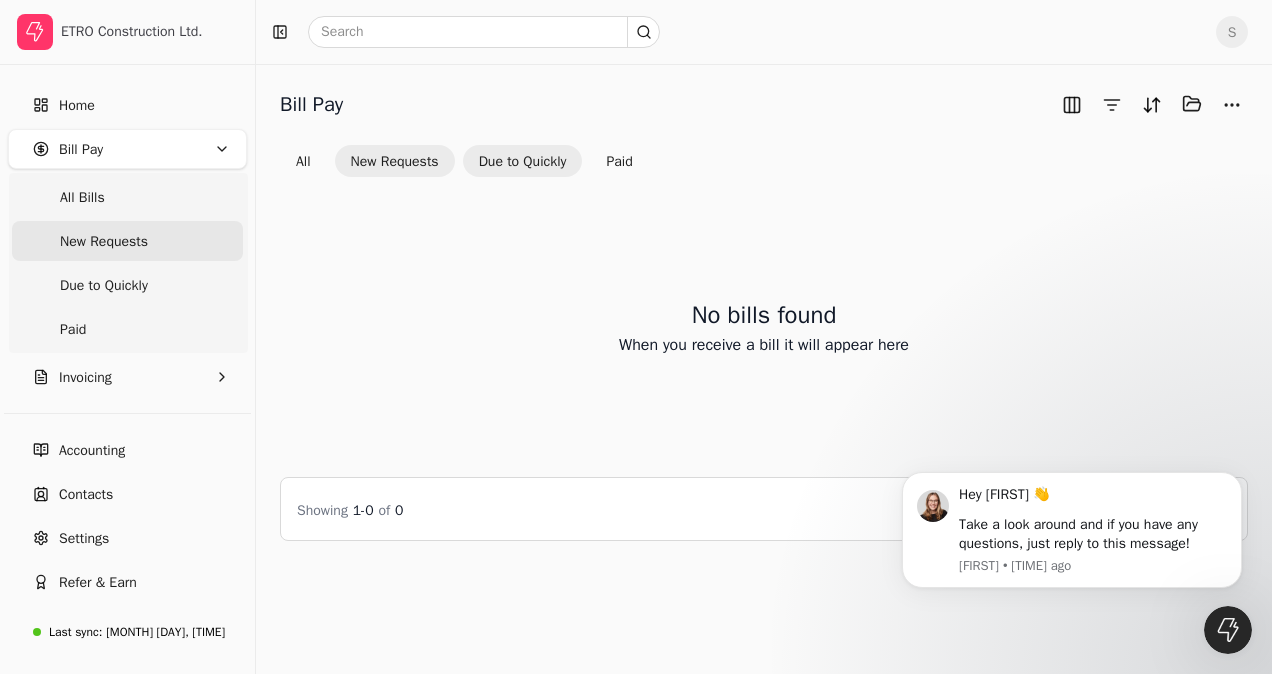 click on "Due to Quickly" at bounding box center [523, 161] 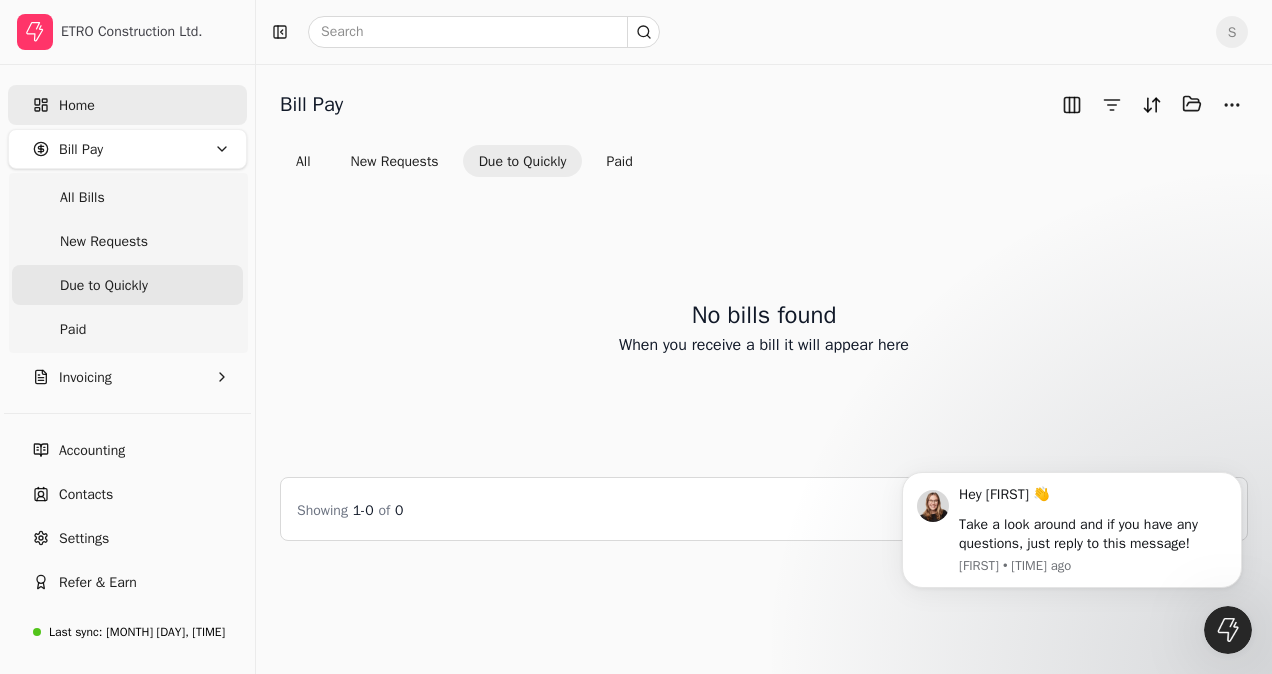 click on "Home" at bounding box center (77, 105) 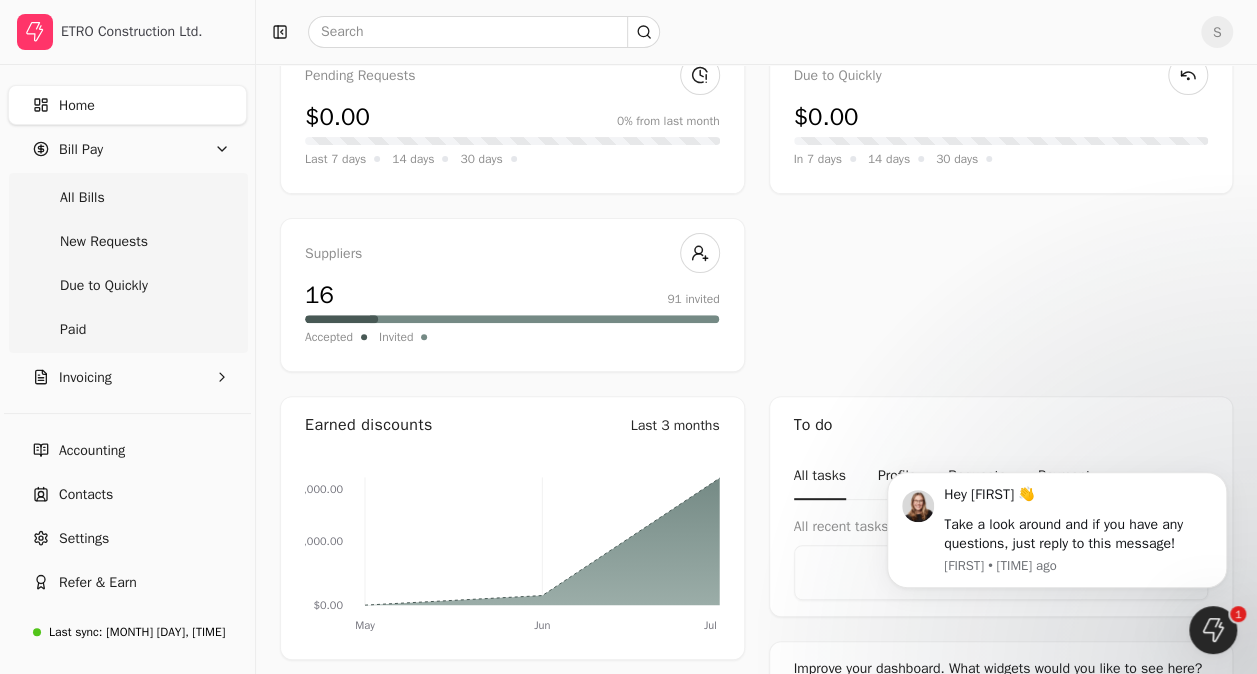 scroll, scrollTop: 151, scrollLeft: 0, axis: vertical 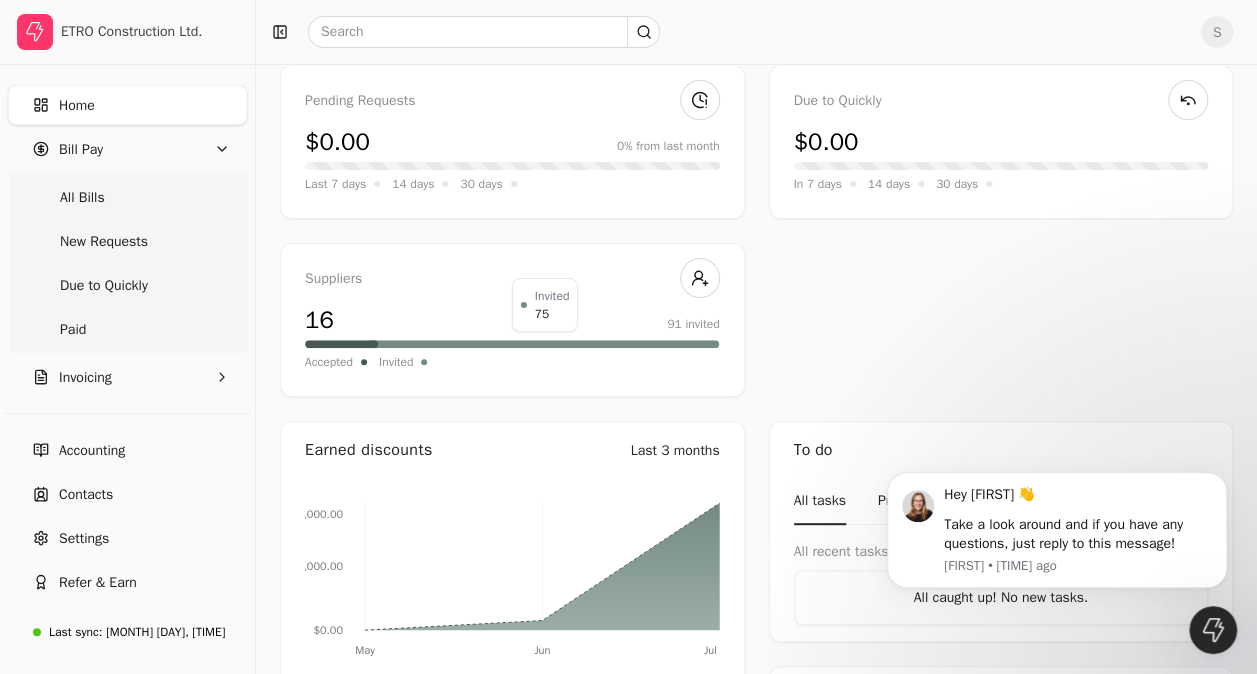 click at bounding box center (545, 344) 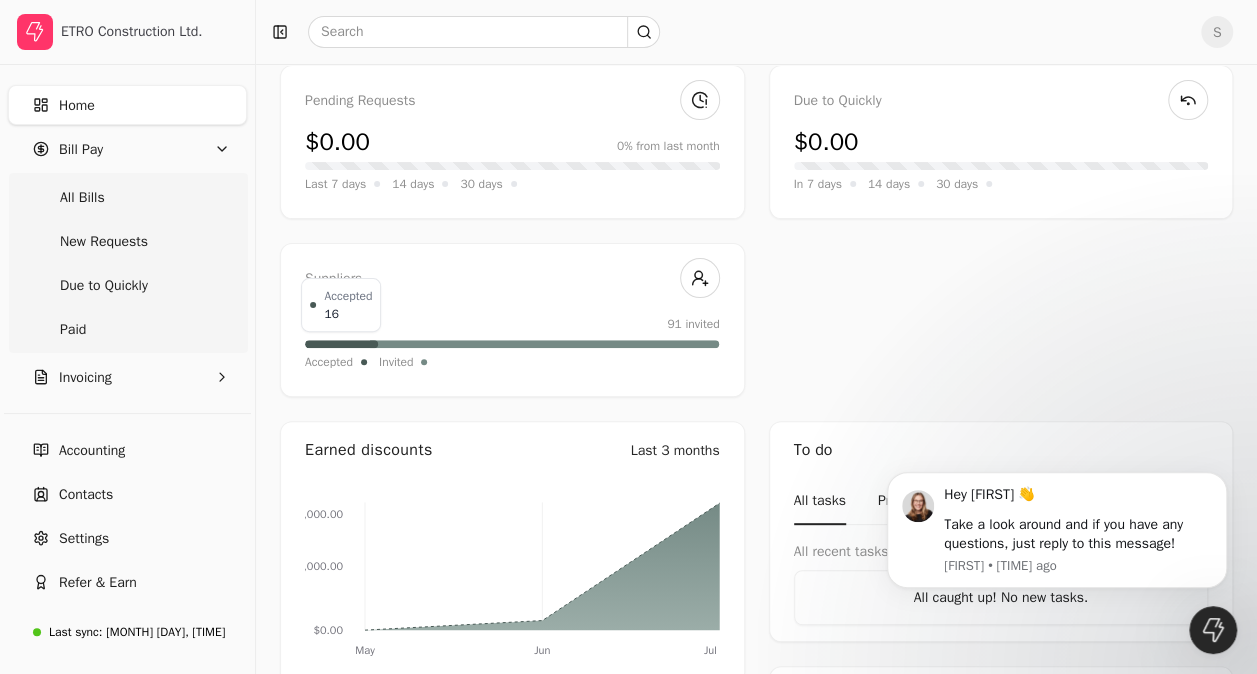 click at bounding box center (341, 344) 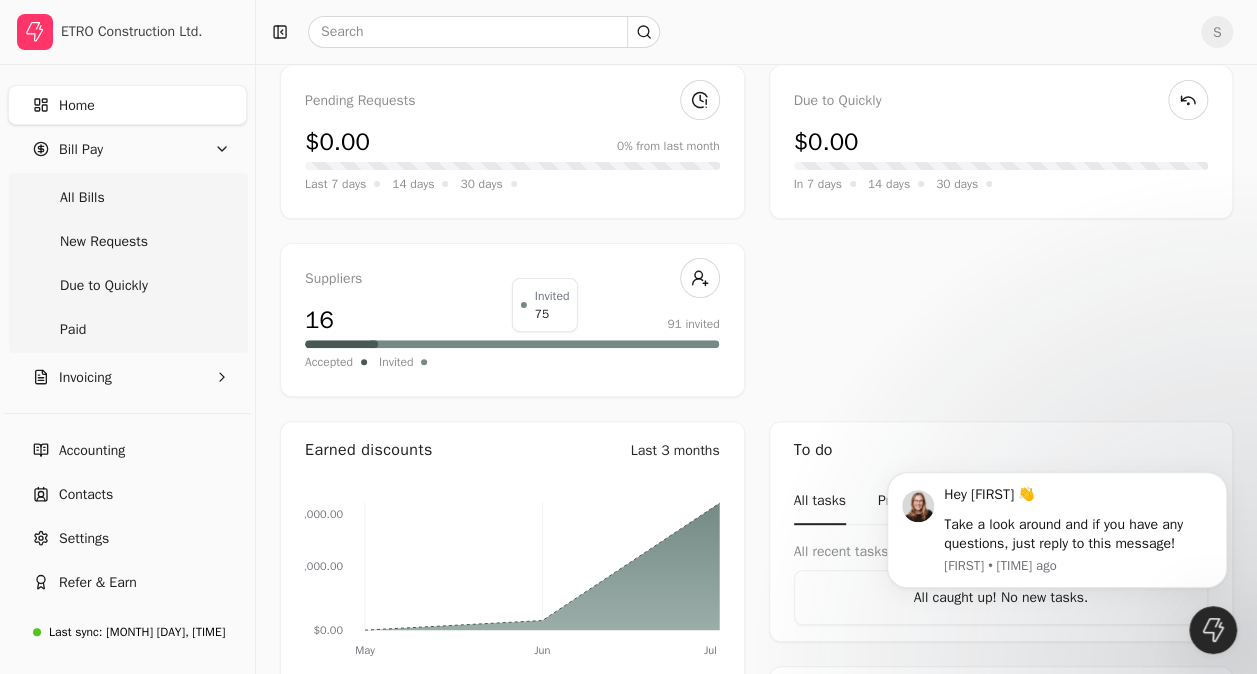 click at bounding box center [545, 344] 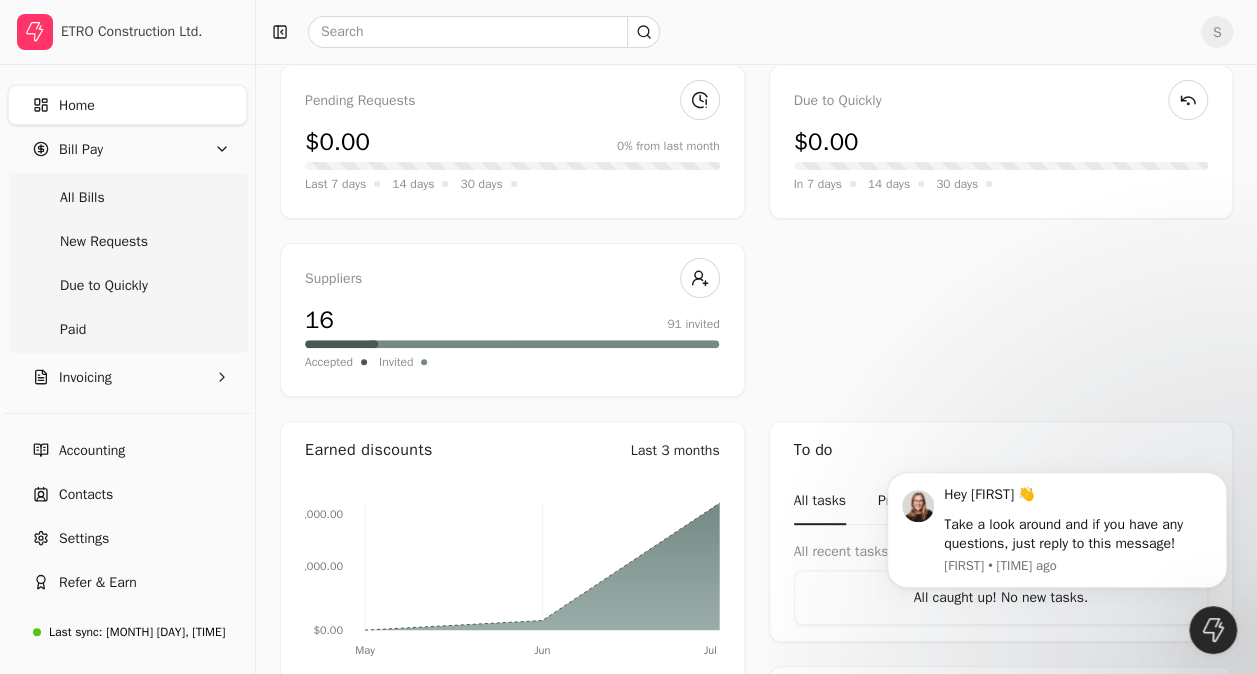 click on "Pending Requests [PRICE] 0% from last month Last 7 days 14 days 30 days Due to Quickly [PRICE] In 7 days 14 days 30 days Suppliers 16 91 invited Accepted Invited" at bounding box center [756, 231] 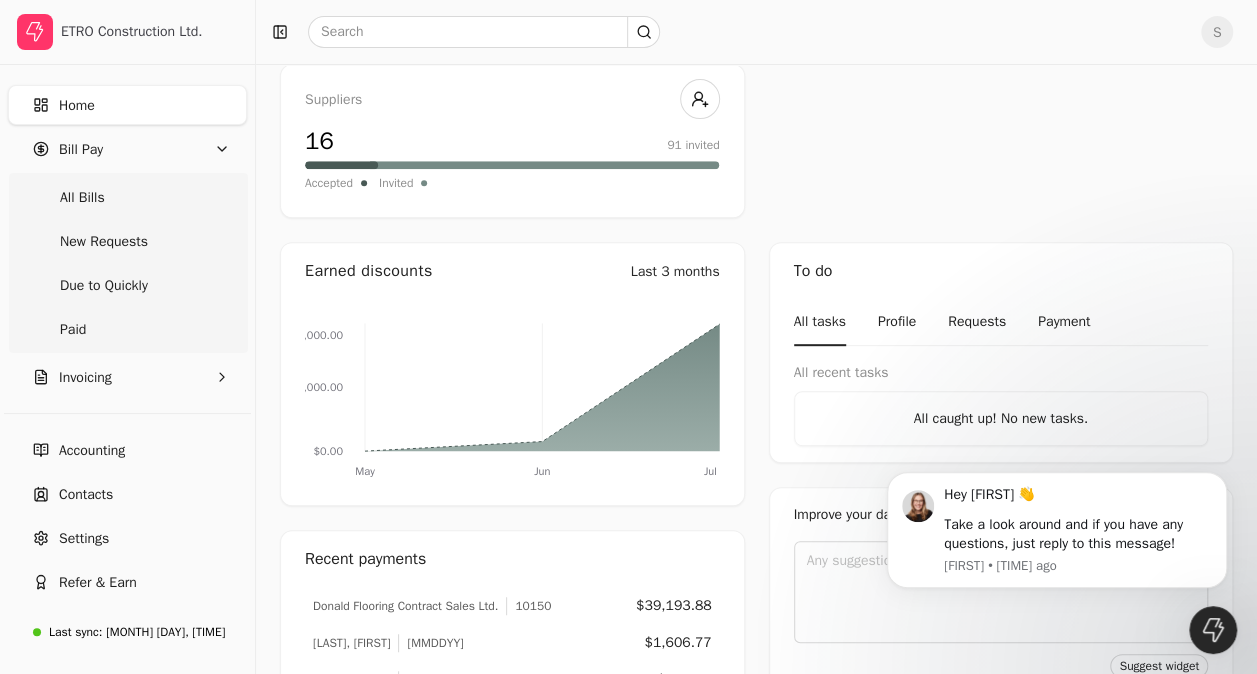 scroll, scrollTop: 0, scrollLeft: 0, axis: both 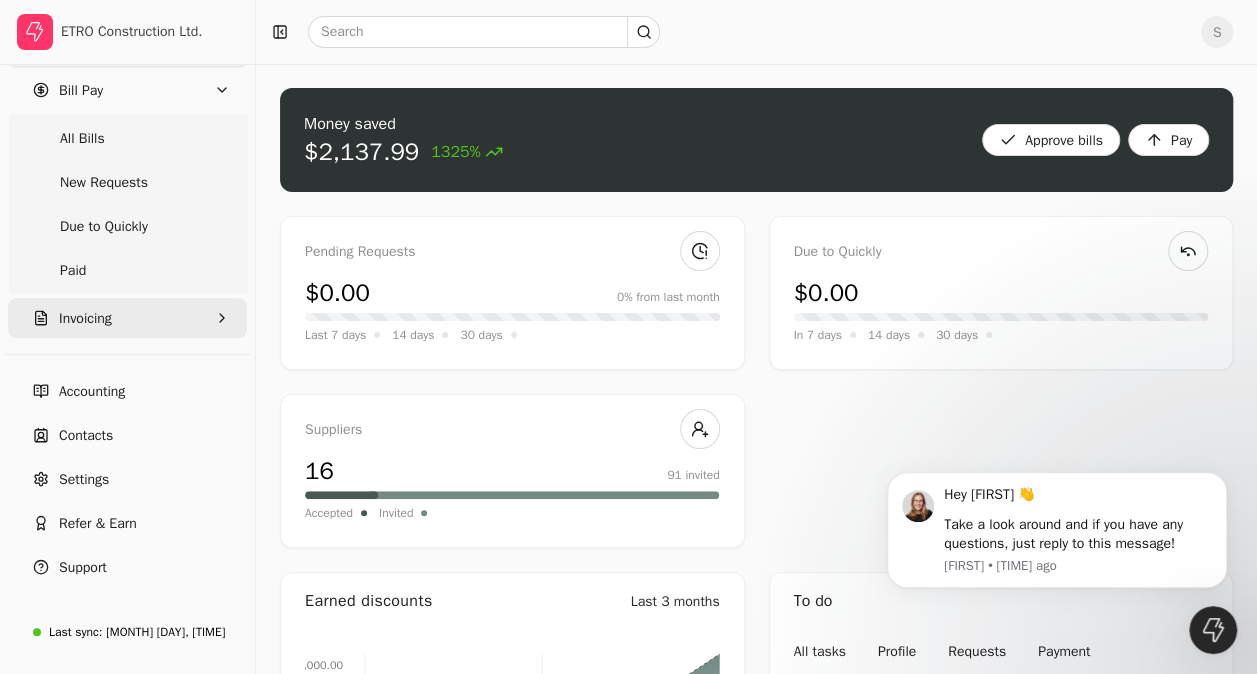 click on "Invoicing" at bounding box center [127, 318] 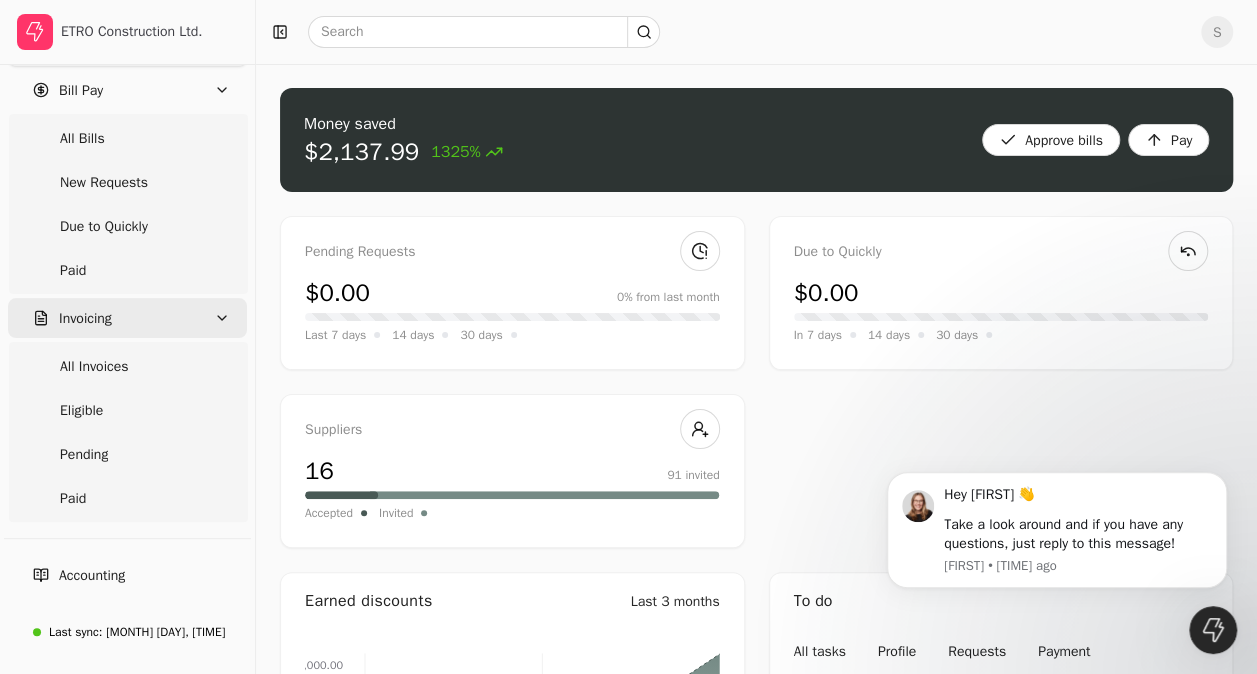 click on "Invoicing" at bounding box center (127, 318) 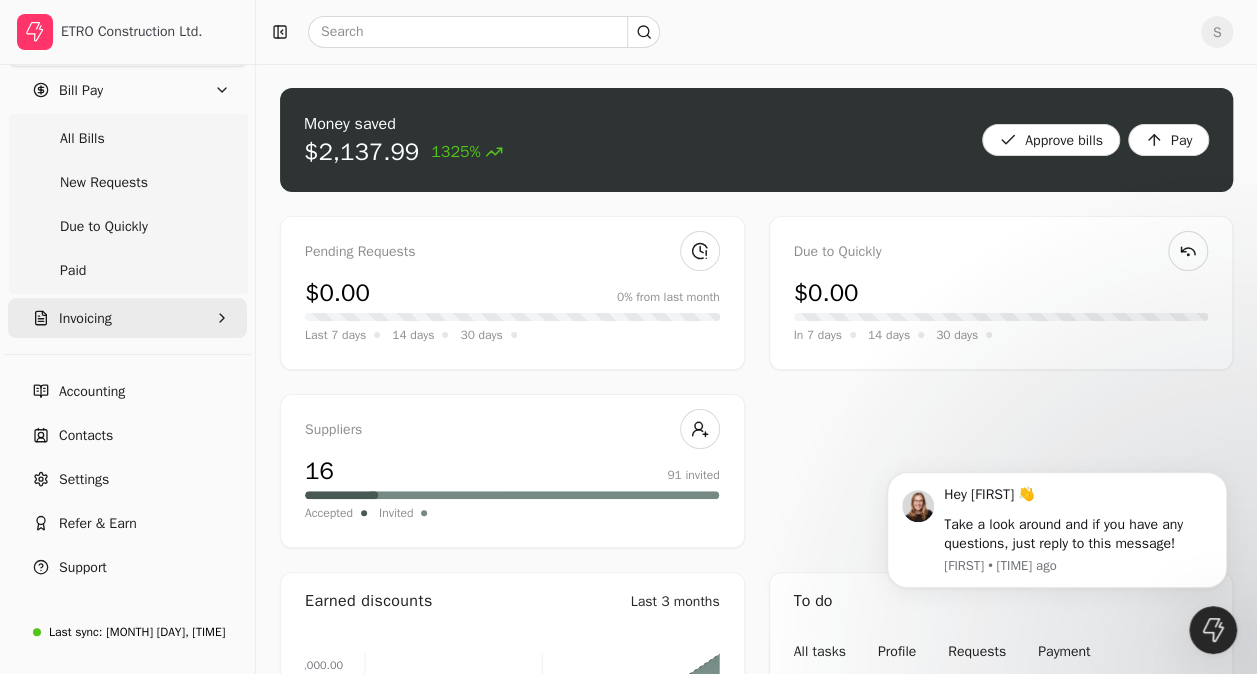 scroll, scrollTop: 0, scrollLeft: 0, axis: both 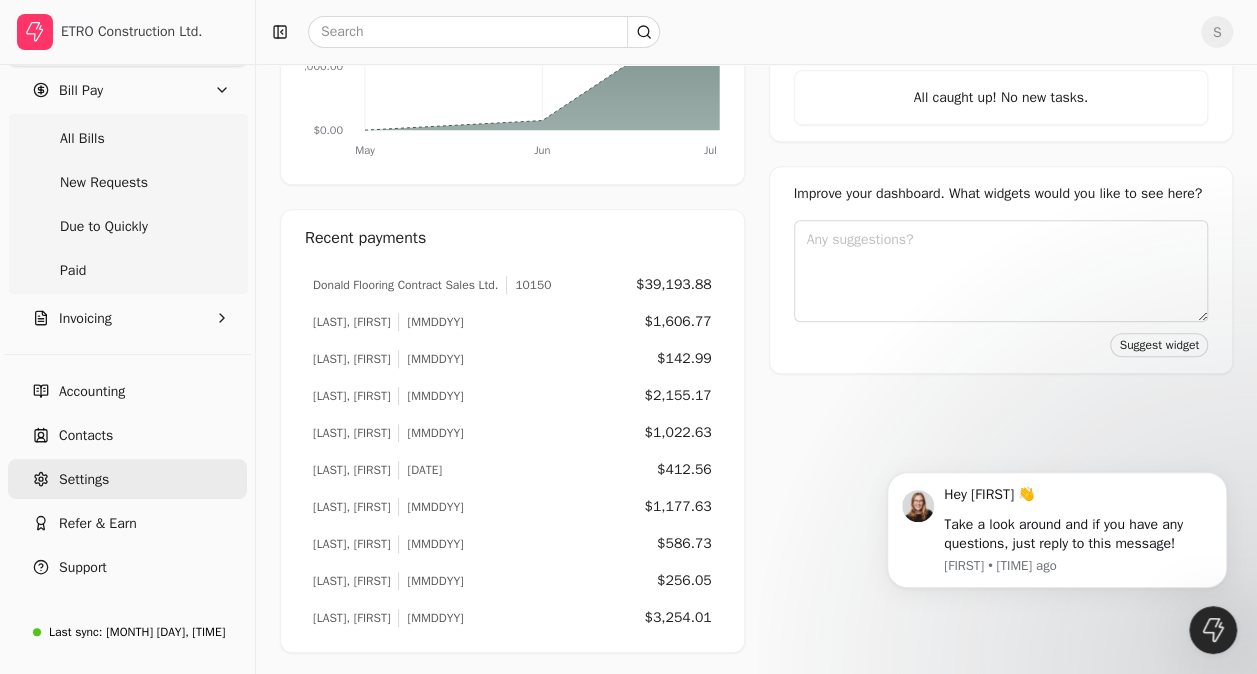 click on "Settings" at bounding box center (127, 479) 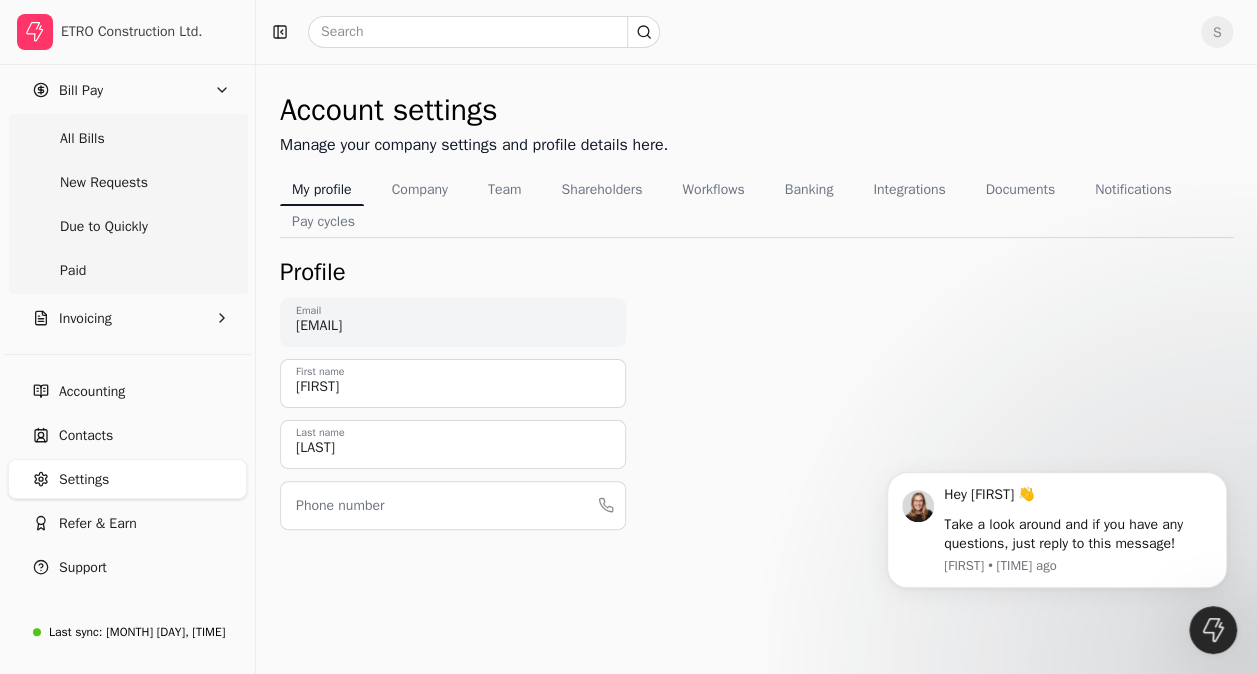 scroll, scrollTop: 0, scrollLeft: 0, axis: both 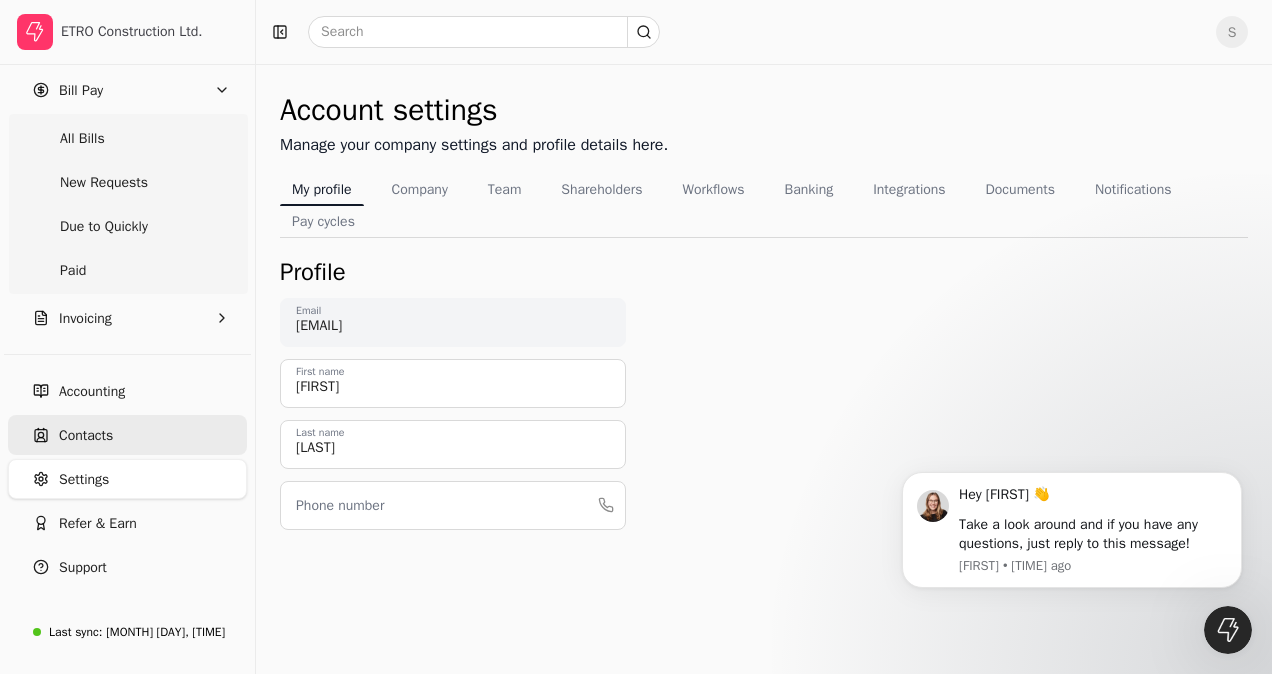 click on "Contacts" at bounding box center (127, 435) 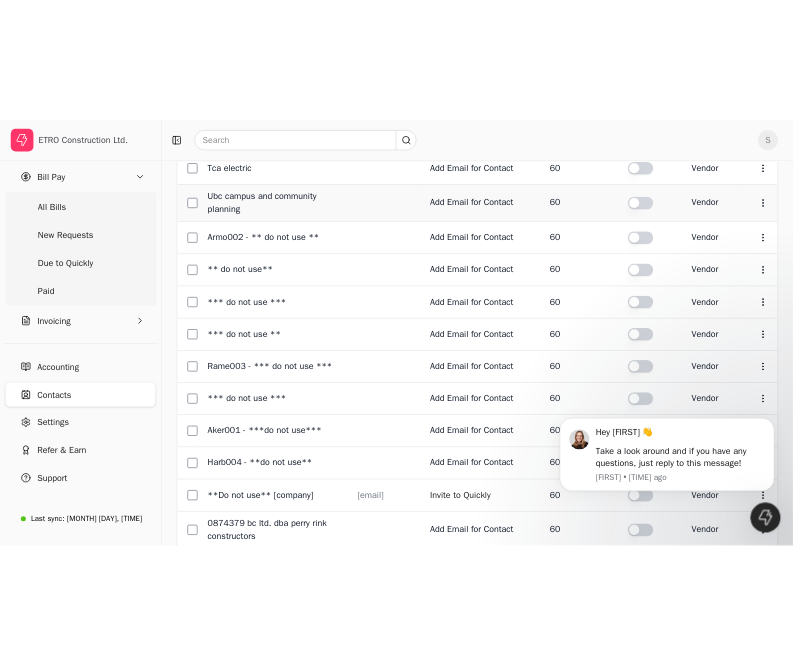 scroll, scrollTop: 0, scrollLeft: 0, axis: both 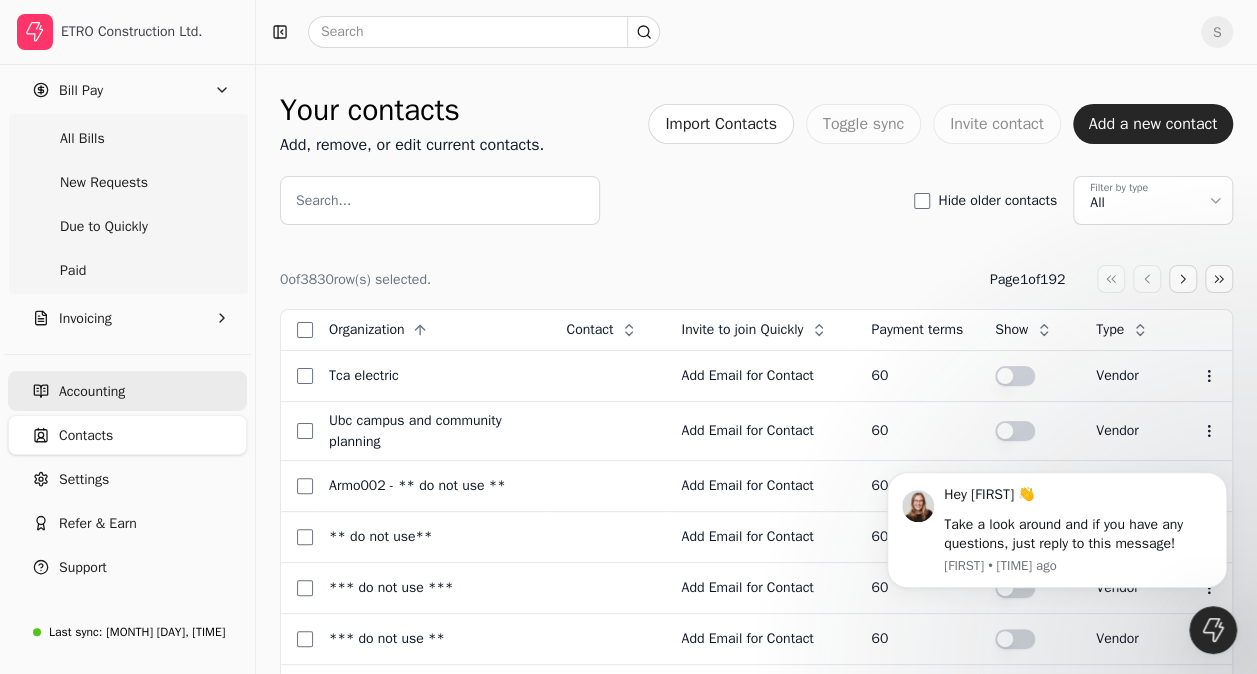 click on "Accounting" at bounding box center (127, 391) 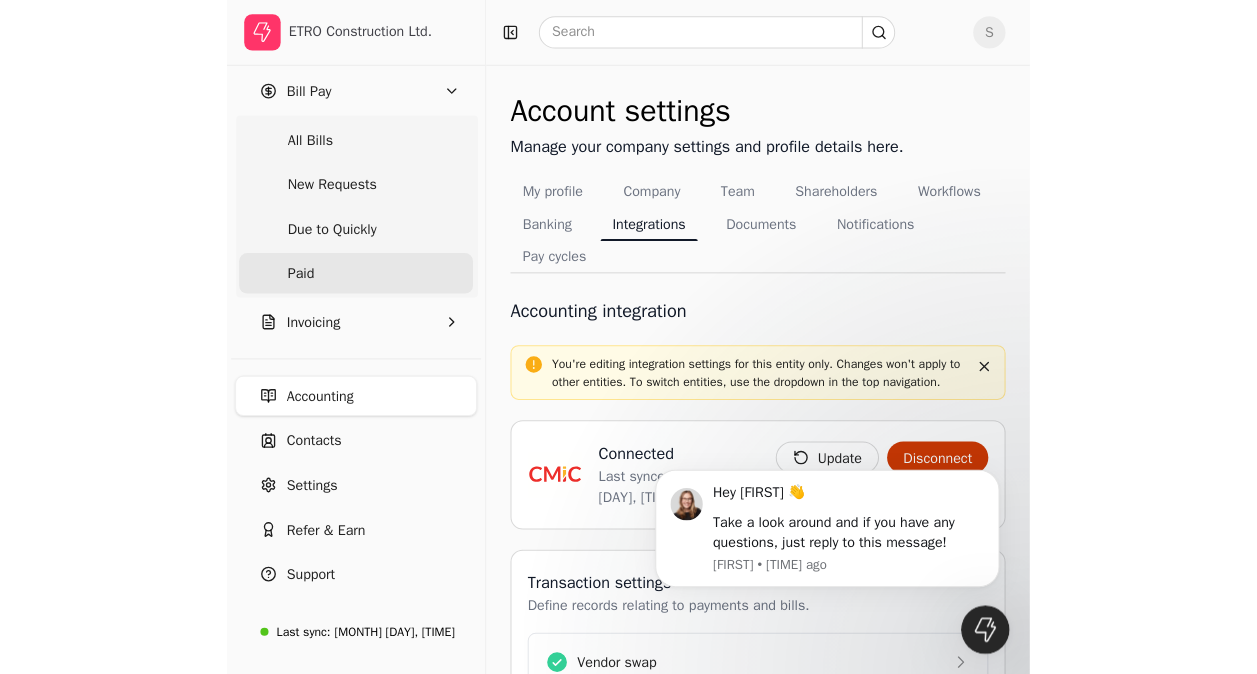 scroll, scrollTop: 0, scrollLeft: 0, axis: both 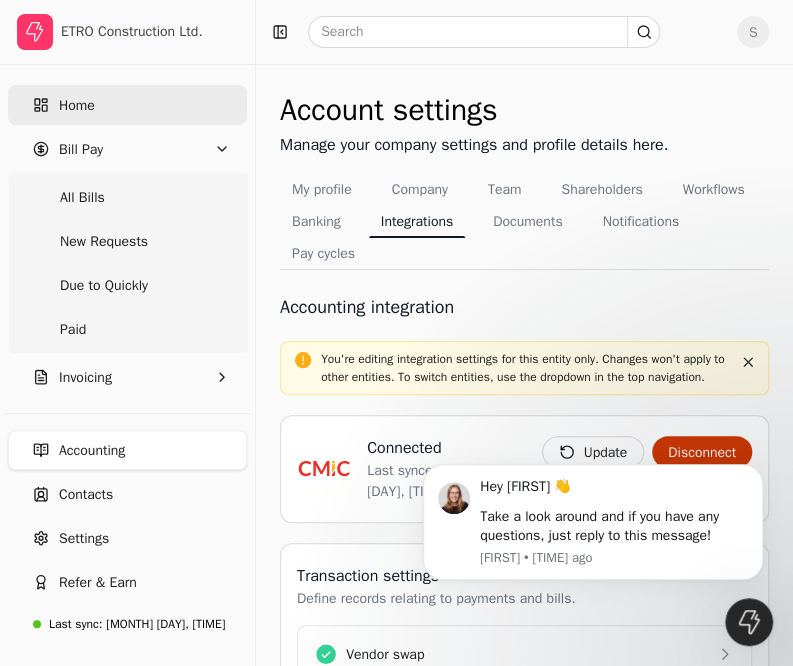 click on "Home" at bounding box center (77, 105) 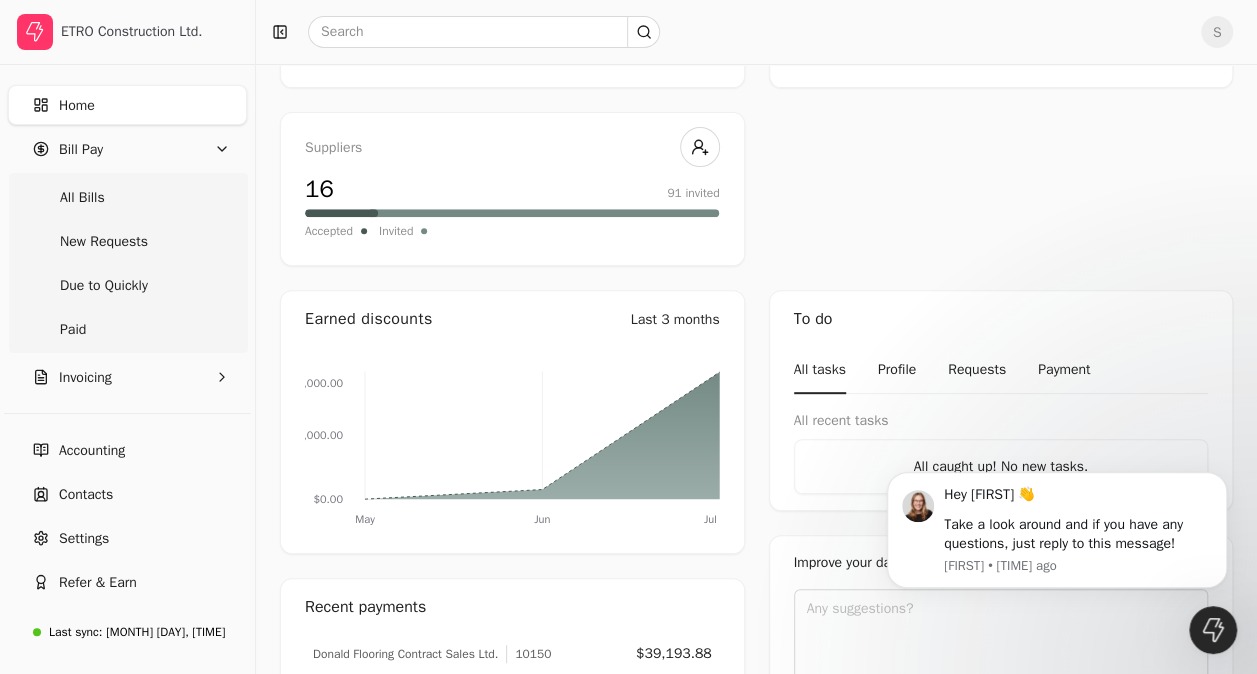 scroll, scrollTop: 300, scrollLeft: 0, axis: vertical 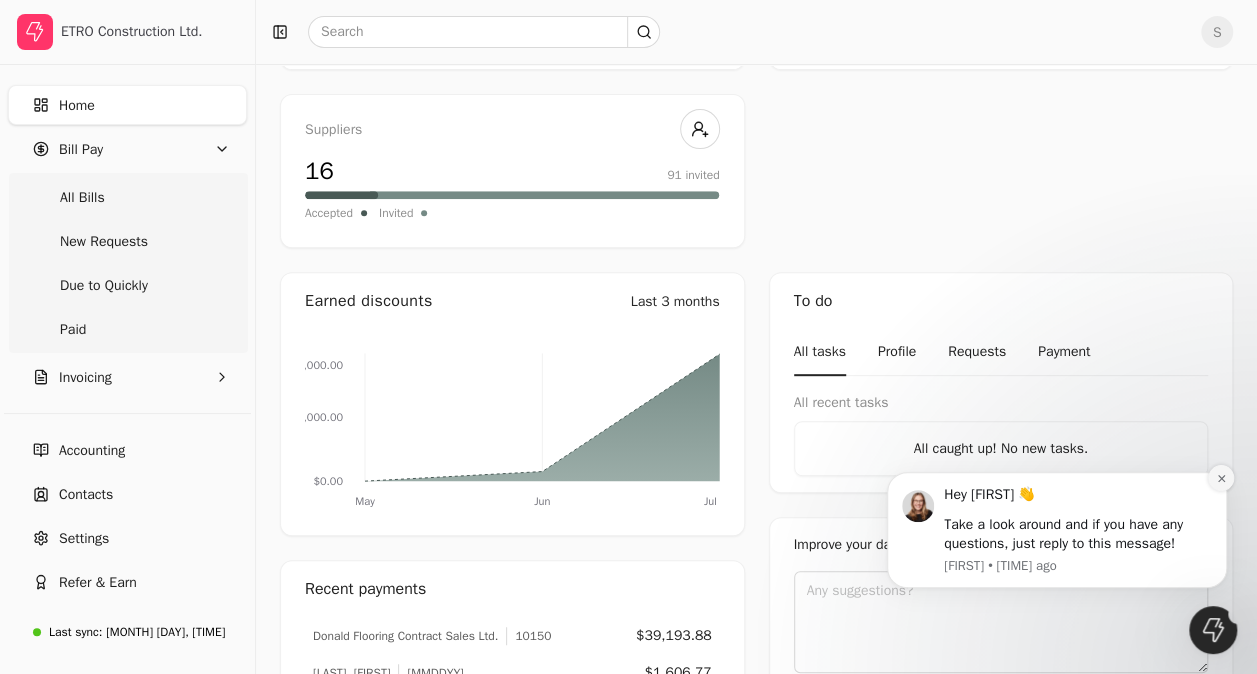 click 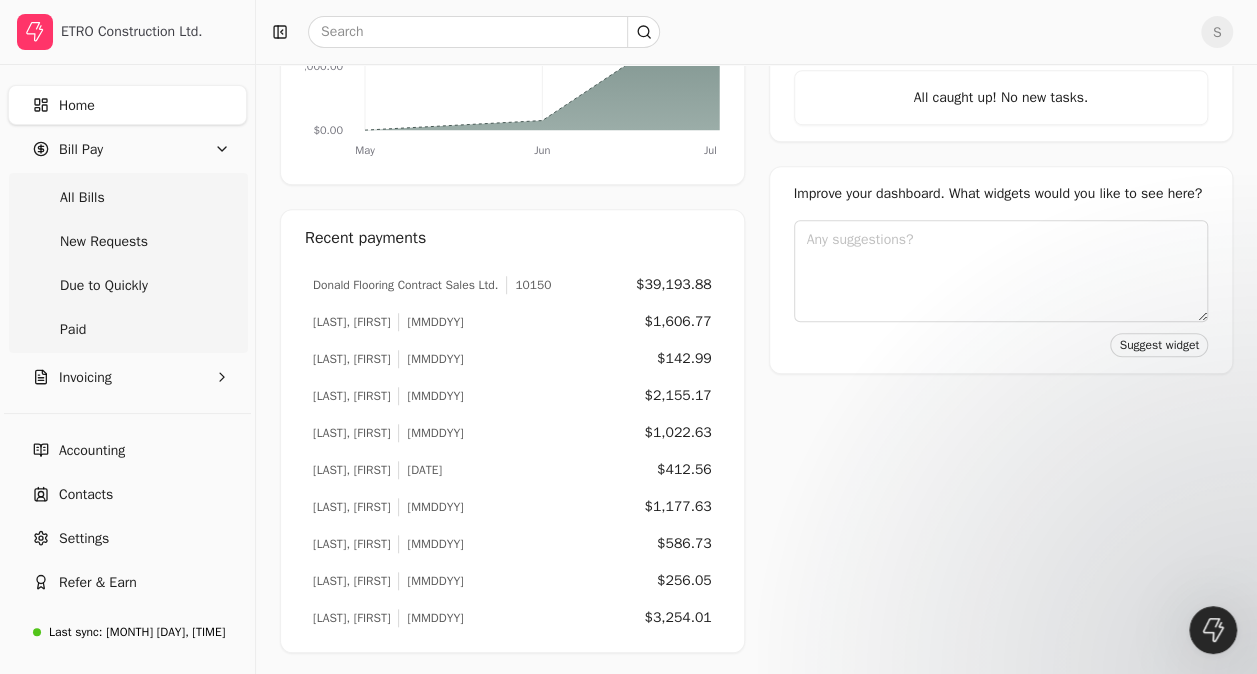 scroll, scrollTop: 551, scrollLeft: 0, axis: vertical 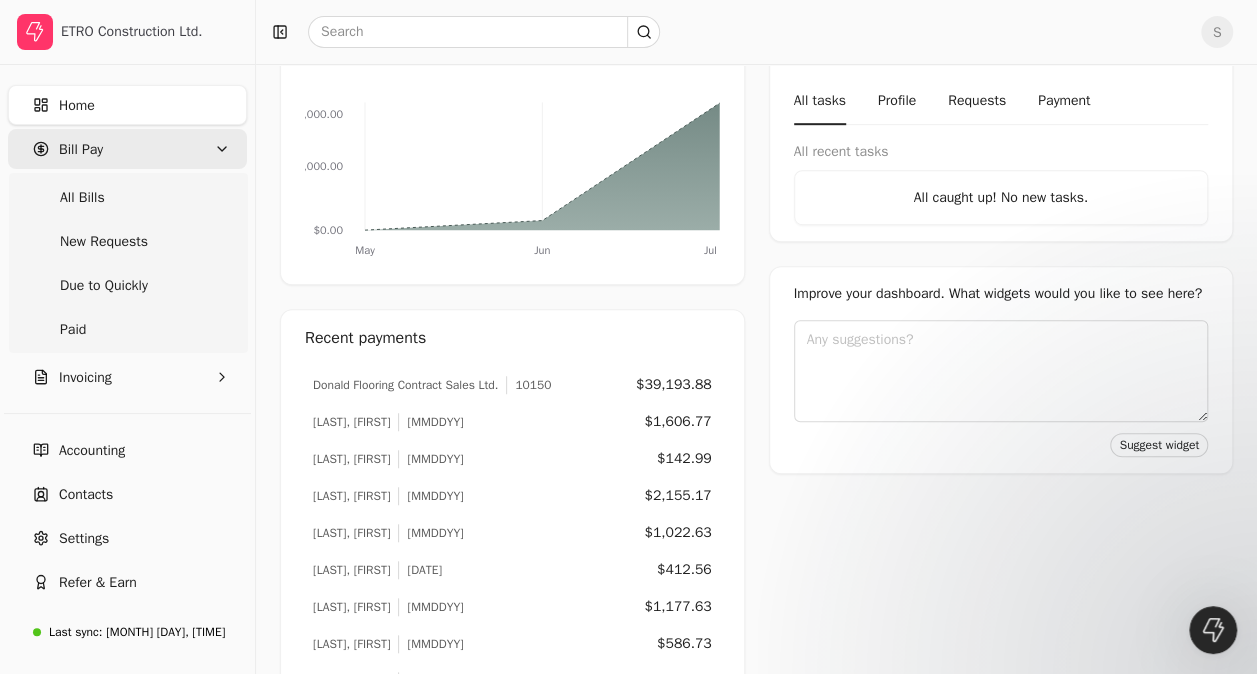 click on "Bill Pay" at bounding box center [81, 149] 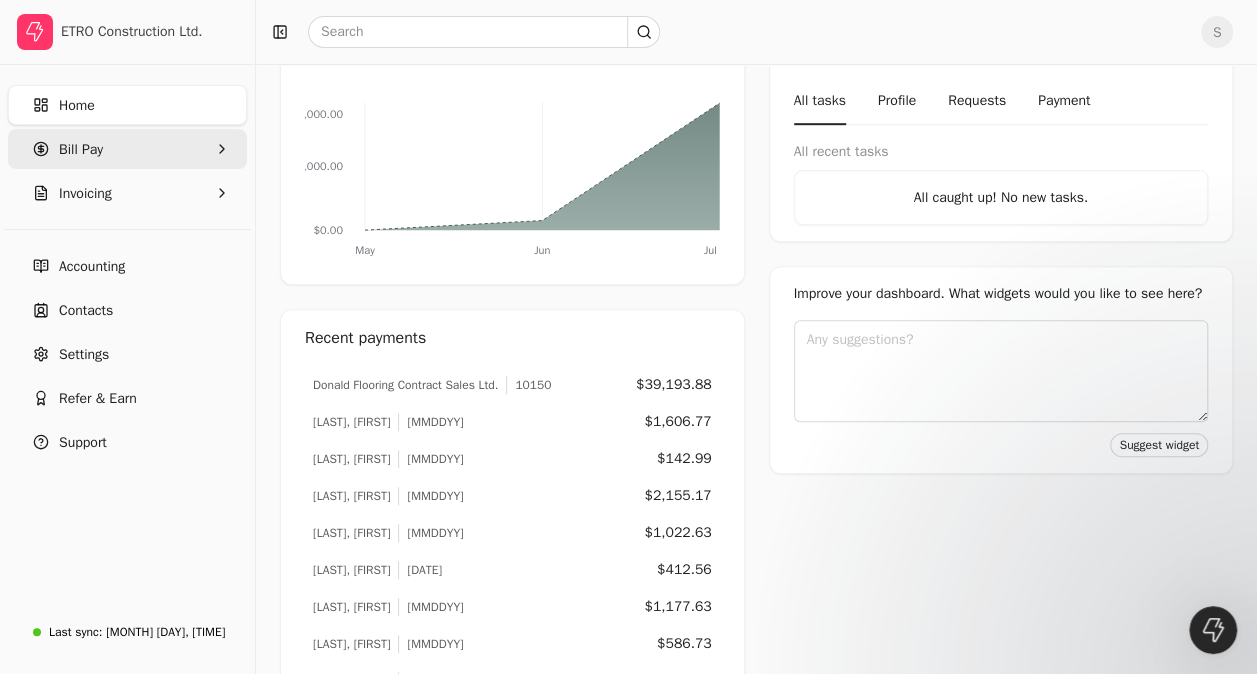 click on "Bill Pay" at bounding box center (81, 149) 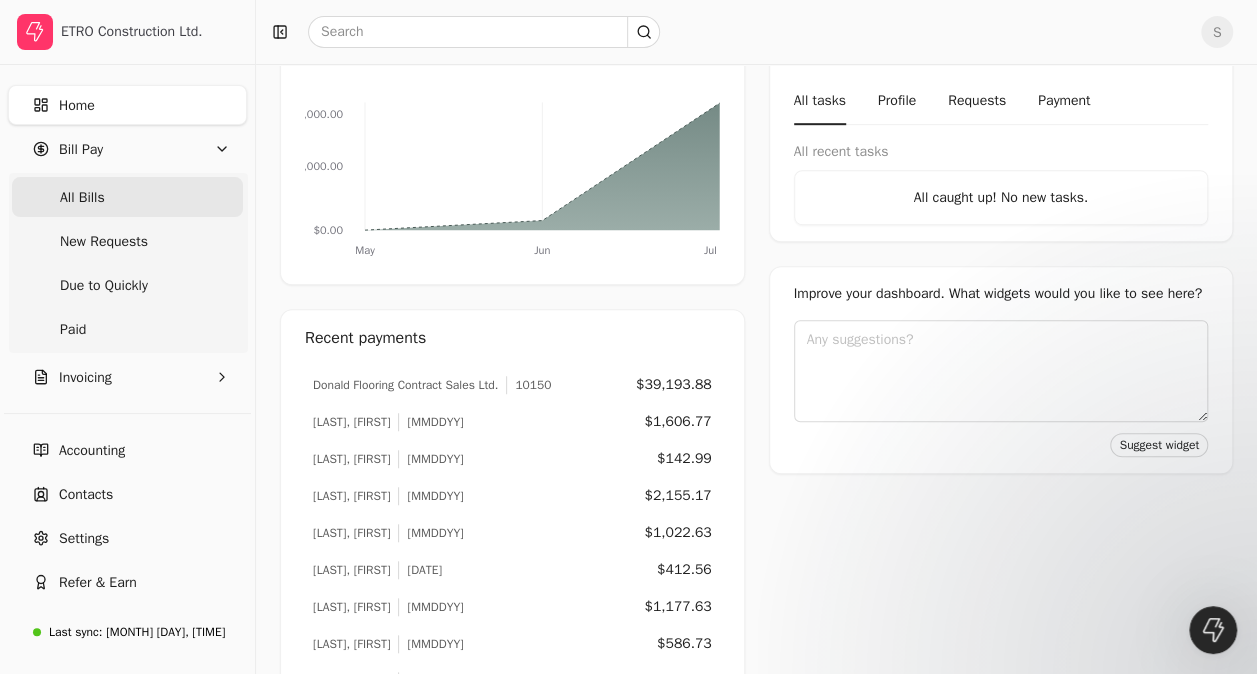 click on "All Bills" at bounding box center [127, 197] 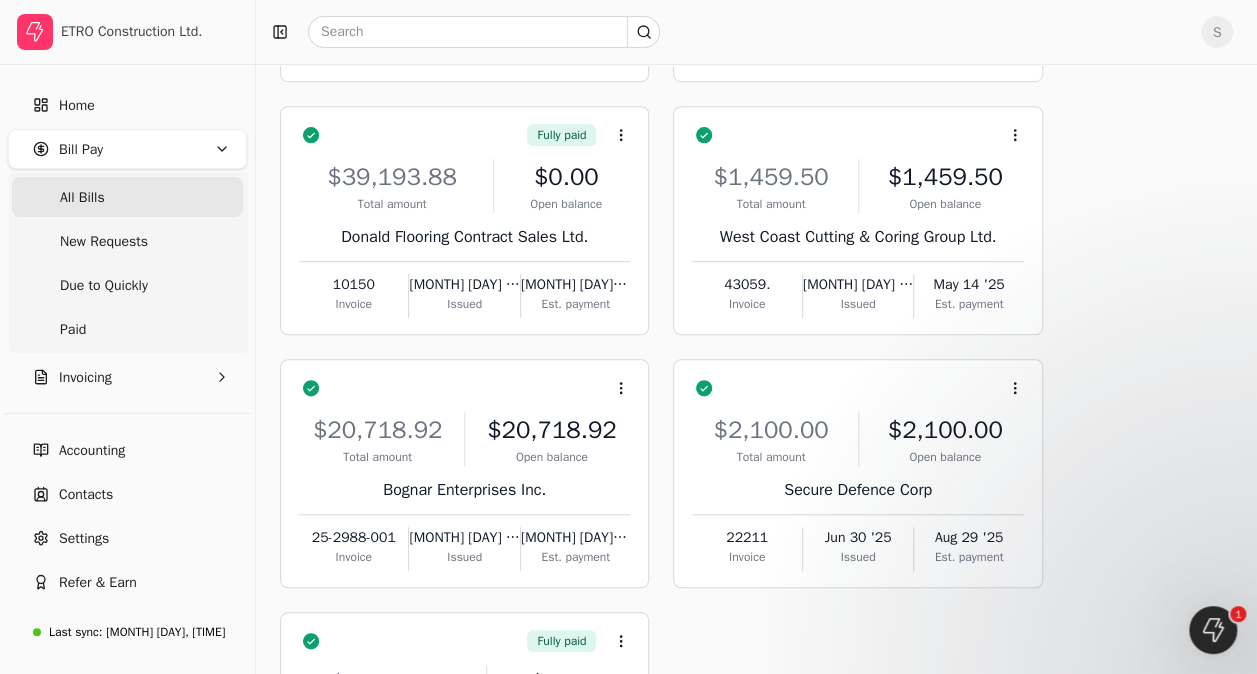 scroll, scrollTop: 700, scrollLeft: 0, axis: vertical 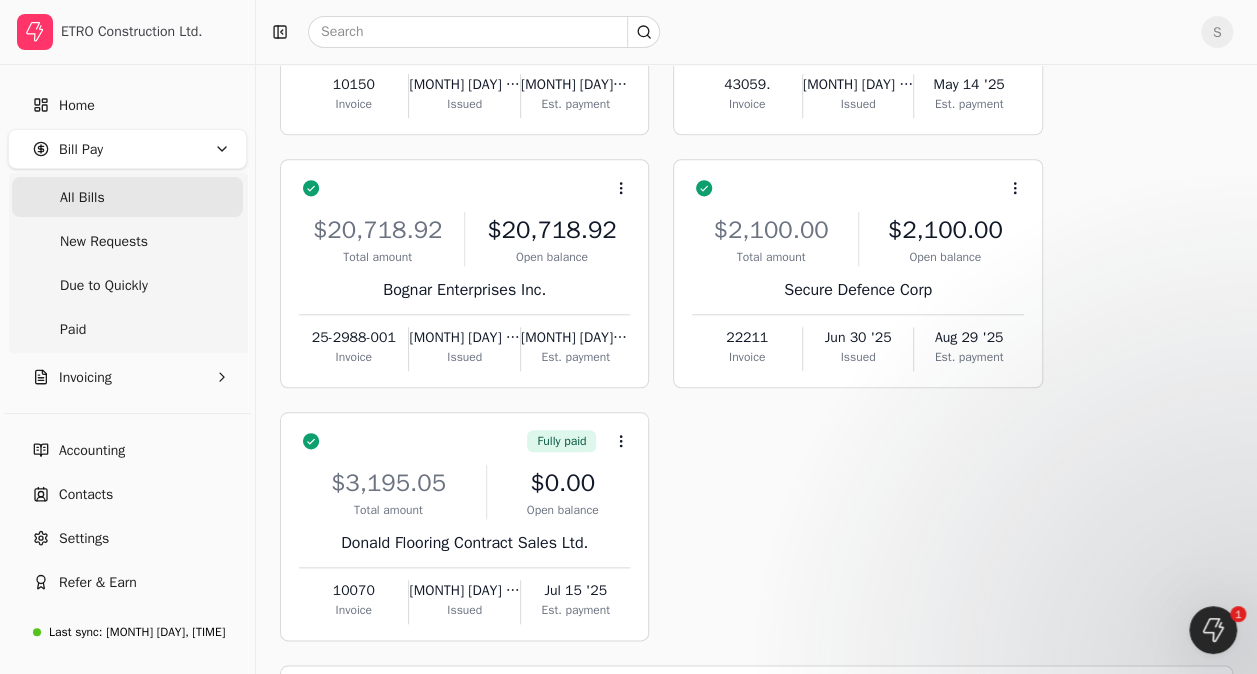 drag, startPoint x: 1081, startPoint y: 338, endPoint x: 1138, endPoint y: 323, distance: 58.940647 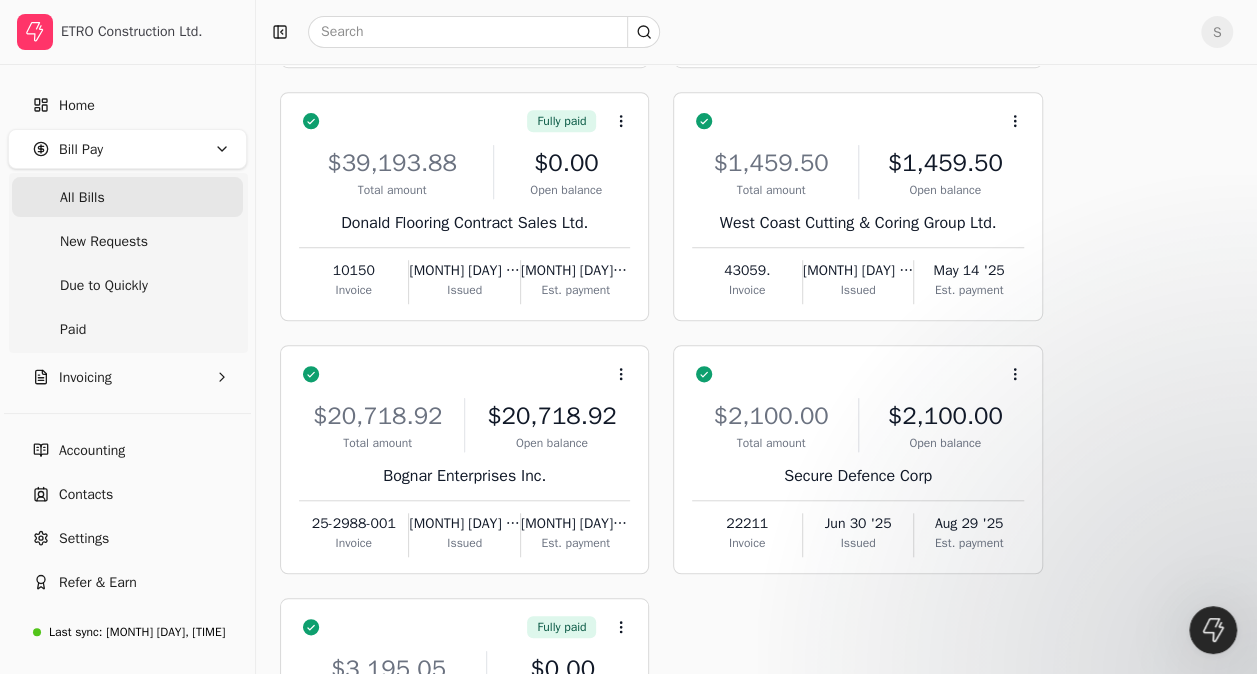 scroll, scrollTop: 574, scrollLeft: 0, axis: vertical 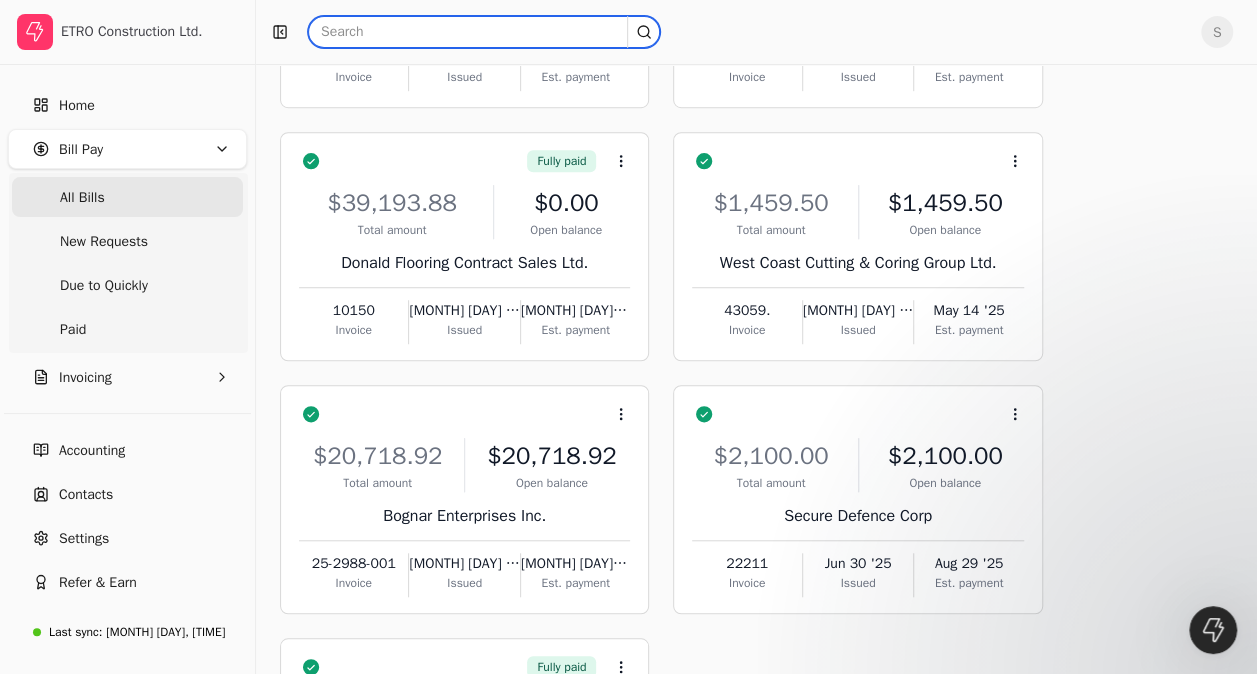 click at bounding box center [484, 32] 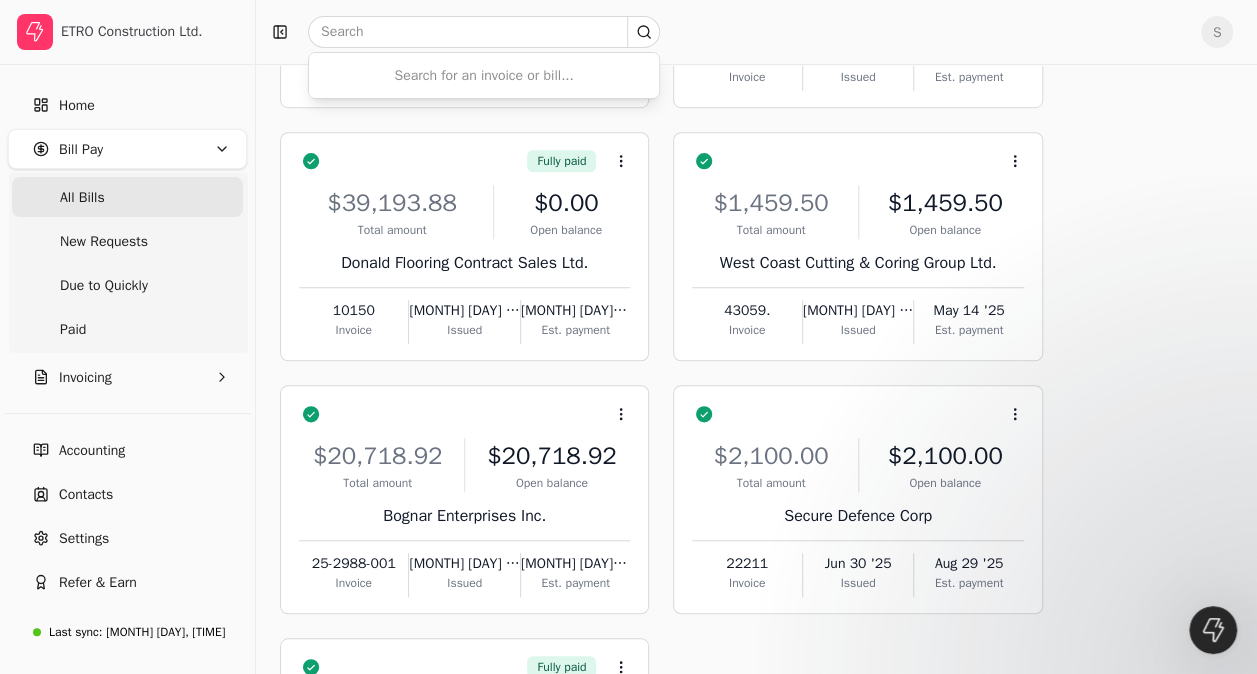 click on "Context Menu Button $10,389.75 Total amount $10,389.75 Open balance Orca Steel & Erecting Ltd. [DATE]-[NUMBER] Invoice [DATE] [DATE] Issued [DATE] [DATE] Est. payment Context Menu Button $199,459.26 Total amount $199,459.26 Open balance Blackcomb Glass Ltd. ADJ. Invoice [DATE] [DATE] Issued [DATE] [DATE] Est. payment Context Menu Button $1,470.00 Total amount $1,470.00 Open balance Secure Defence Corp [PHONE] Invoice [DATE] [DATE] Issued [DATE] [DATE] Est. payment Context Menu Button $11,749.72 Total amount $11,749.72 Open balance Kinsol TImber Systems Ltd. [NUMBER] Invoice [DATE] [DATE] Issued [DATE] [DATE] Est. payment Fully paid Context Menu Button $39,193.88 Total amount $0.00 Open balance Donald Flooring Contract Sales Ltd. [NUMBER] Invoice [DATE] [DATE] Issued [DATE] [DATE] Est. payment Context Menu Button $1,459.50 Total amount $1,459.50 Open balance West Coast Cutting & Coring Group Ltd. [NUMBER]. Invoice [DATE] [DATE] Issued [DATE] [DATE] Est. payment Context Menu Button $20,718.92 Total amount $20,718.92 Open balance Bognar Enterprises Inc. [PHONE]" at bounding box center (756, 246) 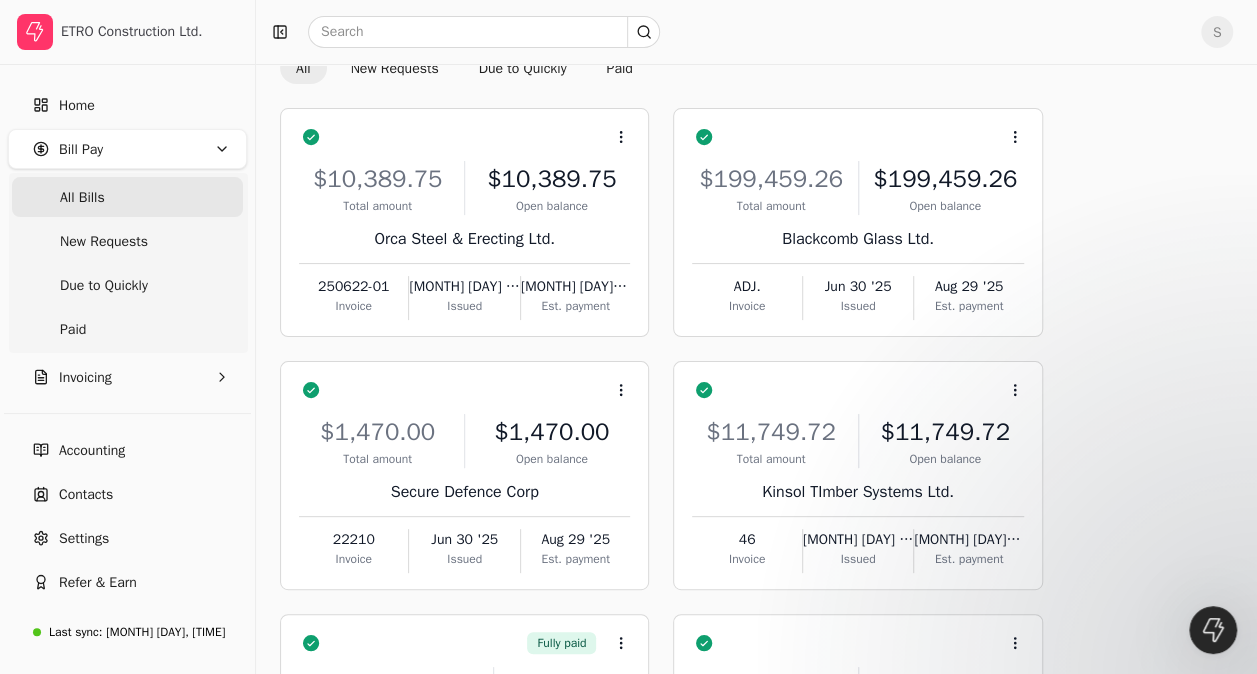 scroll, scrollTop: 0, scrollLeft: 0, axis: both 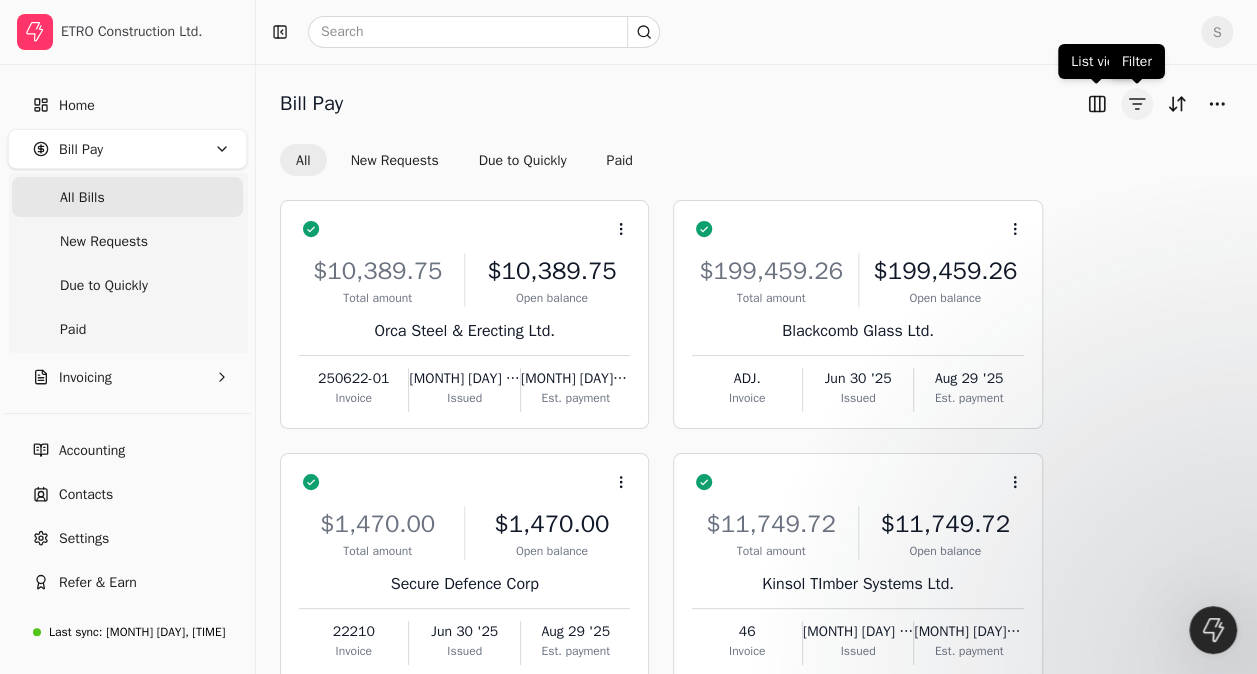 click at bounding box center [1137, 104] 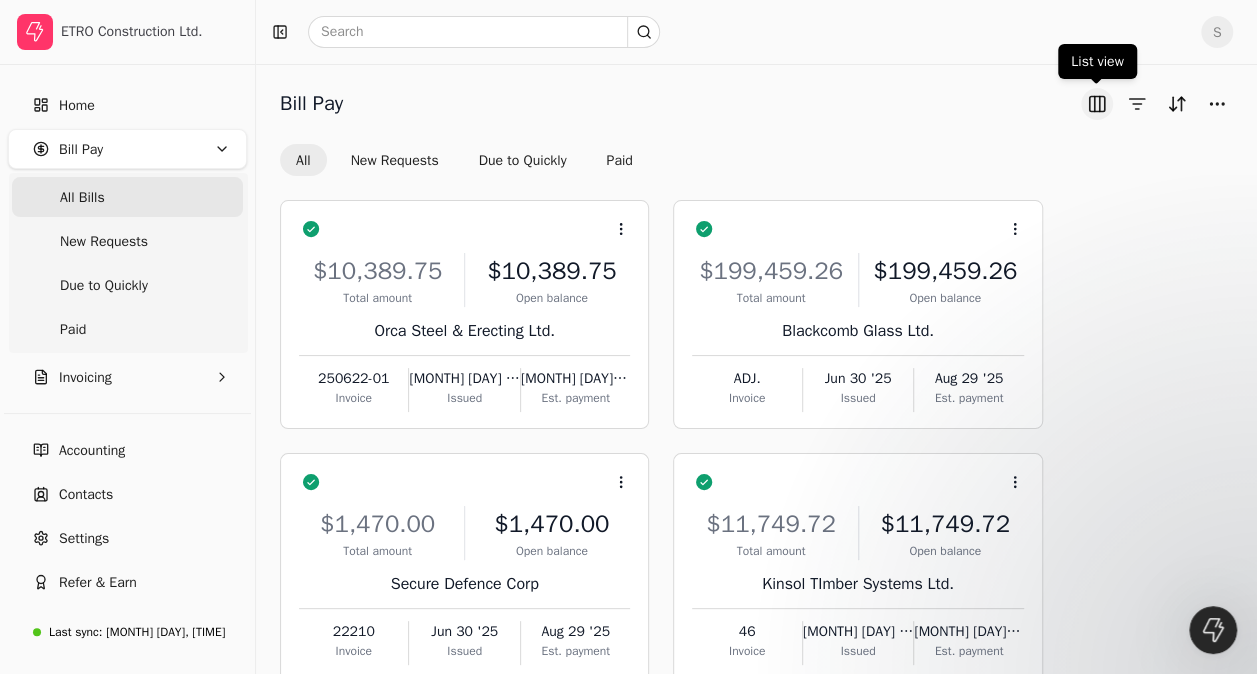 click at bounding box center (1097, 104) 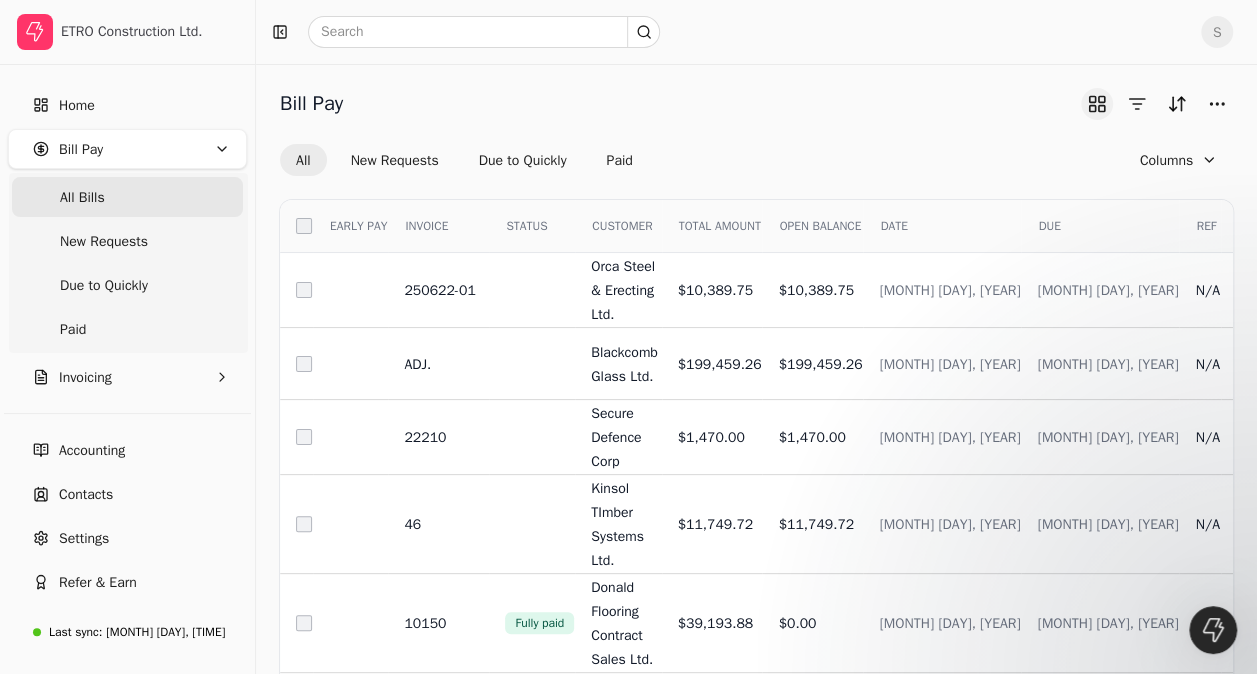 click at bounding box center (1097, 104) 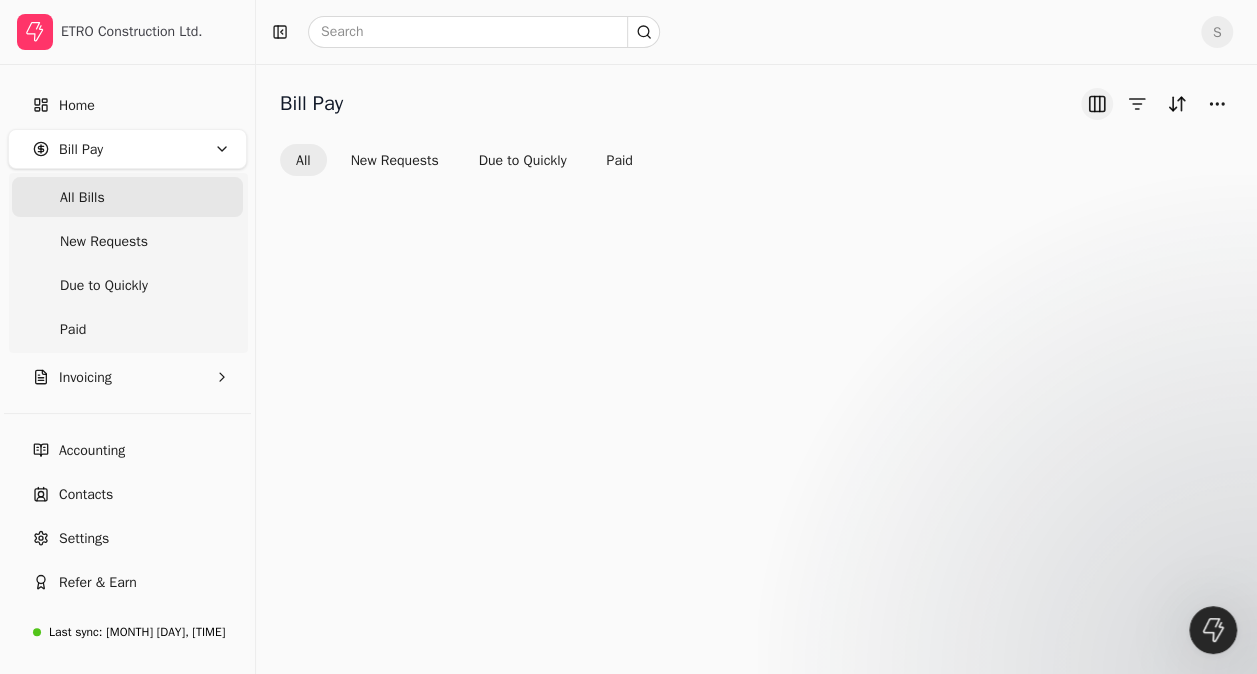 click at bounding box center (1097, 104) 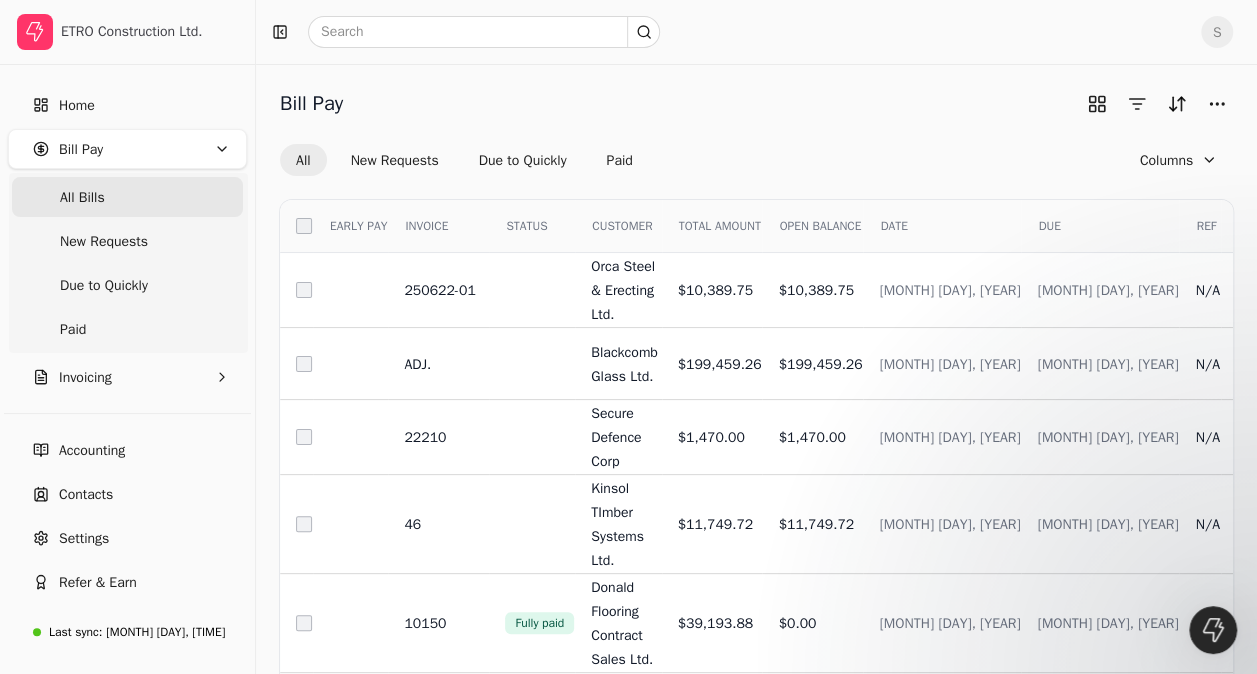 click on "Bill Pay All New Requests Due to Quickly Paid Columns" at bounding box center (756, 132) 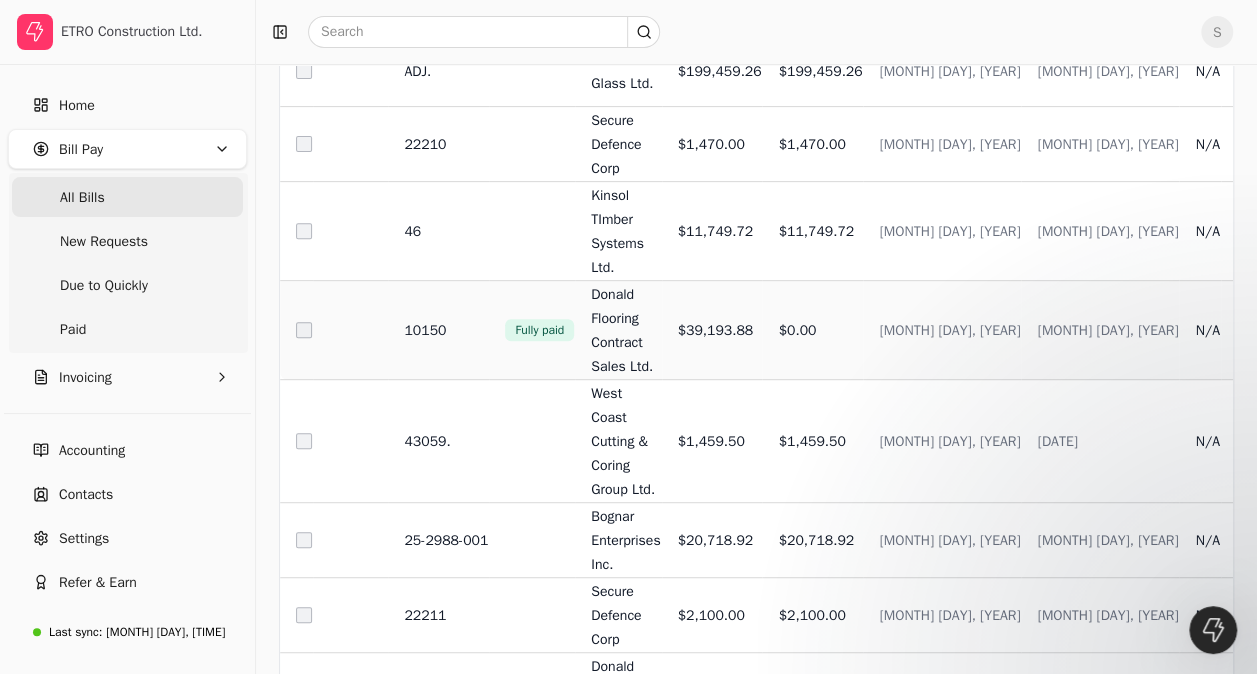 scroll, scrollTop: 0, scrollLeft: 0, axis: both 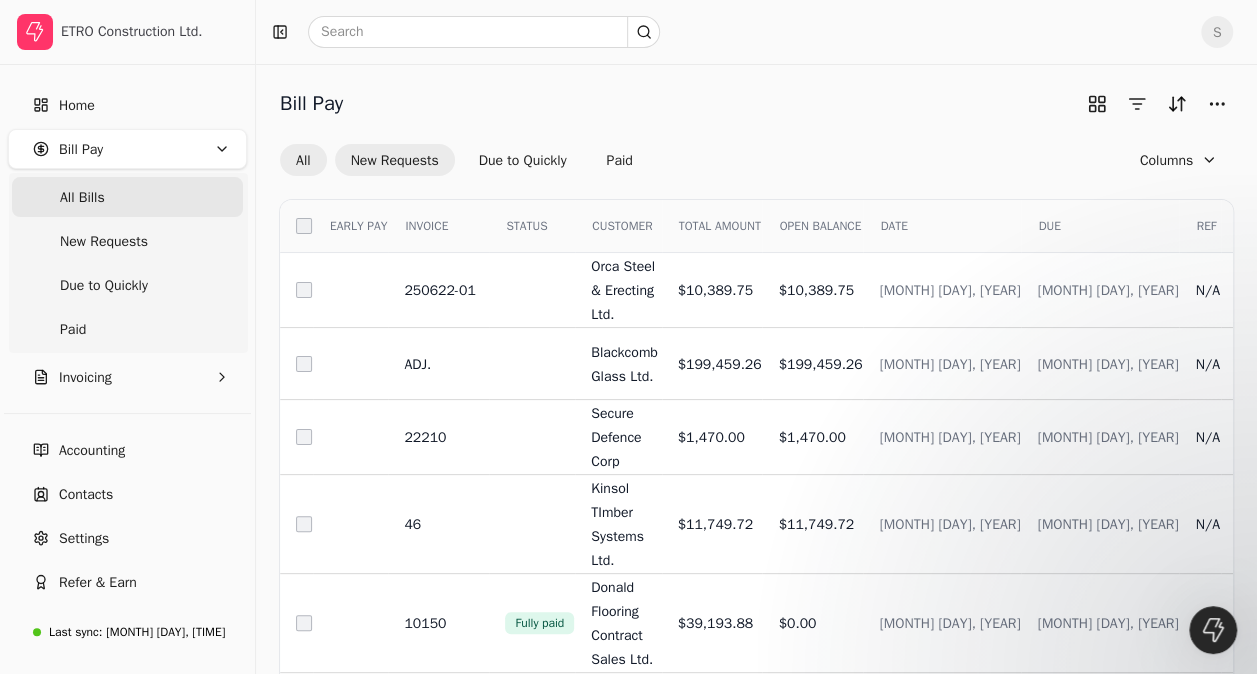click on "New Requests" at bounding box center [395, 160] 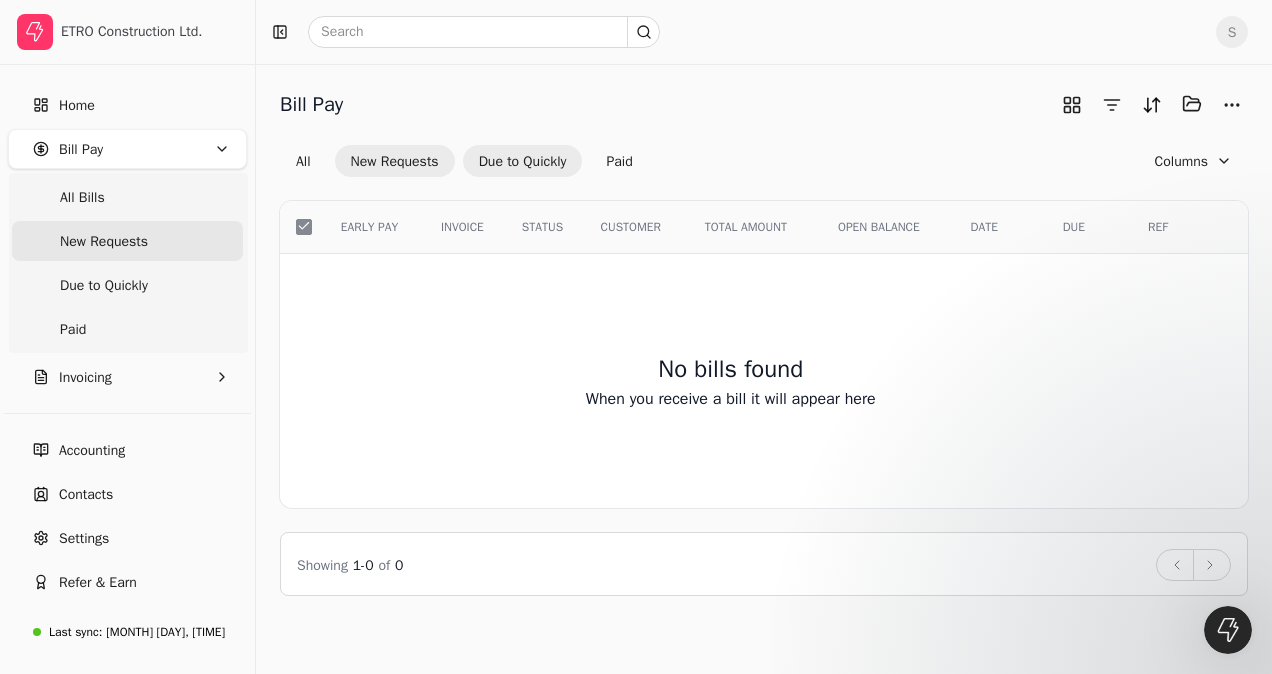 click on "Due to Quickly" at bounding box center [523, 161] 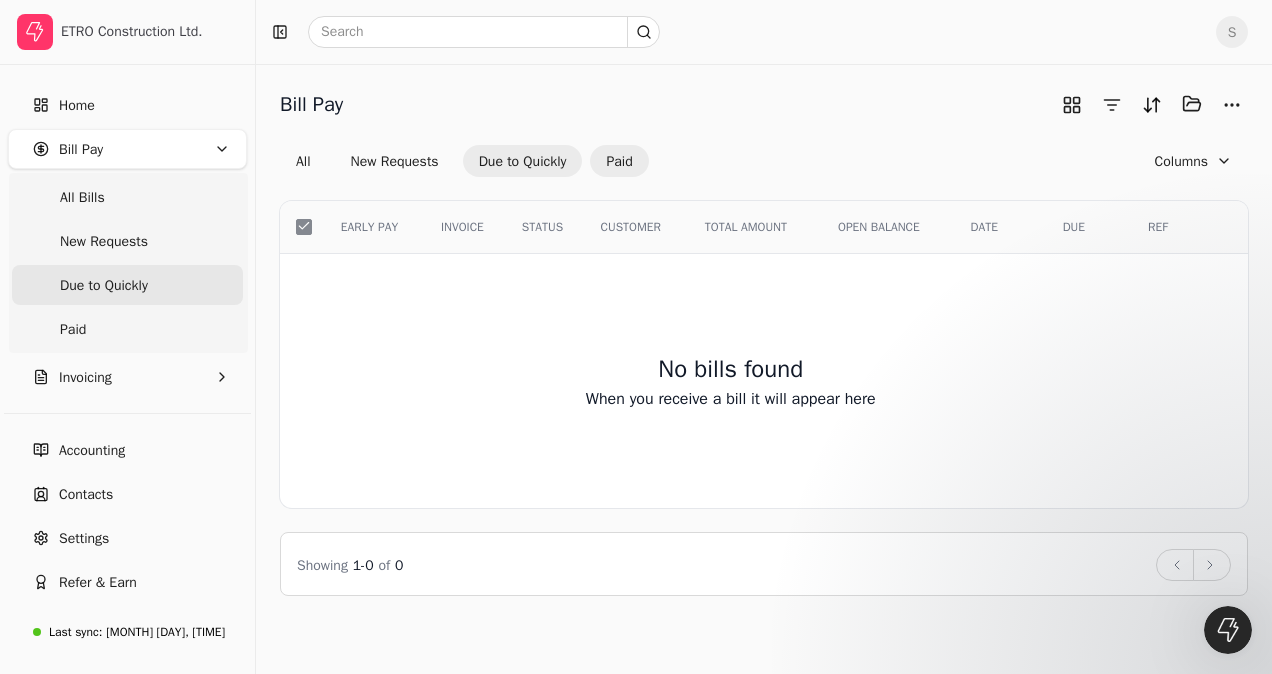 click on "Paid" at bounding box center (619, 161) 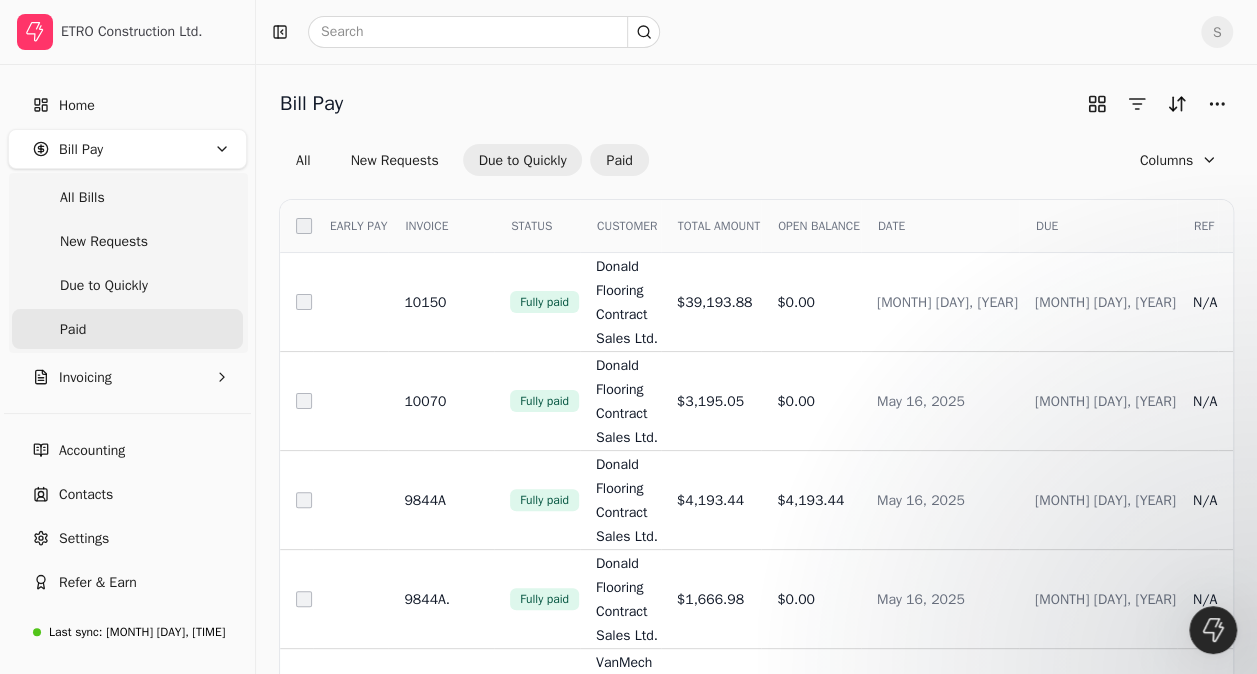 click on "Due to Quickly" at bounding box center (523, 160) 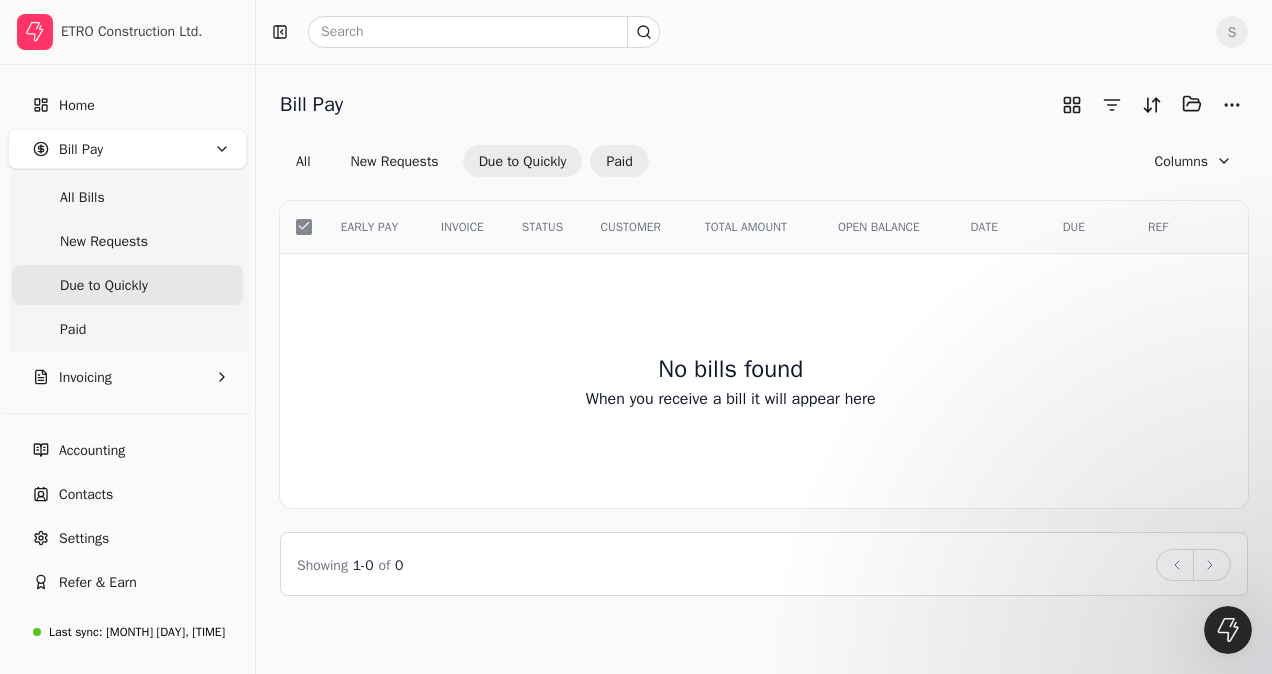 click on "Paid" at bounding box center [619, 161] 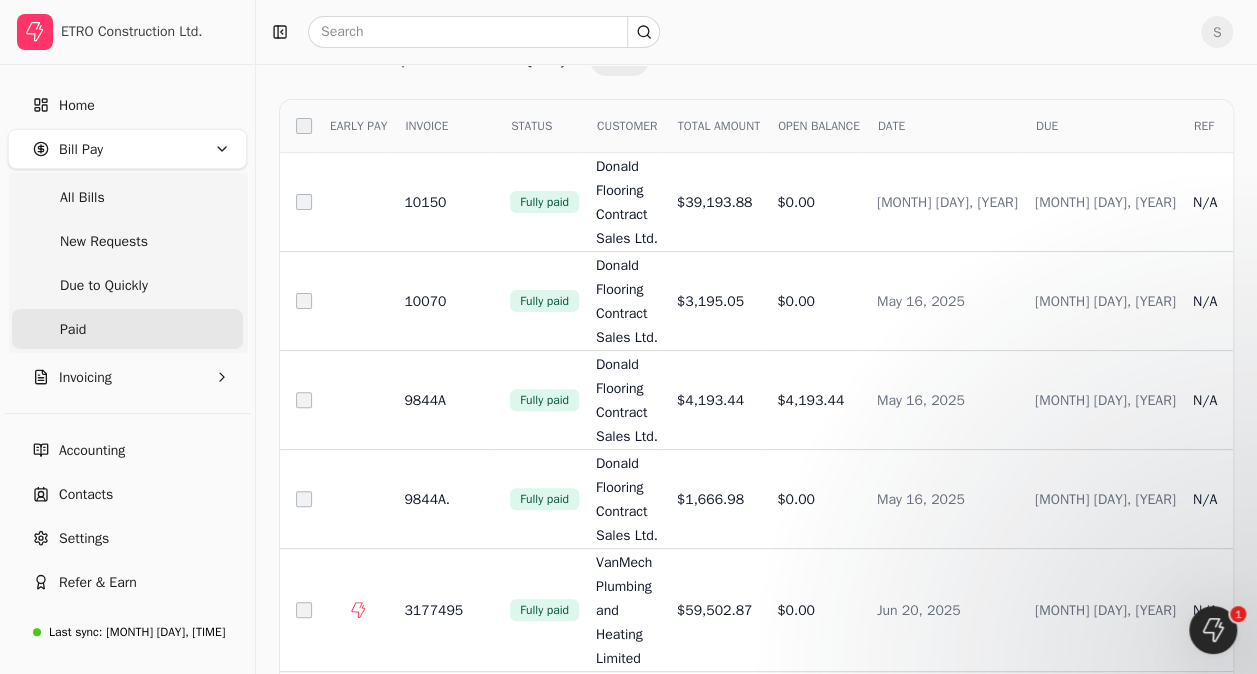 scroll, scrollTop: 0, scrollLeft: 0, axis: both 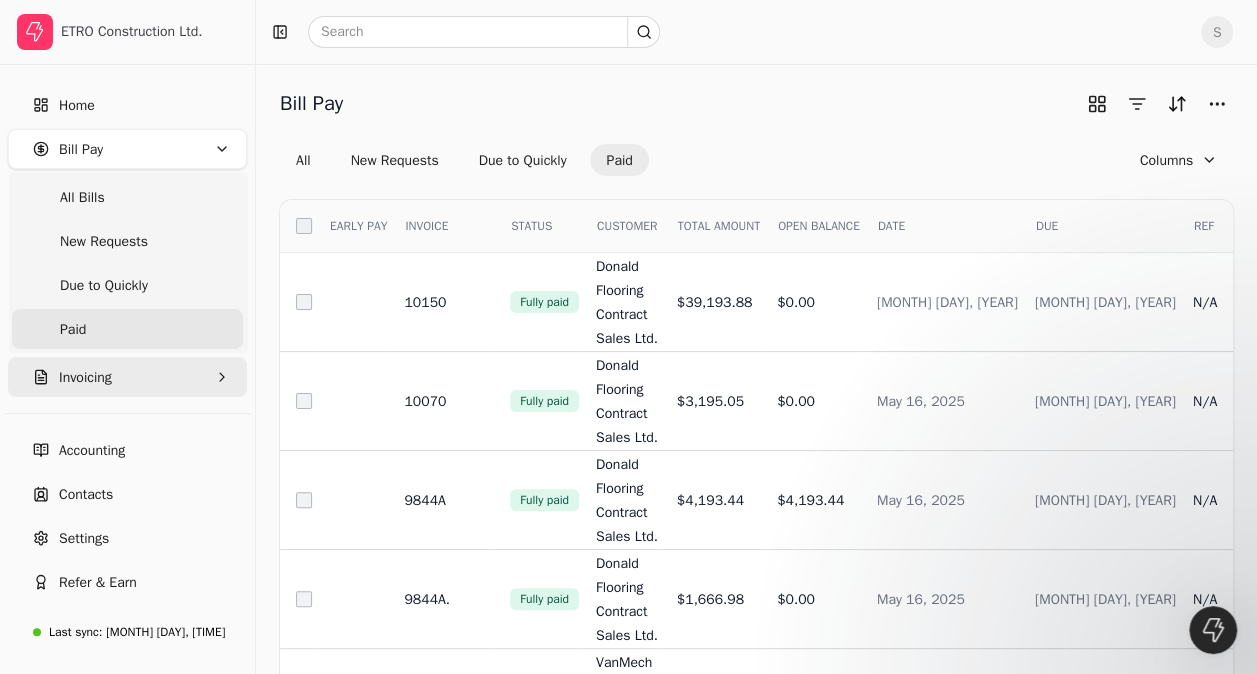 click on "Invoicing" at bounding box center (127, 377) 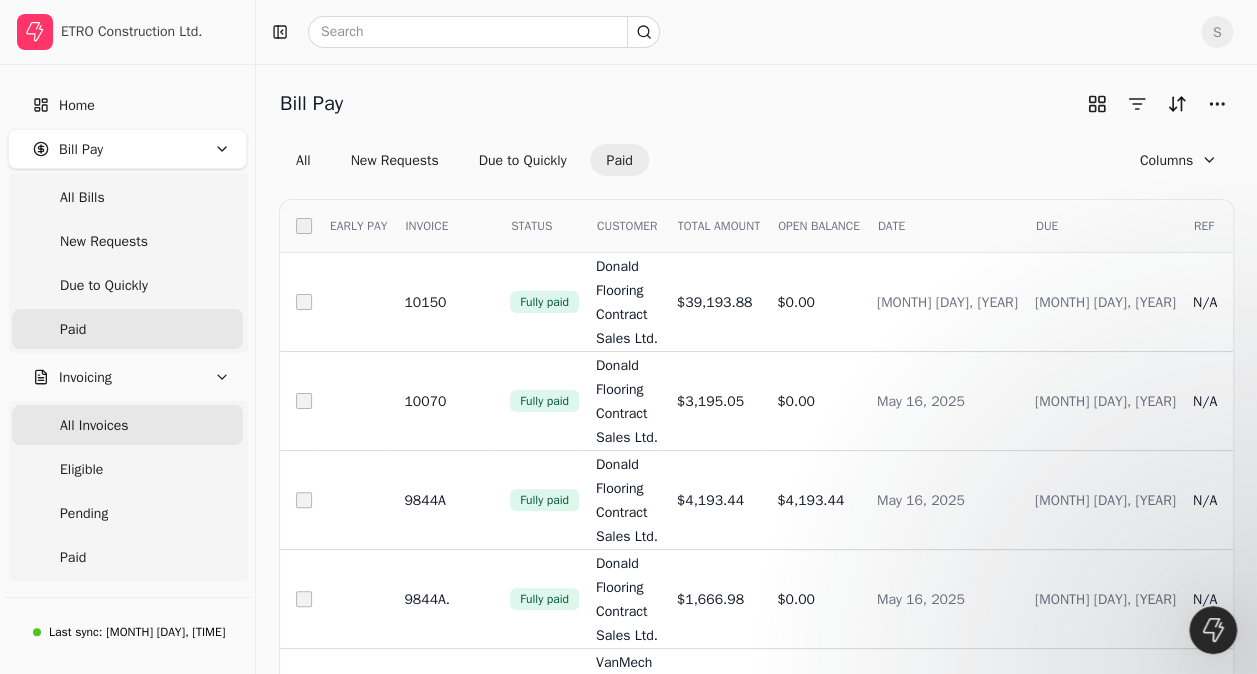 click on "All Invoices" at bounding box center (94, 425) 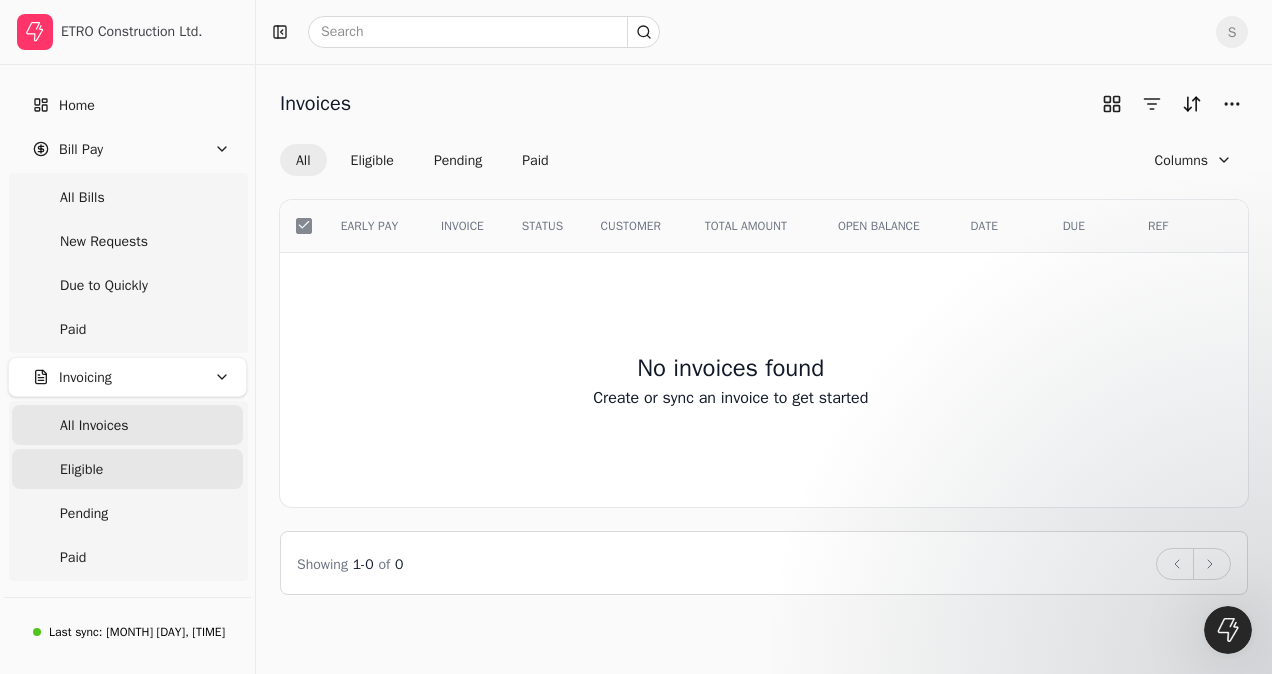 click on "Eligible" at bounding box center [81, 469] 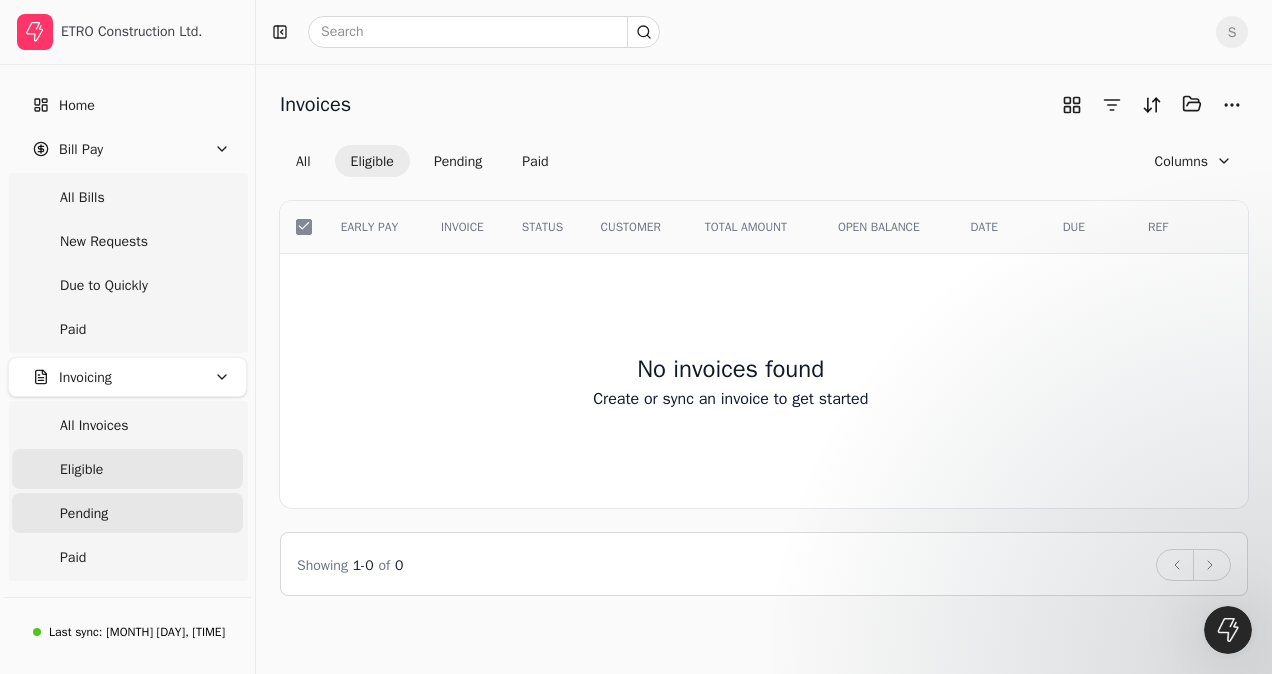 click on "Pending" at bounding box center (84, 513) 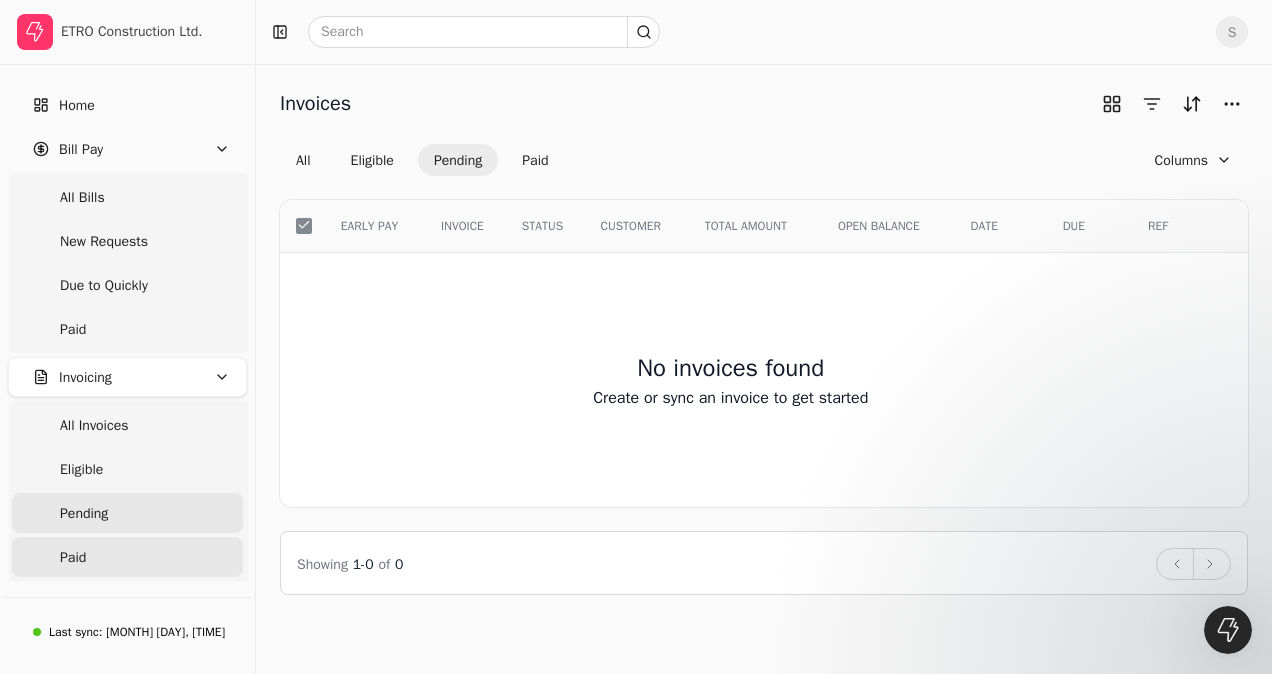 click on "Paid" at bounding box center [73, 557] 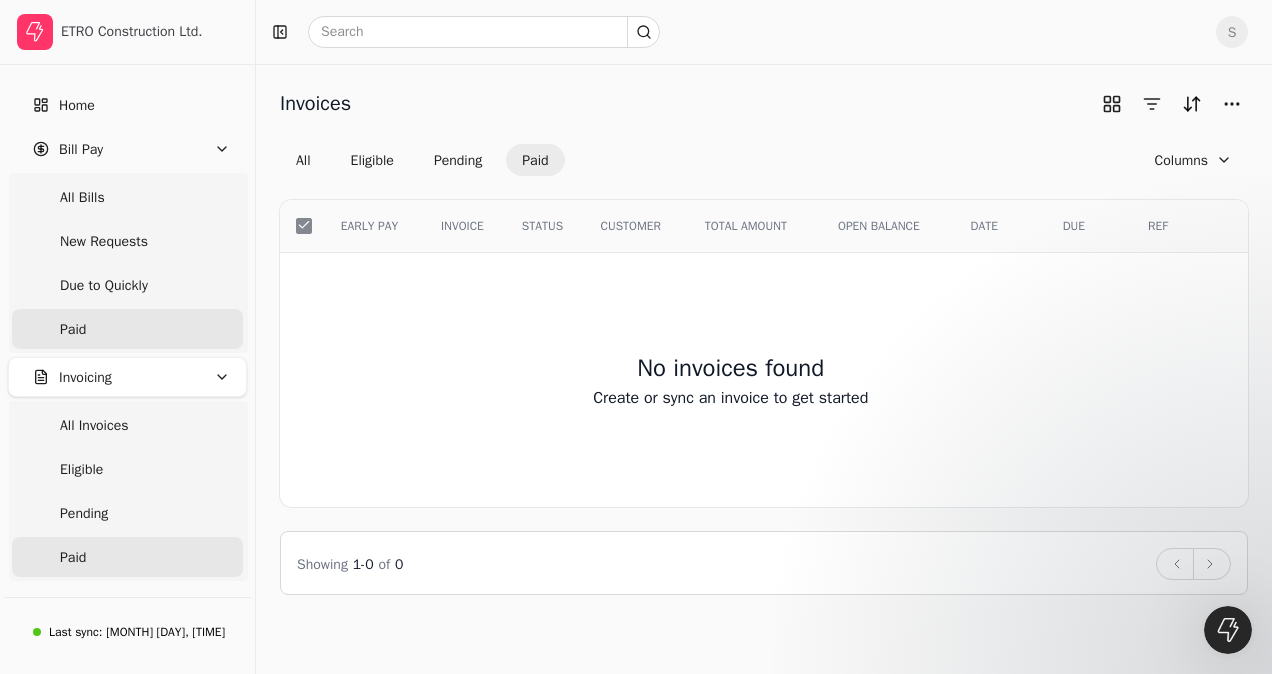 click on "Paid" at bounding box center [127, 329] 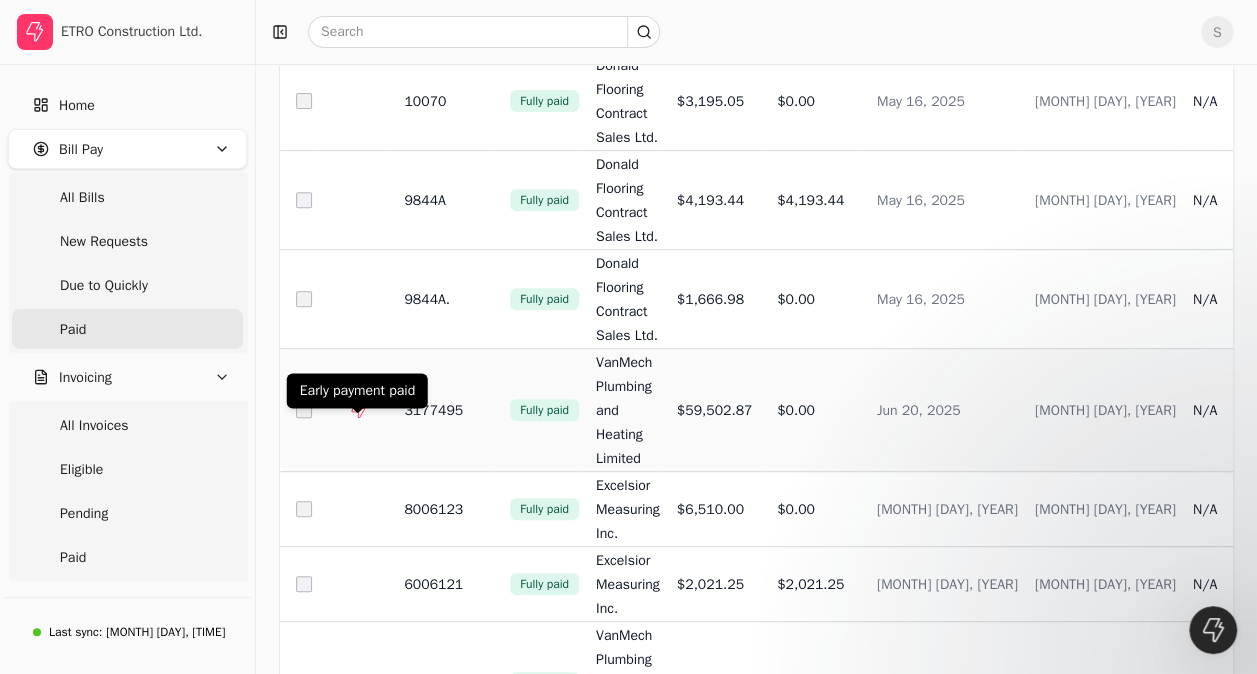 scroll, scrollTop: 200, scrollLeft: 0, axis: vertical 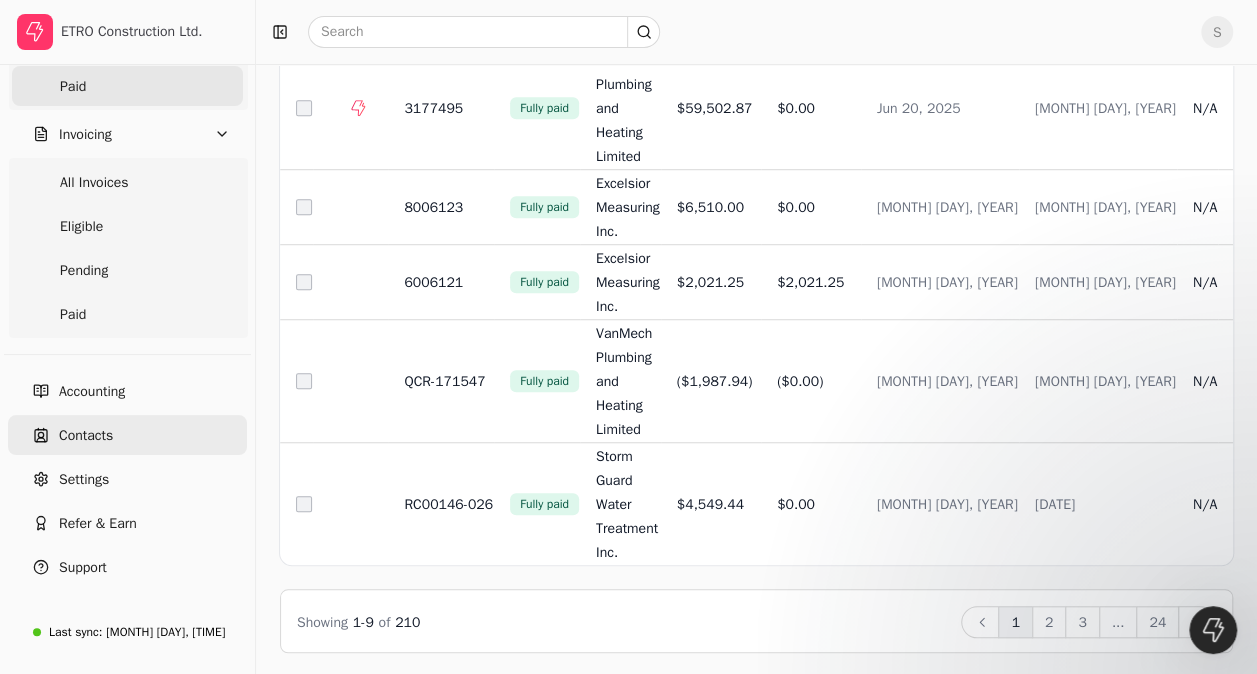click on "Contacts" at bounding box center [86, 435] 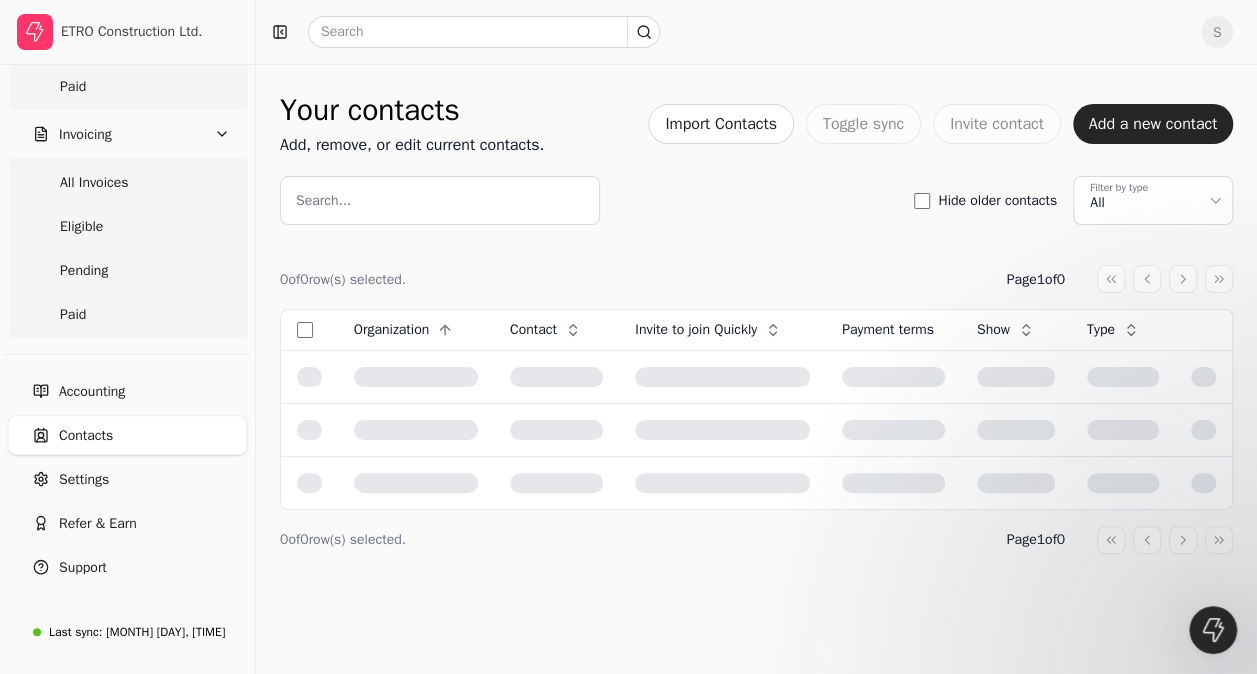 scroll, scrollTop: 0, scrollLeft: 0, axis: both 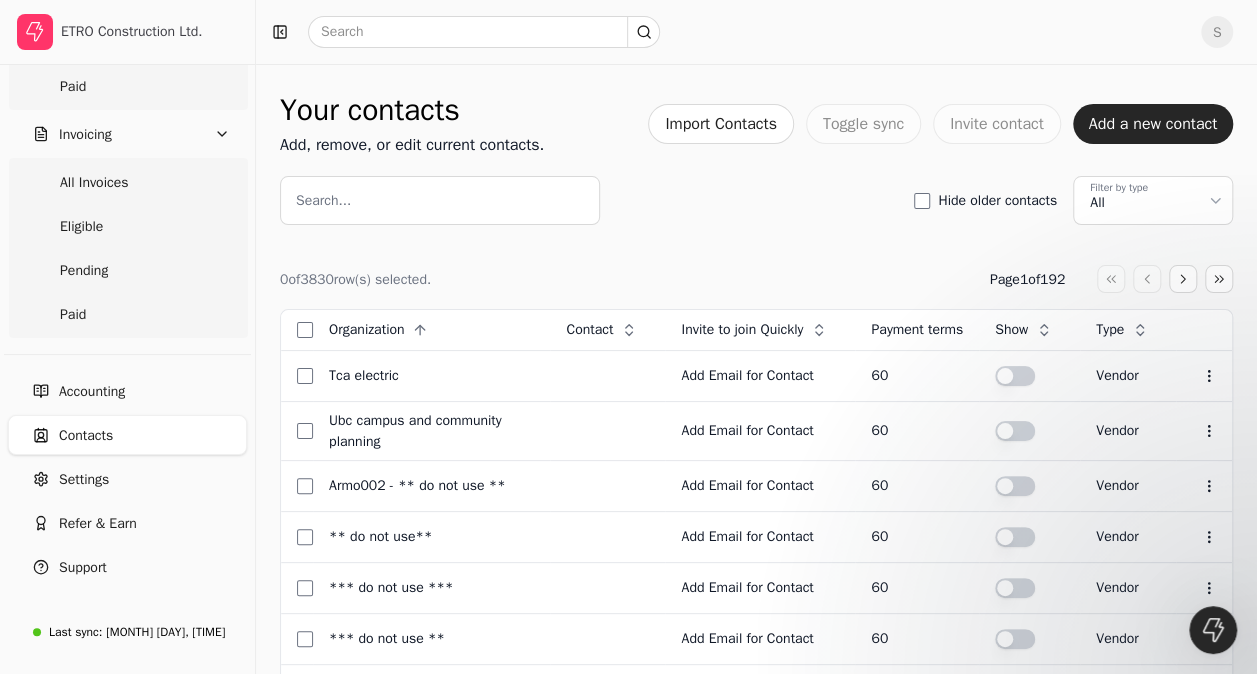 click on "0  of  3830  row(s) selected." at bounding box center [355, 279] 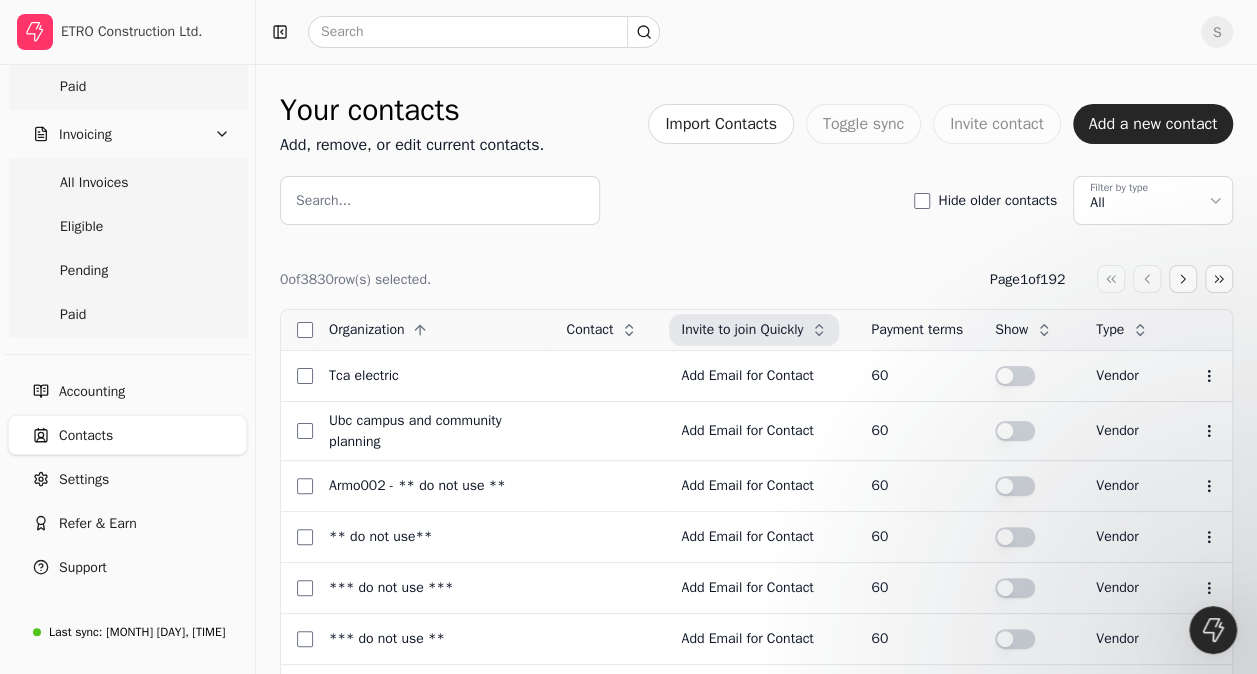 click 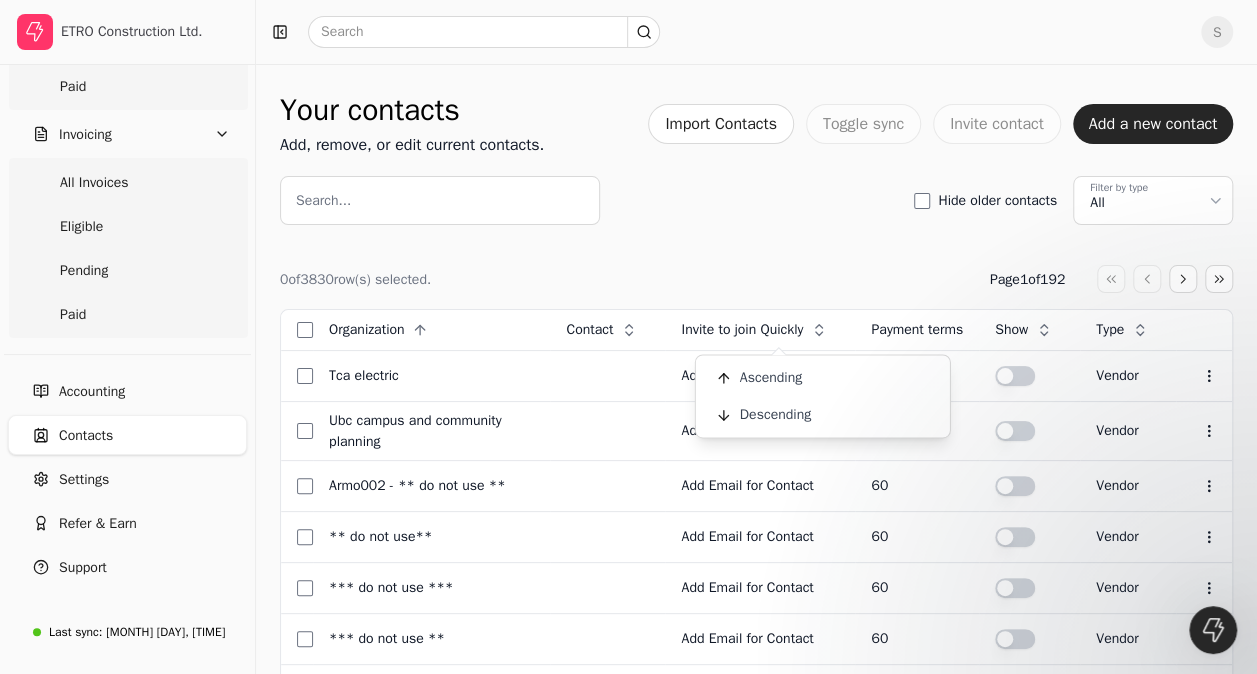 click on "0  of  3830  row(s) selected. Page  1  of  192 Organization Context Menu Button Contact Context Menu Button Invite to join Quickly Context Menu Button Payment terms Show Context Menu Button Type Context Menu Button [COMPANY] Add Email for Contact   60 vendor Context Menu Button  [COMPANY] Add Email for Contact   60 vendor Context Menu Button [CODE] Add Email for Contact   60 vendor Context Menu Button ** Do not use** Add Email for Contact   60 vendor Context Menu Button ***  DO NOT USE *** Add Email for Contact   60 vendor Context Menu Button *** DO NOT USE ** Add Email for Contact   60 vendor Context Menu Button [CODE] - *** DO NOT USE *** Add Email for Contact   60 vendor Context Menu Button *** DO NOT USE *** Add Email for Contact   60 vendor Context Menu Button [CODE] - ***DO NOT USE*** Add Email for Contact   60 vendor Context Menu Button [CODE] - **DO NOT USE** Add Email for Contact   60 vendor Context Menu Button **DO NOT USE** [COMPANY]   60" at bounding box center [756, 852] 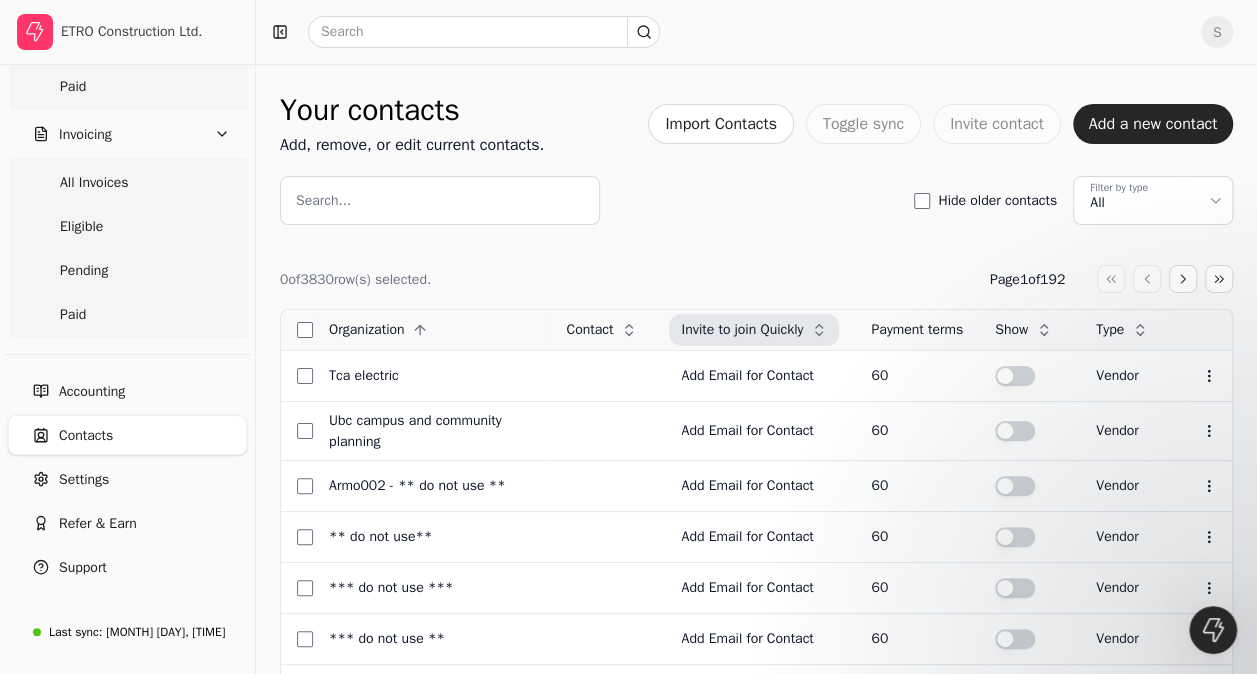 click 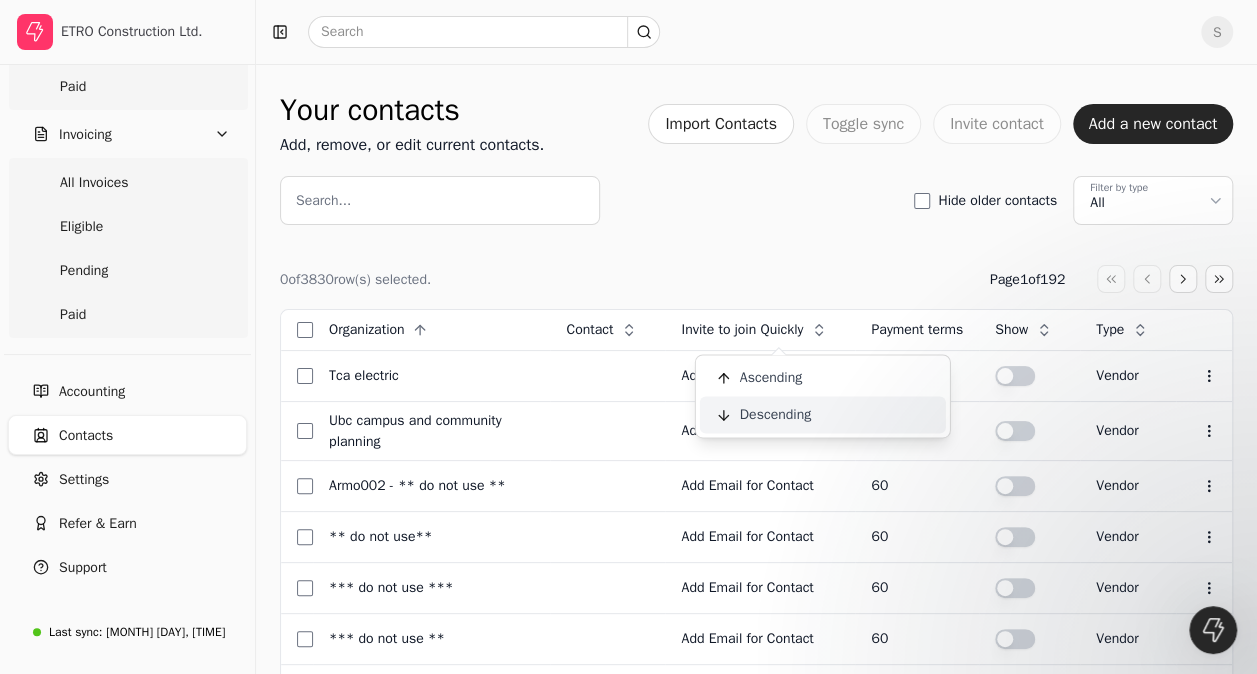 click on "Descending" at bounding box center (775, 414) 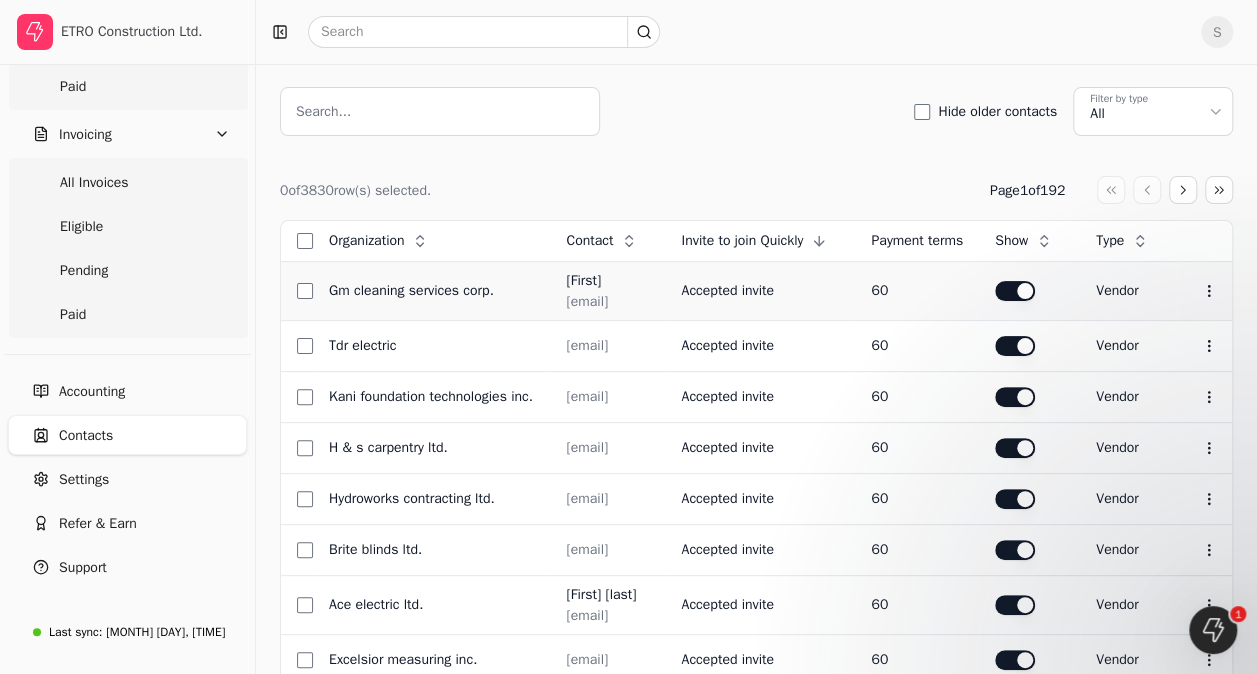 scroll, scrollTop: 0, scrollLeft: 0, axis: both 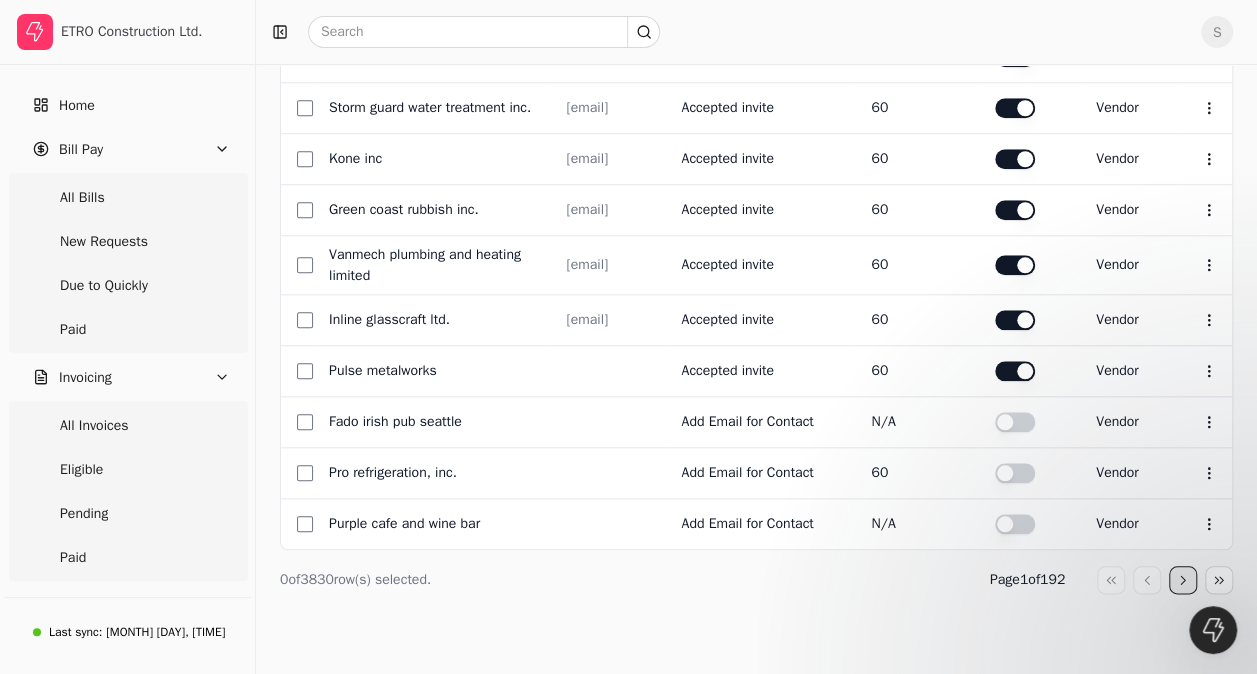 click at bounding box center (1183, -566) 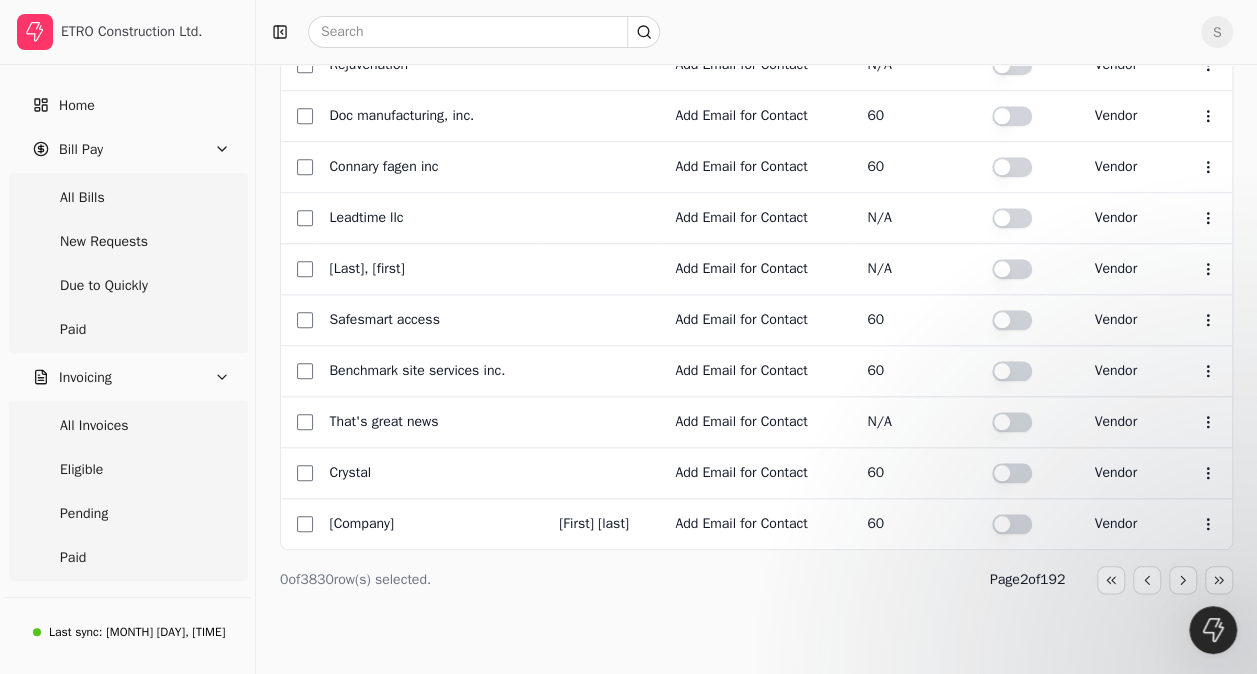 scroll, scrollTop: 837, scrollLeft: 0, axis: vertical 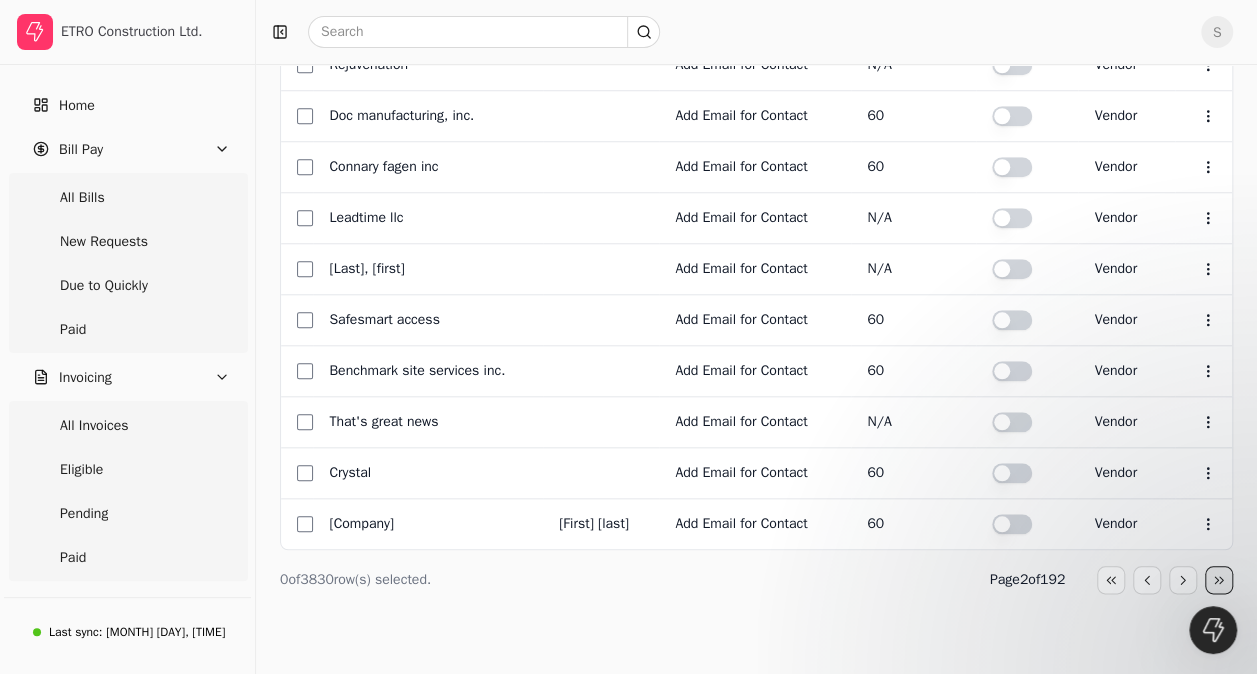 click at bounding box center (1219, -542) 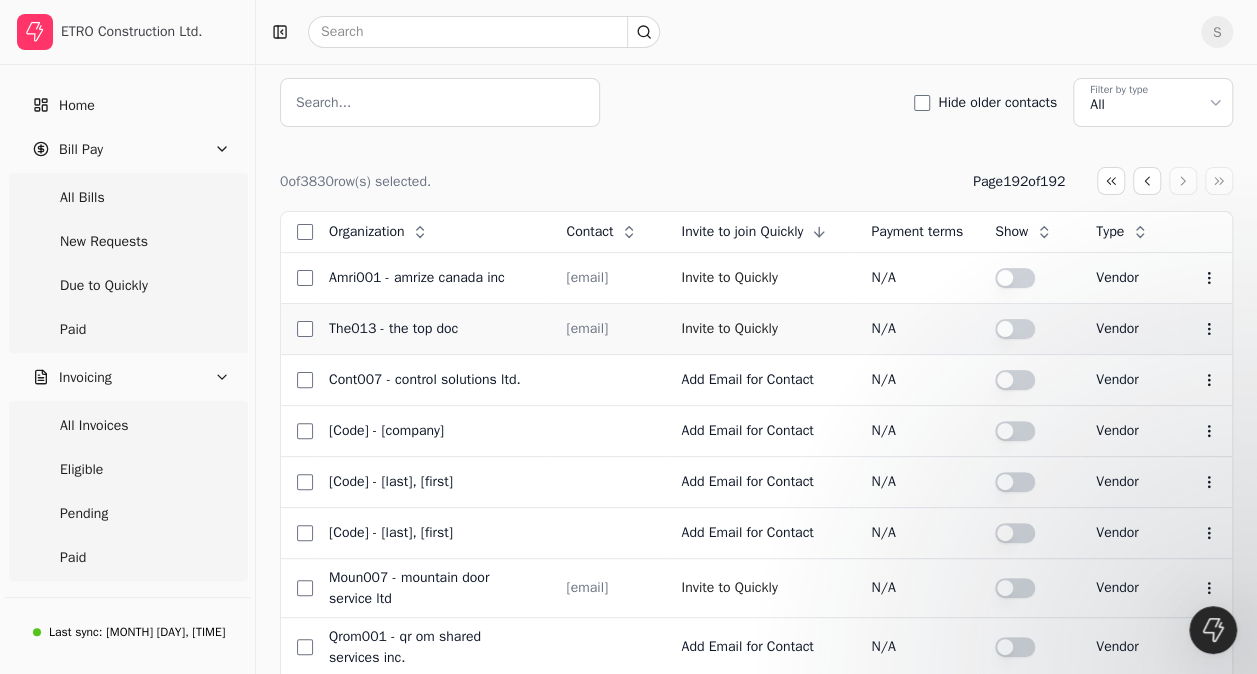 scroll, scrollTop: 100, scrollLeft: 0, axis: vertical 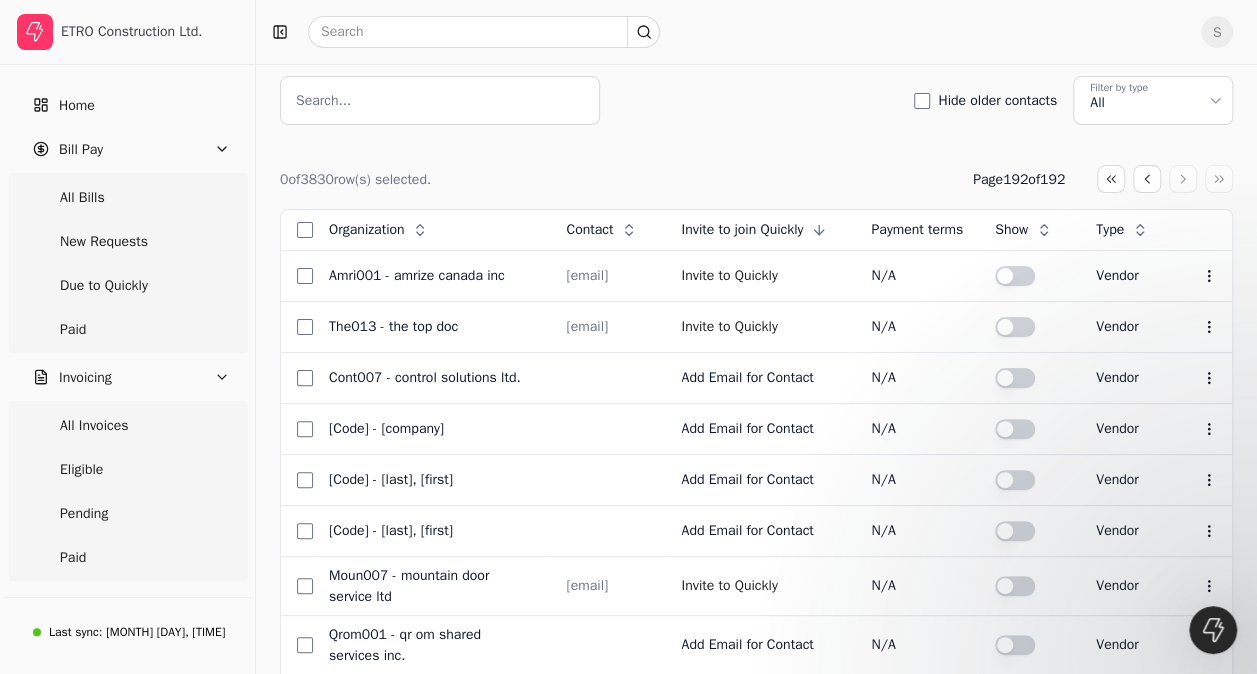 drag, startPoint x: 844, startPoint y: 424, endPoint x: 692, endPoint y: 178, distance: 289.17123 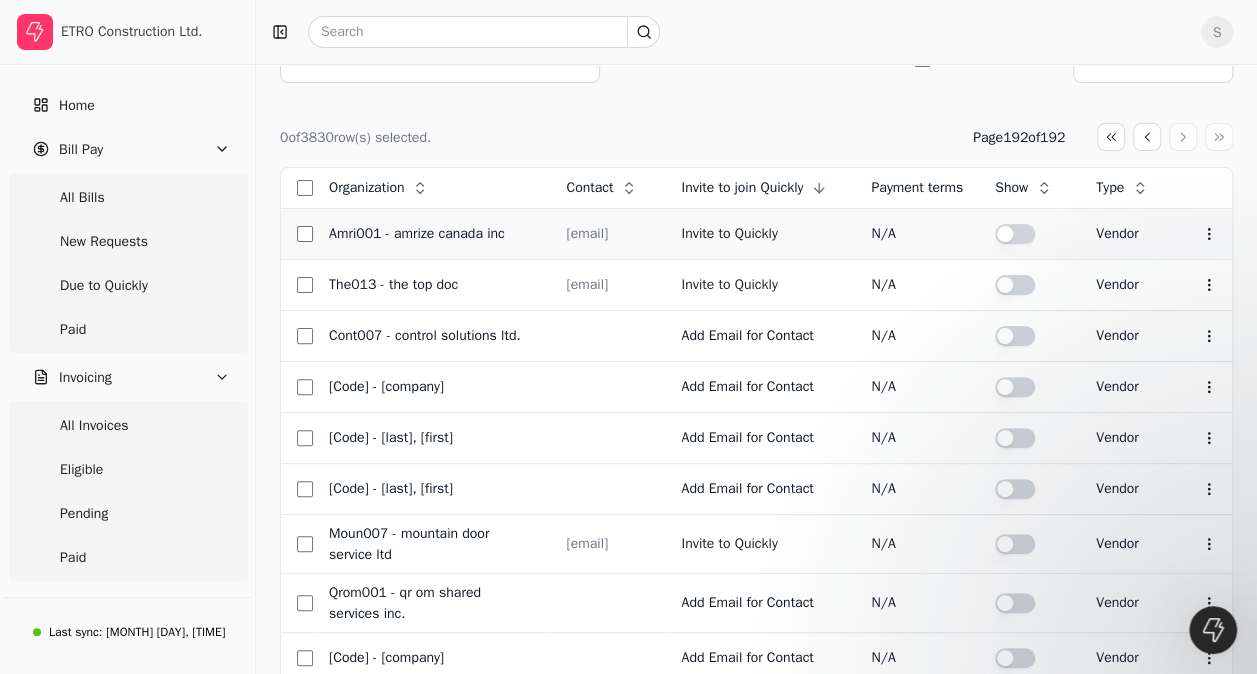 scroll, scrollTop: 100, scrollLeft: 0, axis: vertical 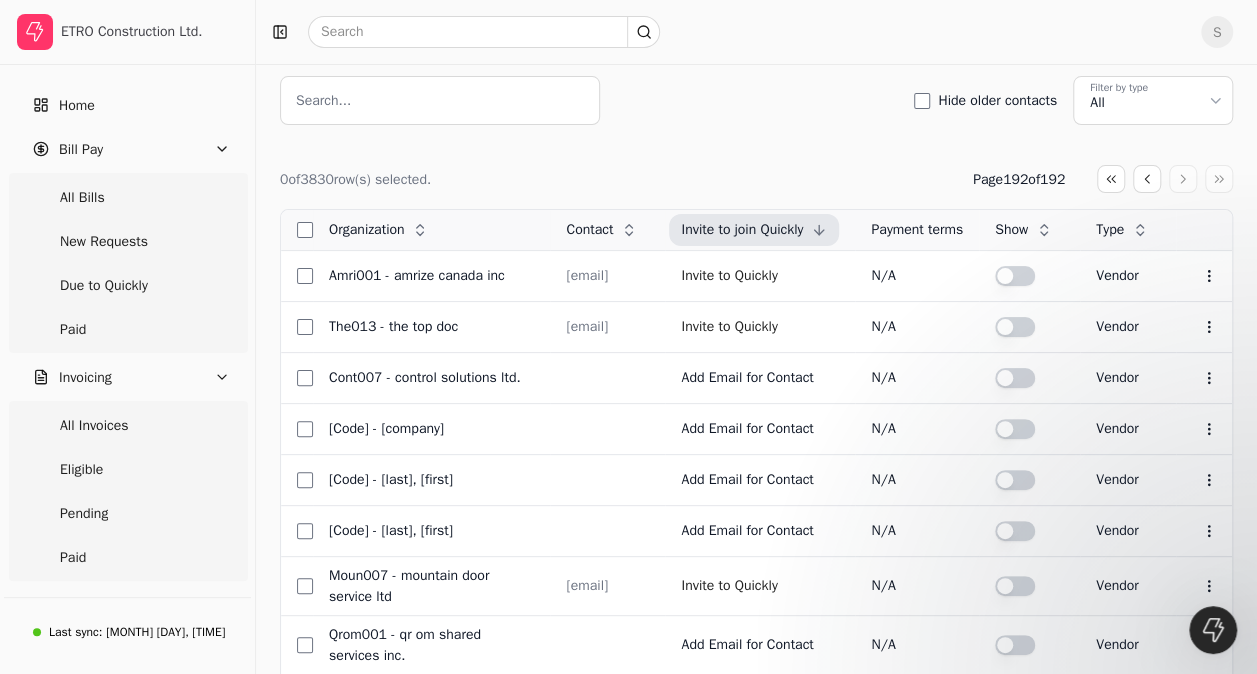 click 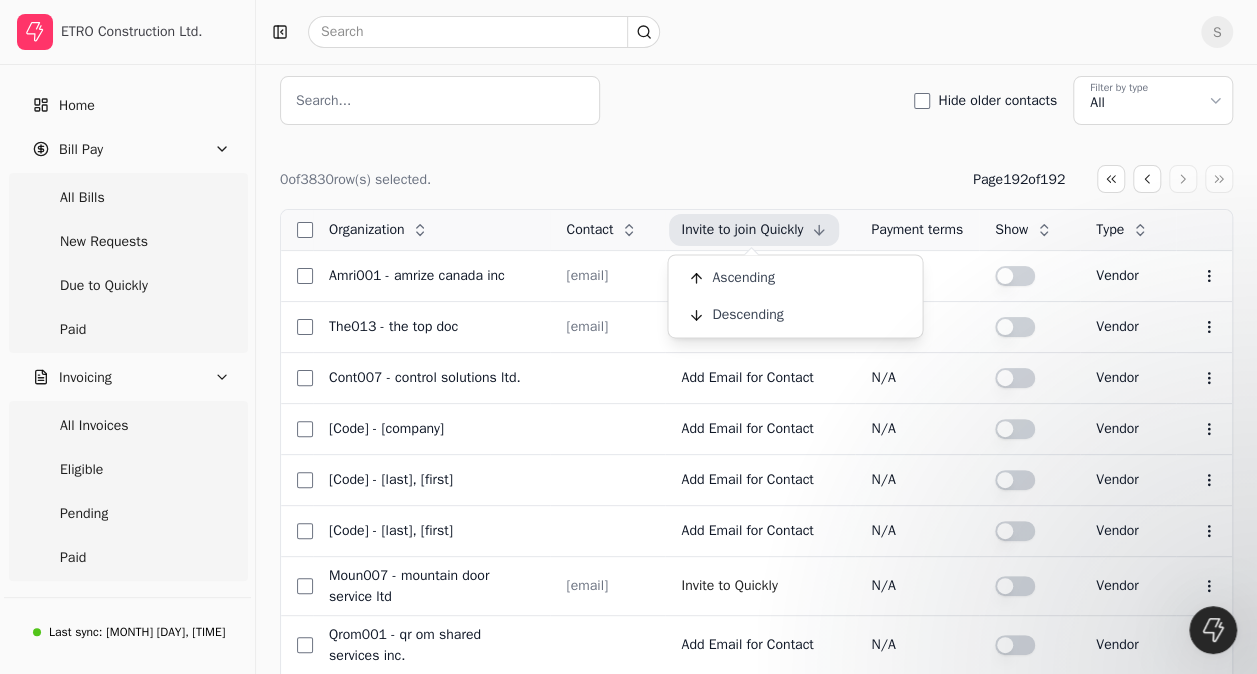 click 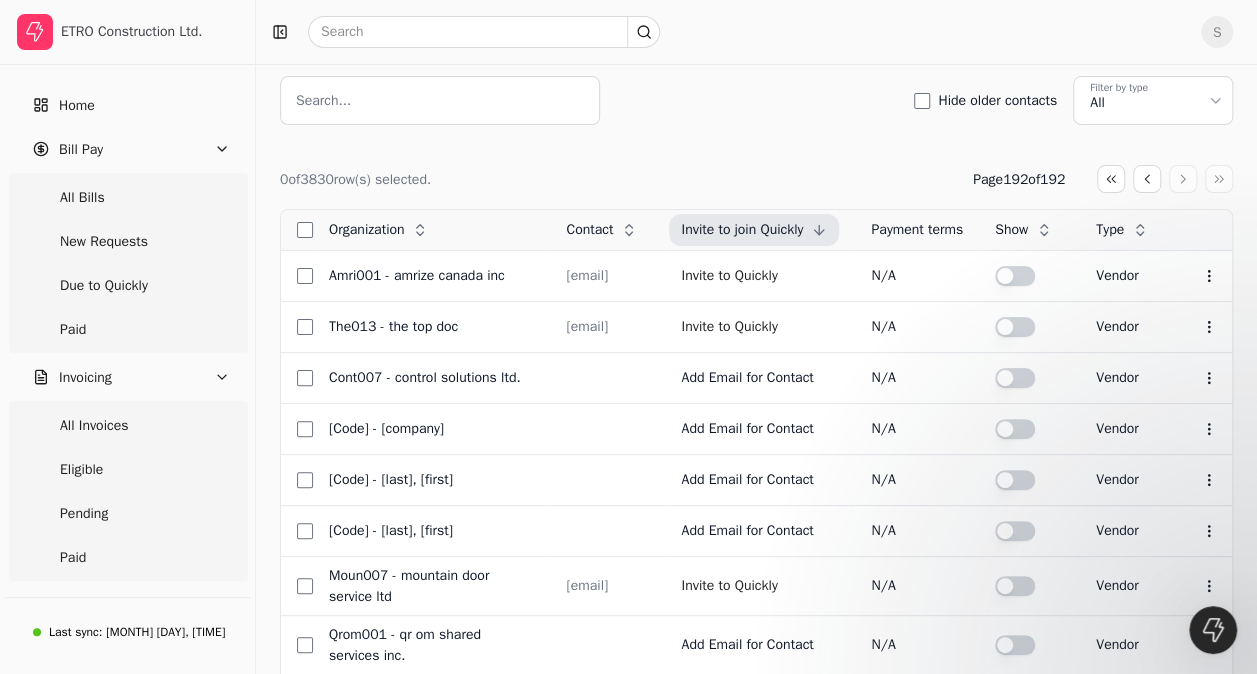 click on "Invite to join Quickly" at bounding box center [742, 229] 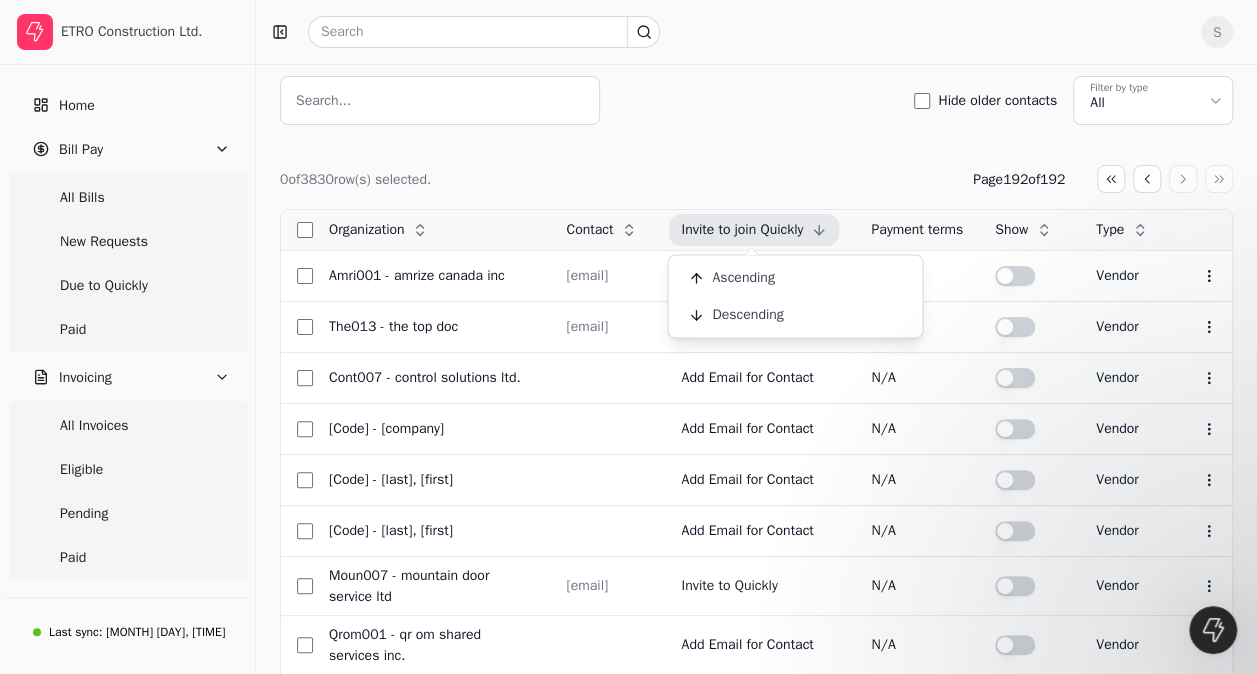 click on "Invite to join Quickly" at bounding box center (742, 229) 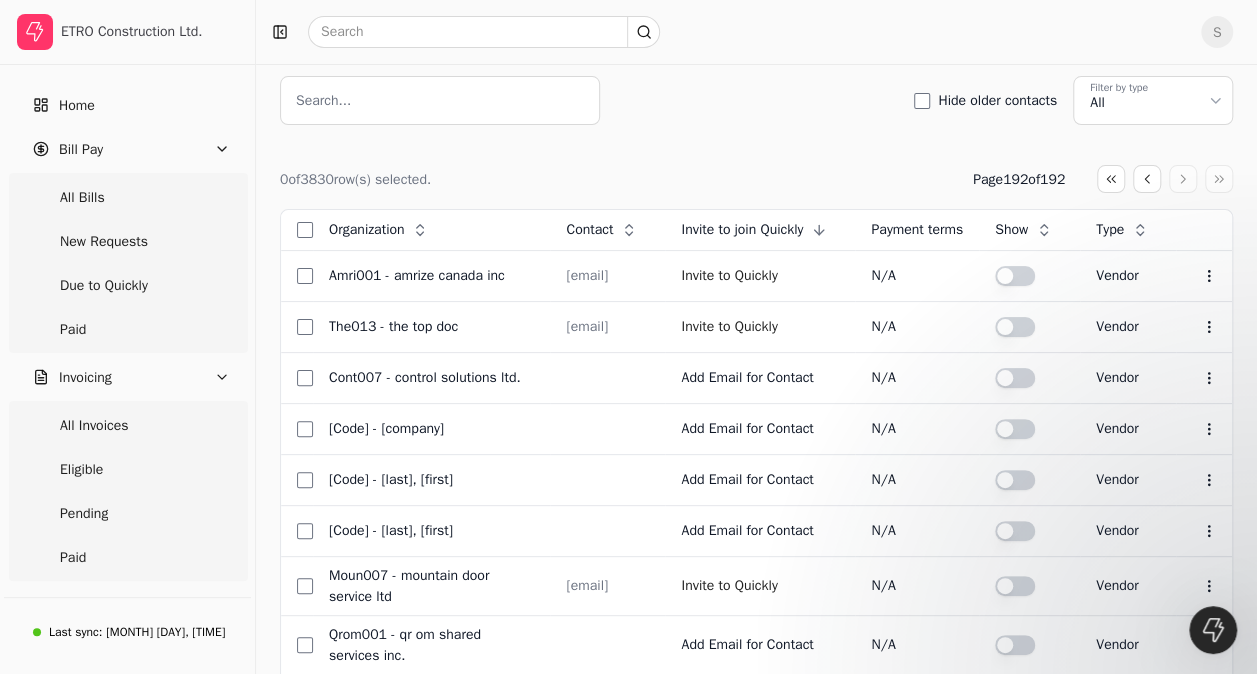 click on "0  of  3830  row(s) selected. Page  192  of  192 Organization Context Menu Button Contact Context Menu Button Invite to join Quickly Context Menu Button Payment terms Show Context Menu Button Type Context Menu Button [CODE] - [COMPANY] [EMAIL] Invite to Quickly   N/A vendor Context Menu Button [CODE] - [COMPANY] [EMAIL] Invite to Quickly   N/A vendor Context Menu Button [CODE] - [COMPANY] Add Email for Contact   N/A vendor Context Menu Button [CODE] - [COMPANY] Add Email for Contact   N/A vendor Context Menu Button [CODE] - [COMPANY] Add Email for Contact   N/A vendor Context Menu Button [CODE] - [COMPANY] Add Email for Contact   N/A vendor   N/A 0 192" at bounding box center (756, 493) 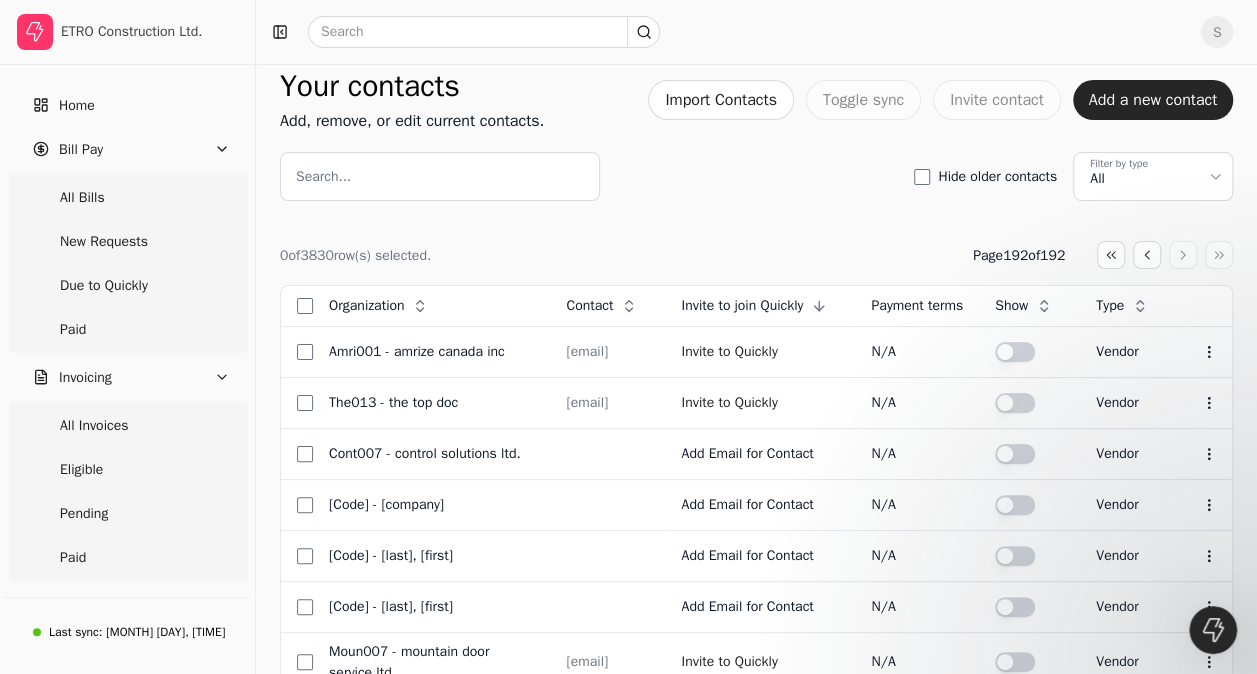 scroll, scrollTop: 0, scrollLeft: 0, axis: both 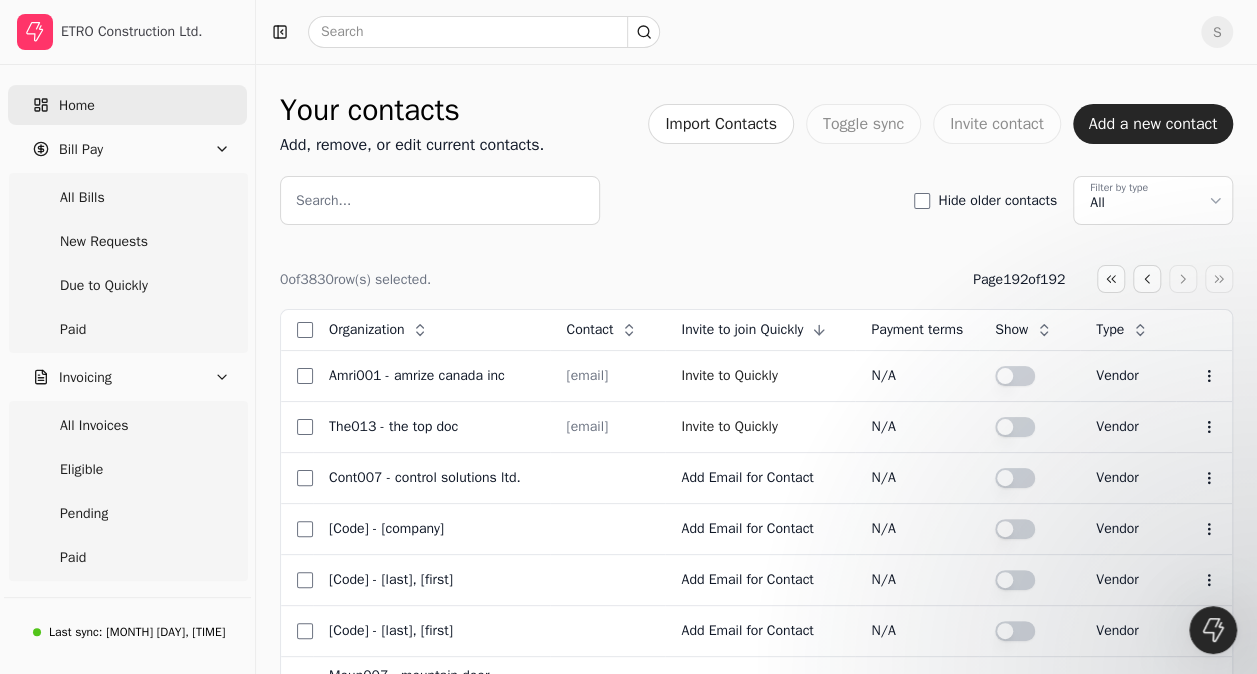 click on "Home" at bounding box center [77, 105] 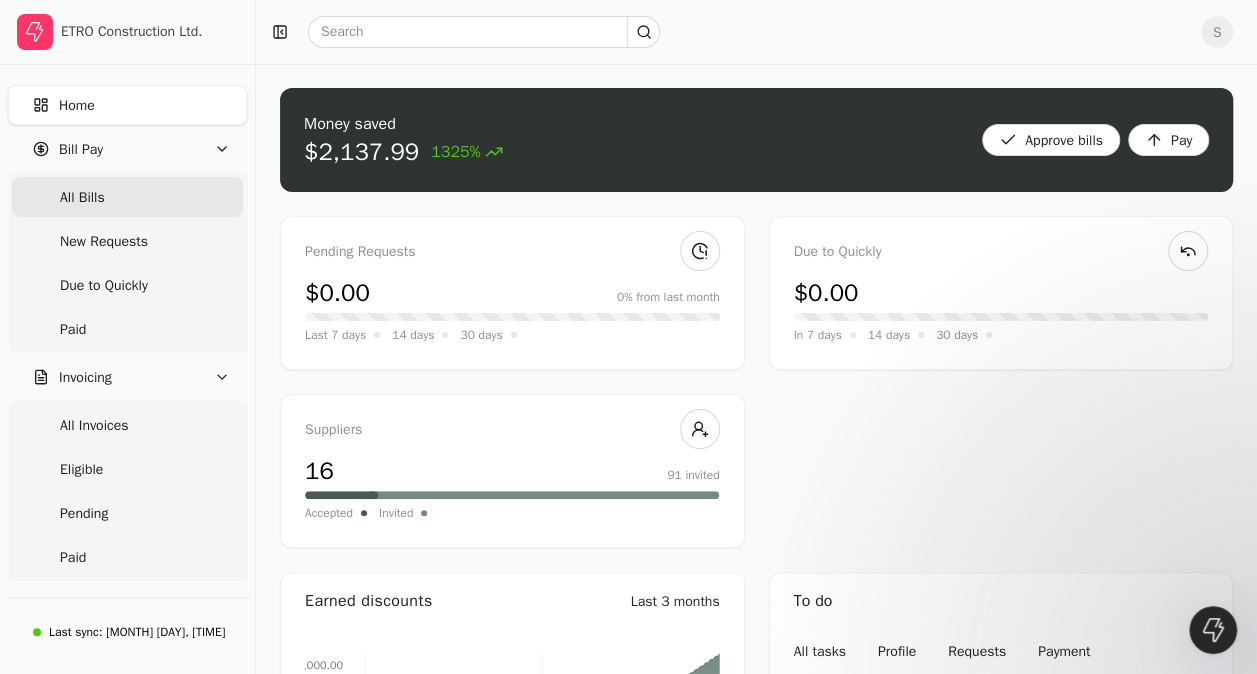 click on "All Bills" at bounding box center [82, 197] 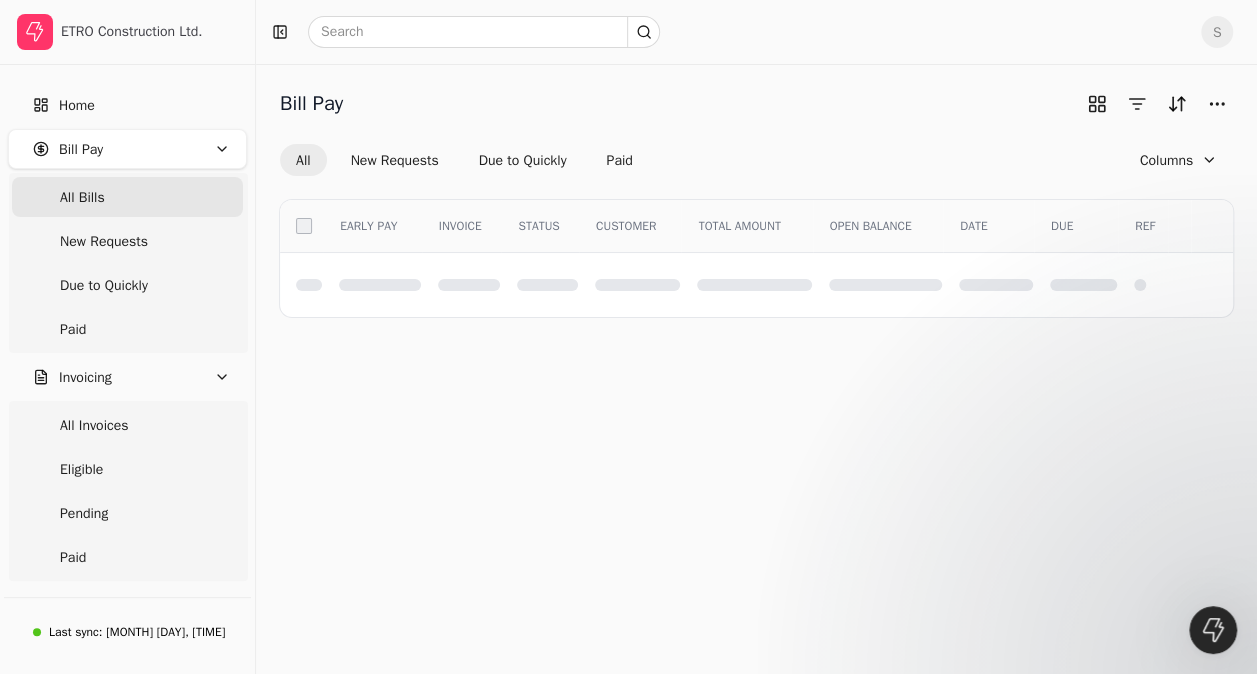 click on "All Bills" at bounding box center (82, 197) 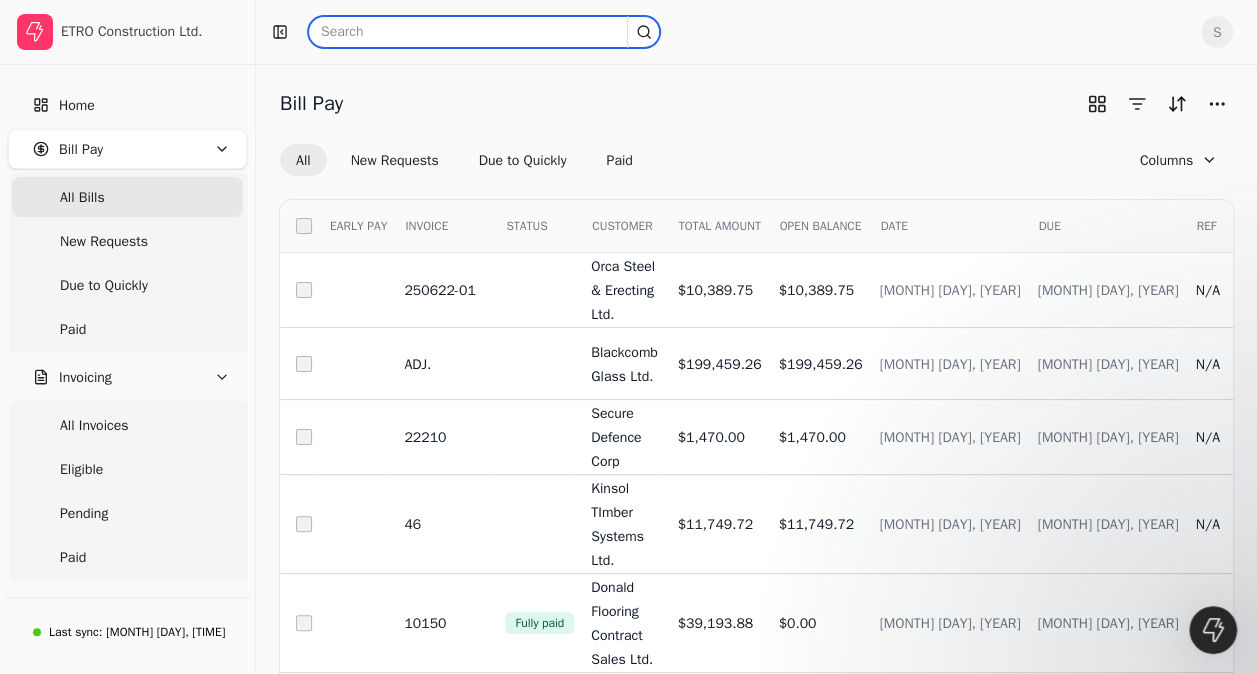 click at bounding box center [484, 32] 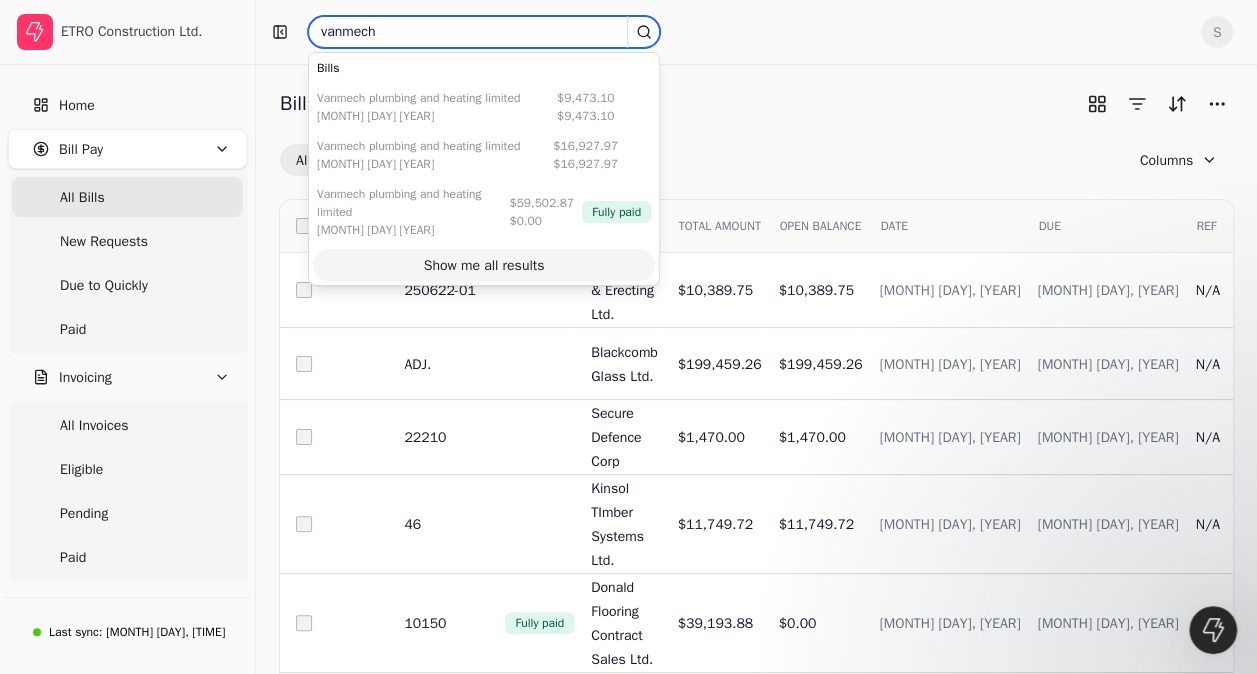 type on "vanmech" 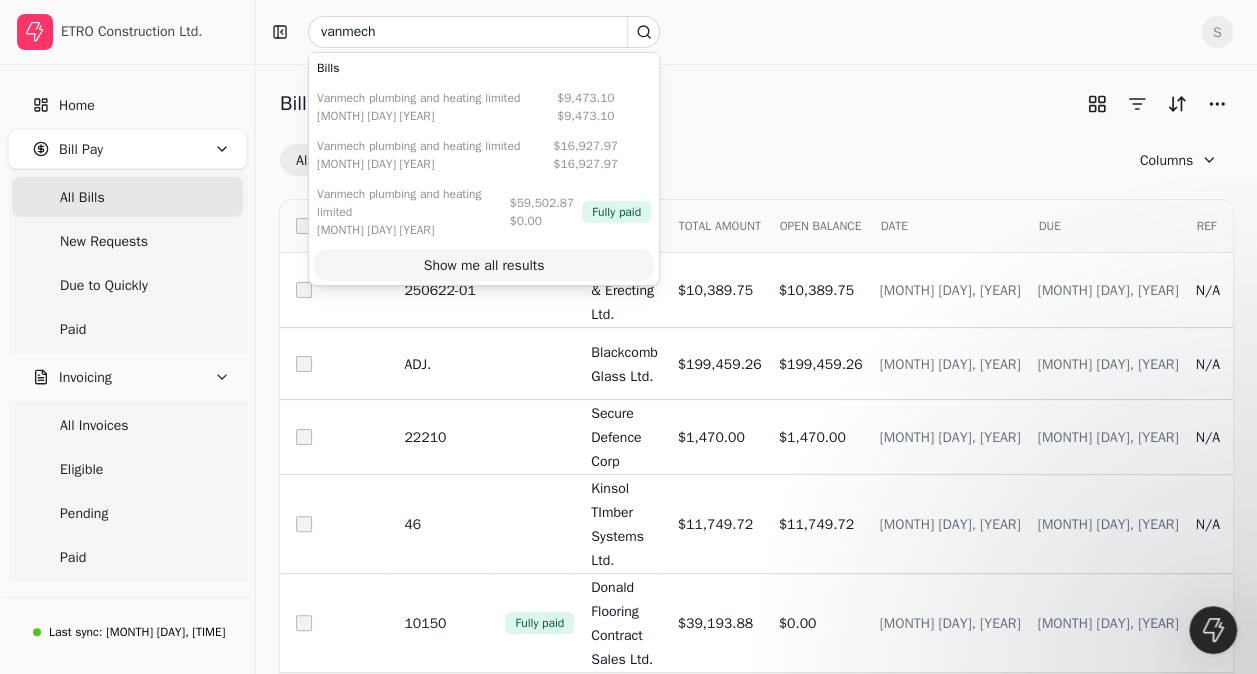click on "Show me all results" at bounding box center [484, 265] 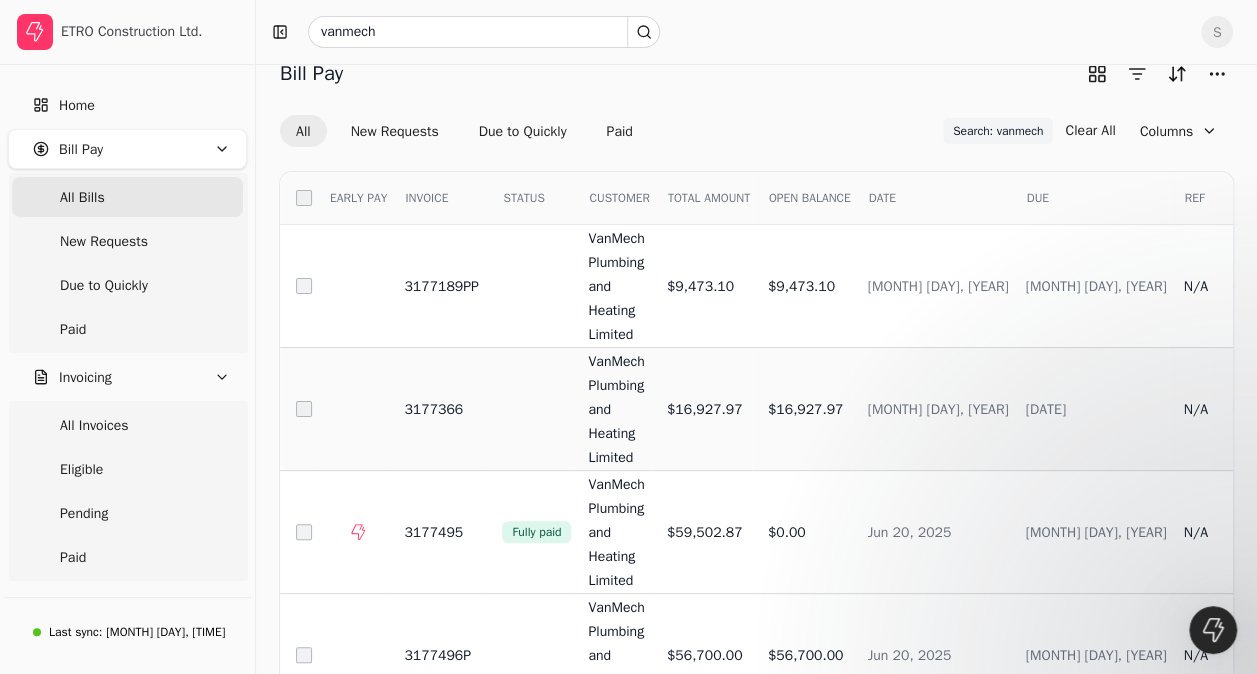scroll, scrollTop: 0, scrollLeft: 0, axis: both 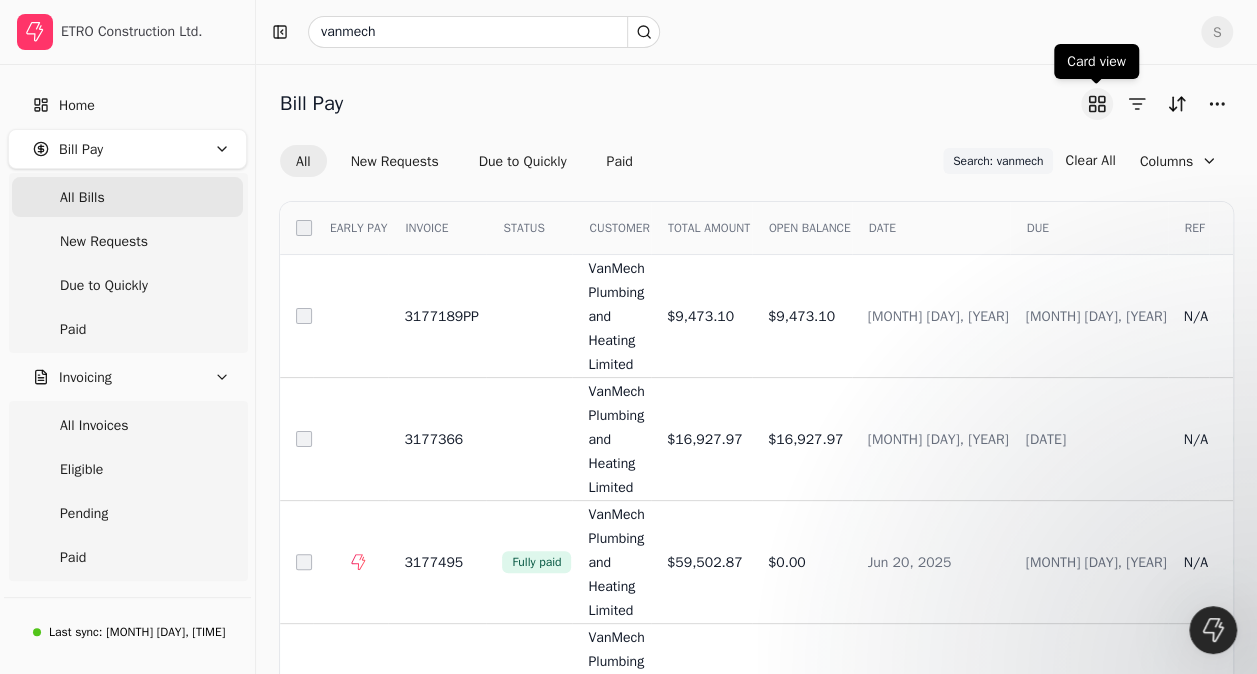 click at bounding box center (1097, 104) 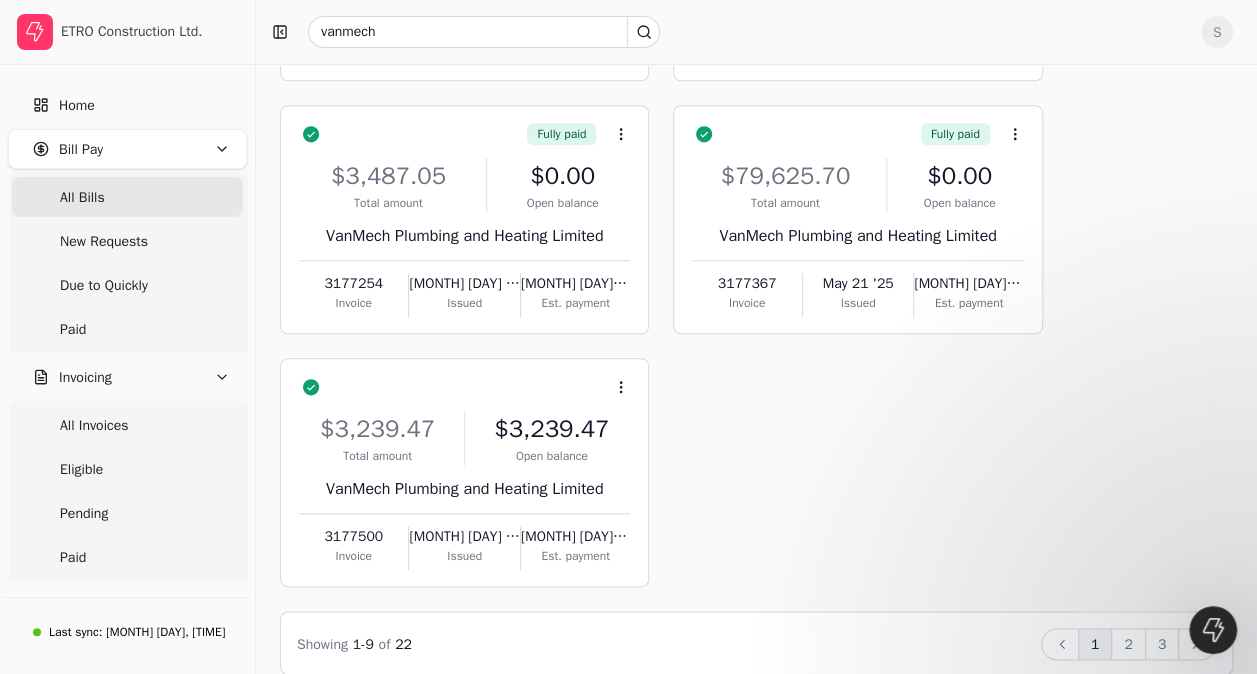 scroll, scrollTop: 876, scrollLeft: 0, axis: vertical 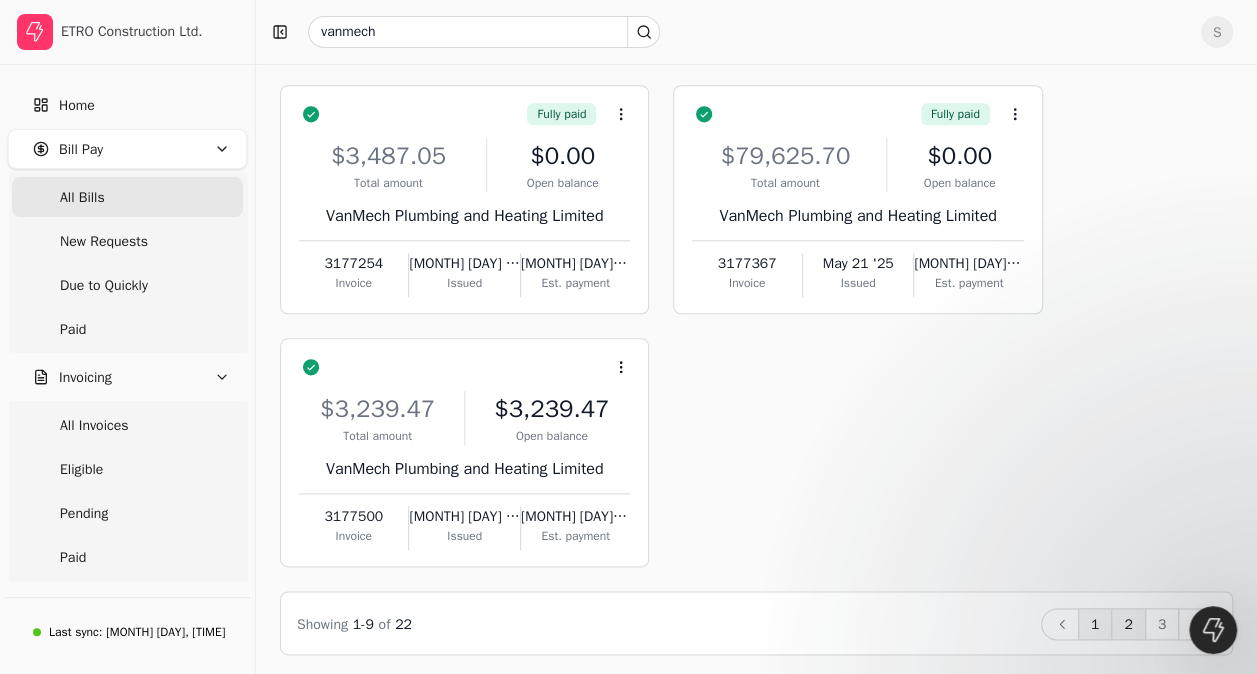 click on "2" at bounding box center (1128, 624) 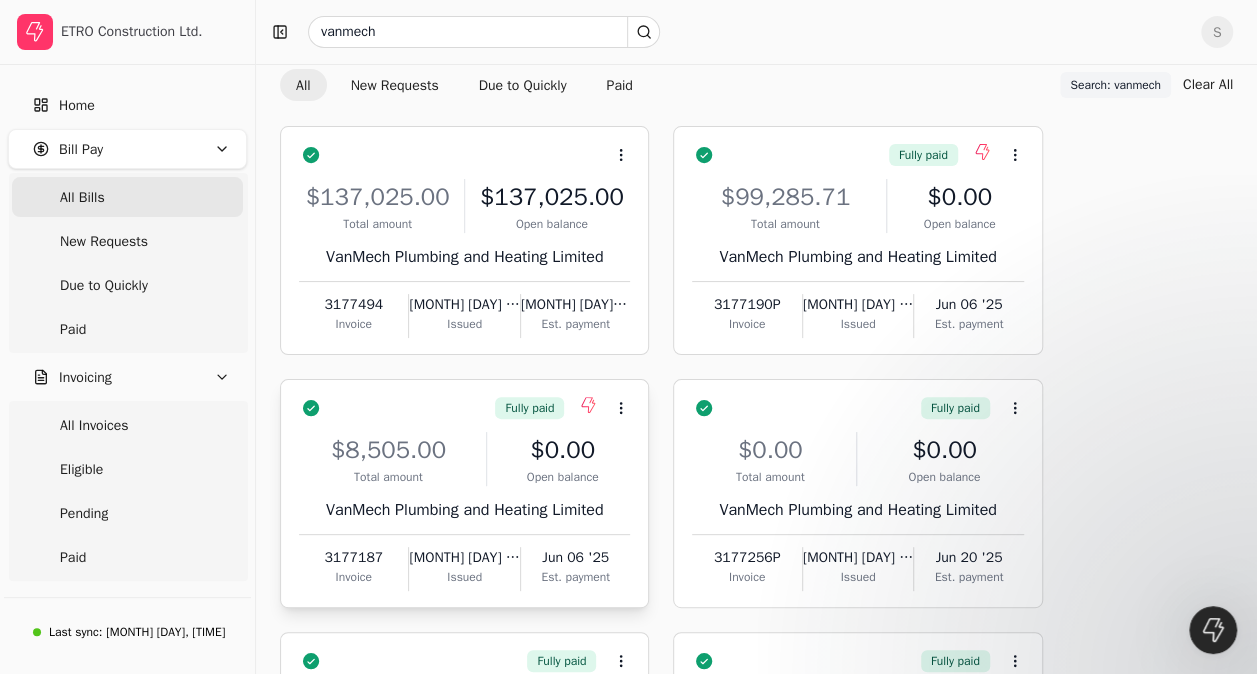 scroll, scrollTop: 276, scrollLeft: 0, axis: vertical 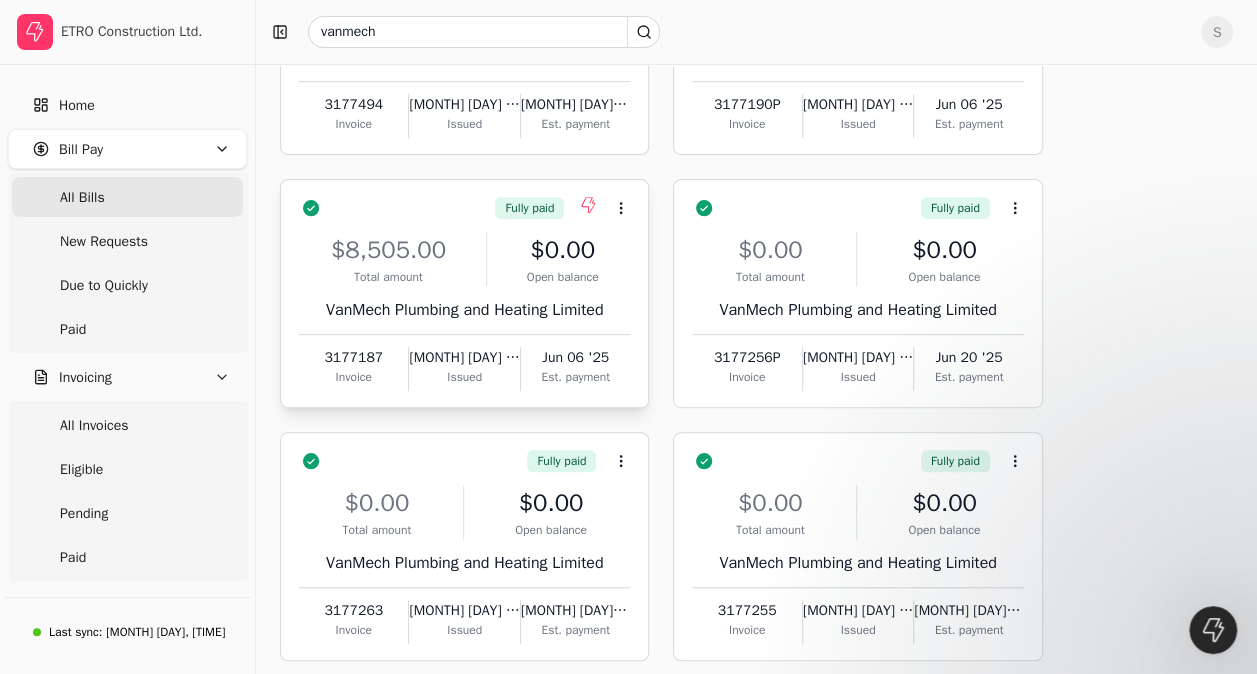 click on "$8,505.00" at bounding box center [388, 250] 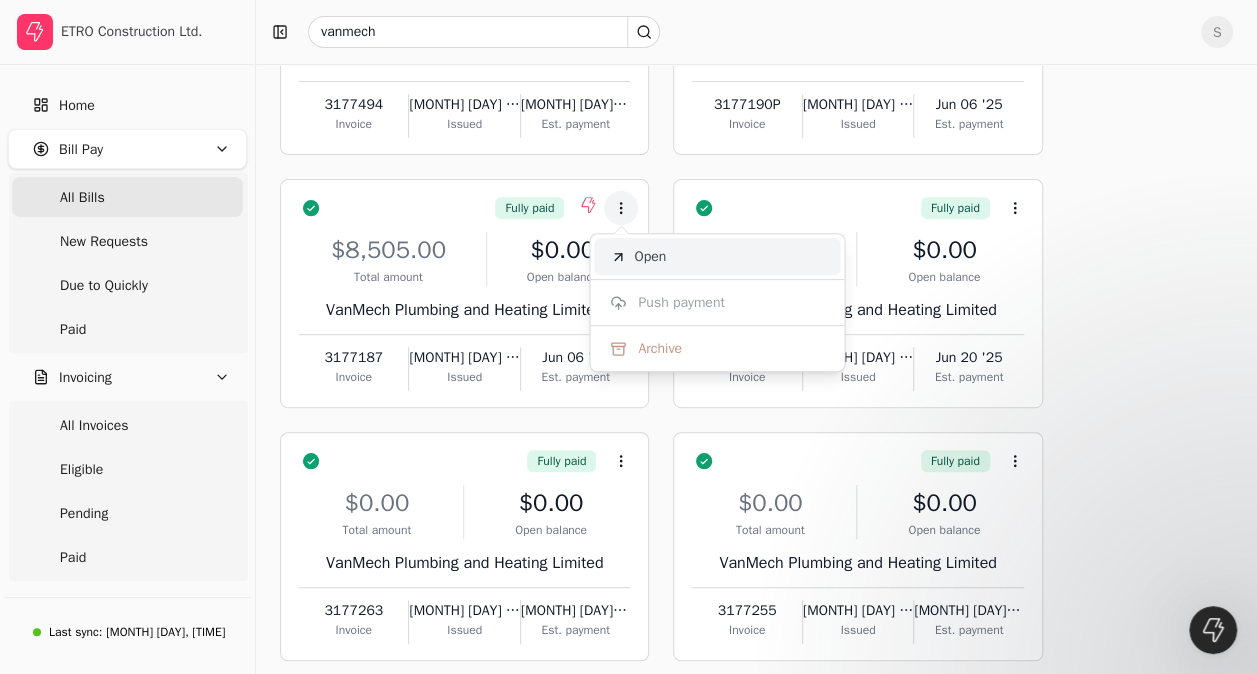 click on "Open" at bounding box center [650, 256] 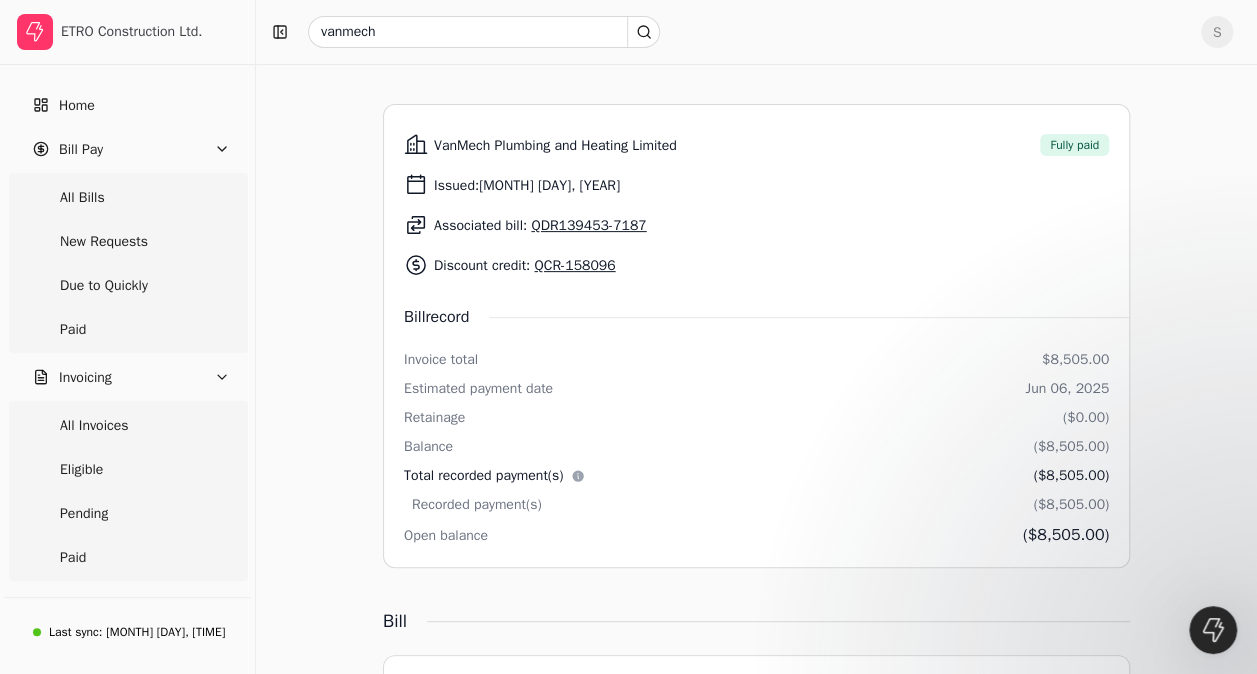 scroll, scrollTop: 172, scrollLeft: 0, axis: vertical 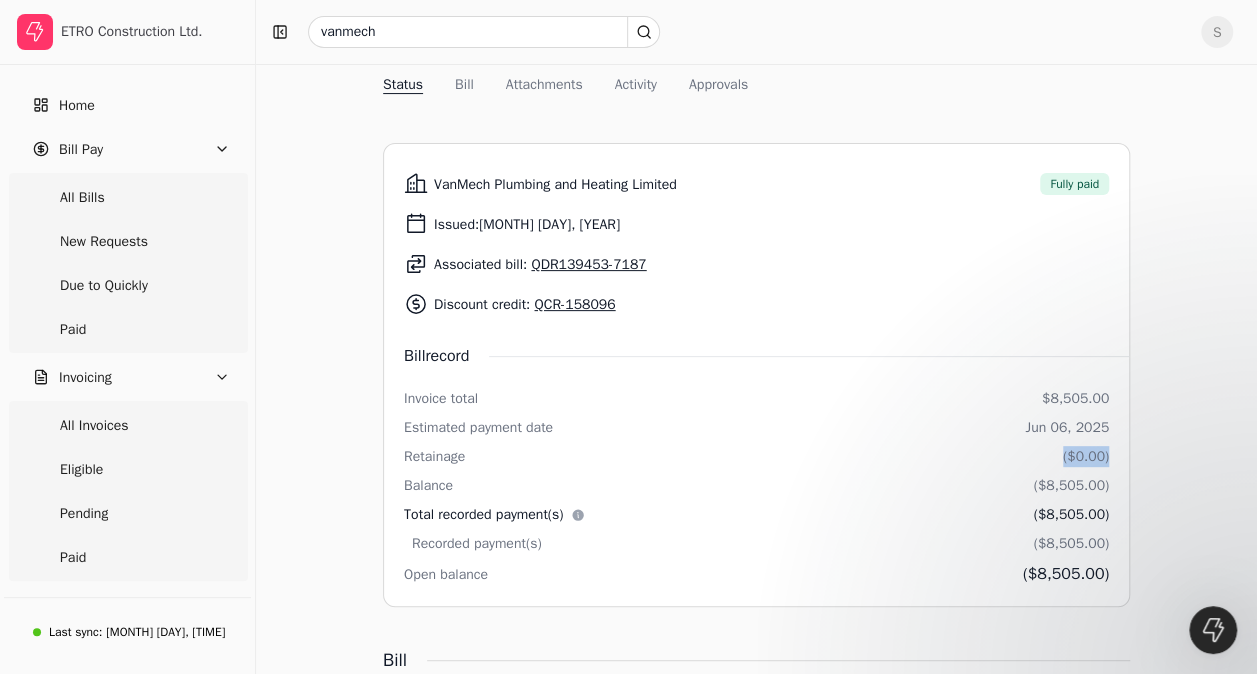 drag, startPoint x: 1110, startPoint y: 457, endPoint x: 480, endPoint y: 452, distance: 630.01984 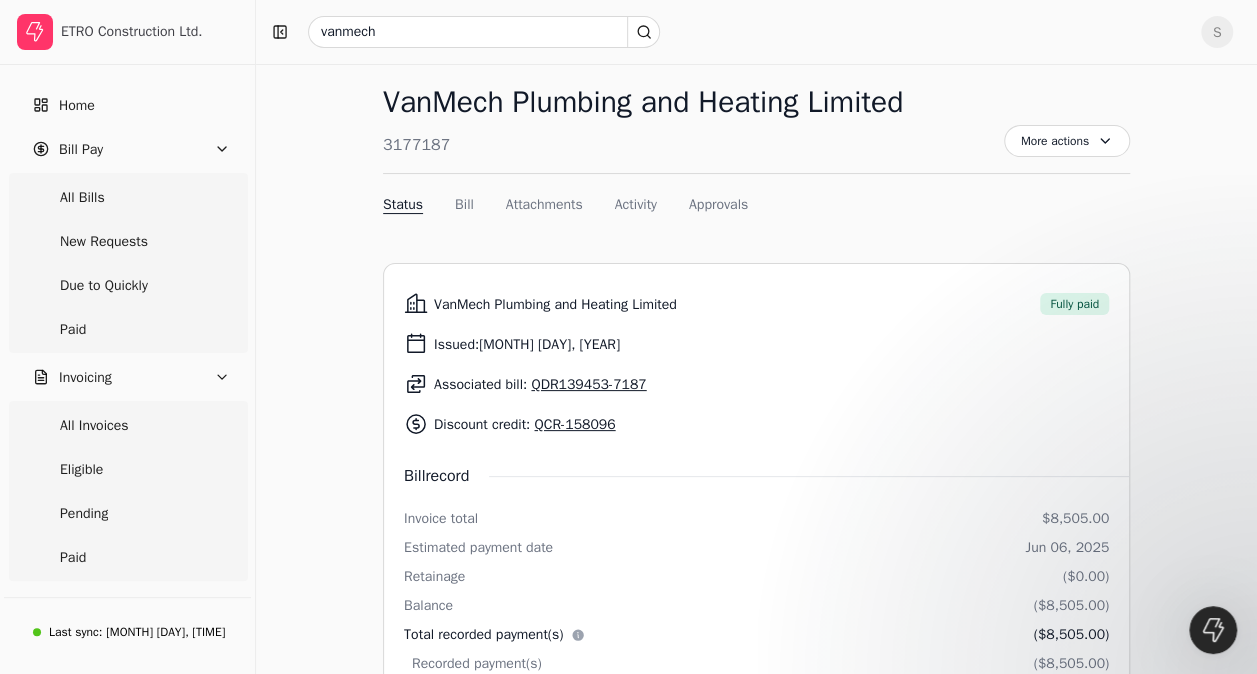 scroll, scrollTop: 0, scrollLeft: 0, axis: both 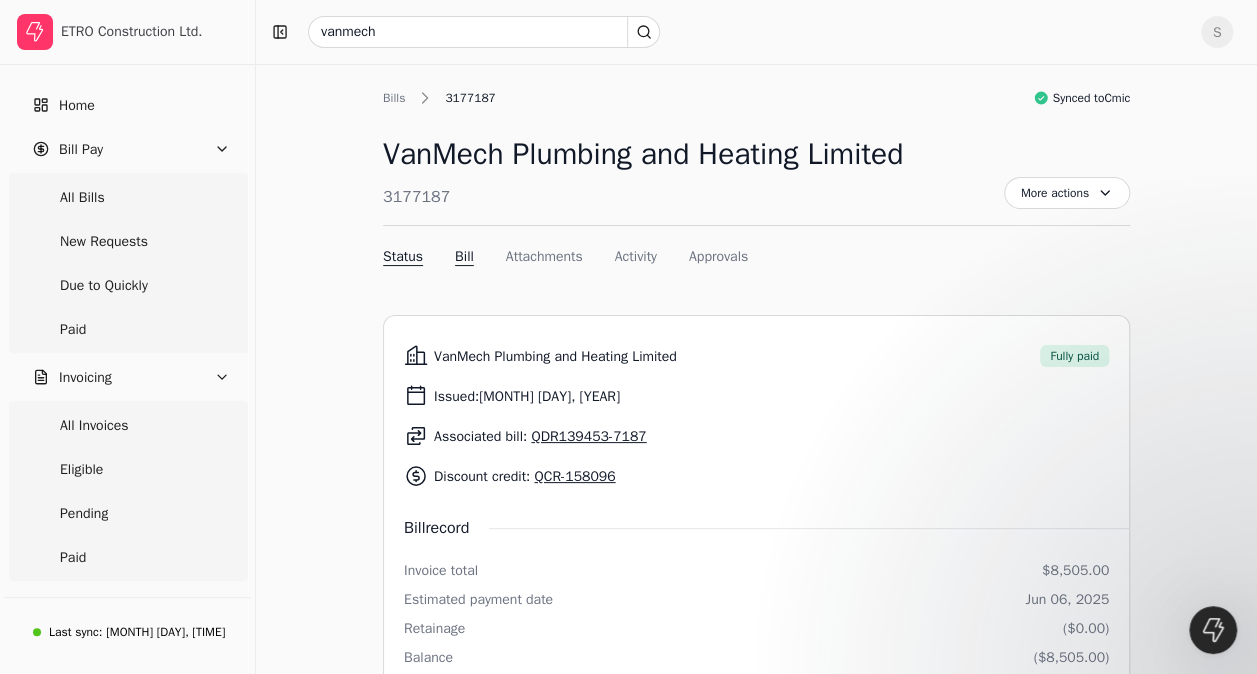 click on "Bill" at bounding box center (464, 256) 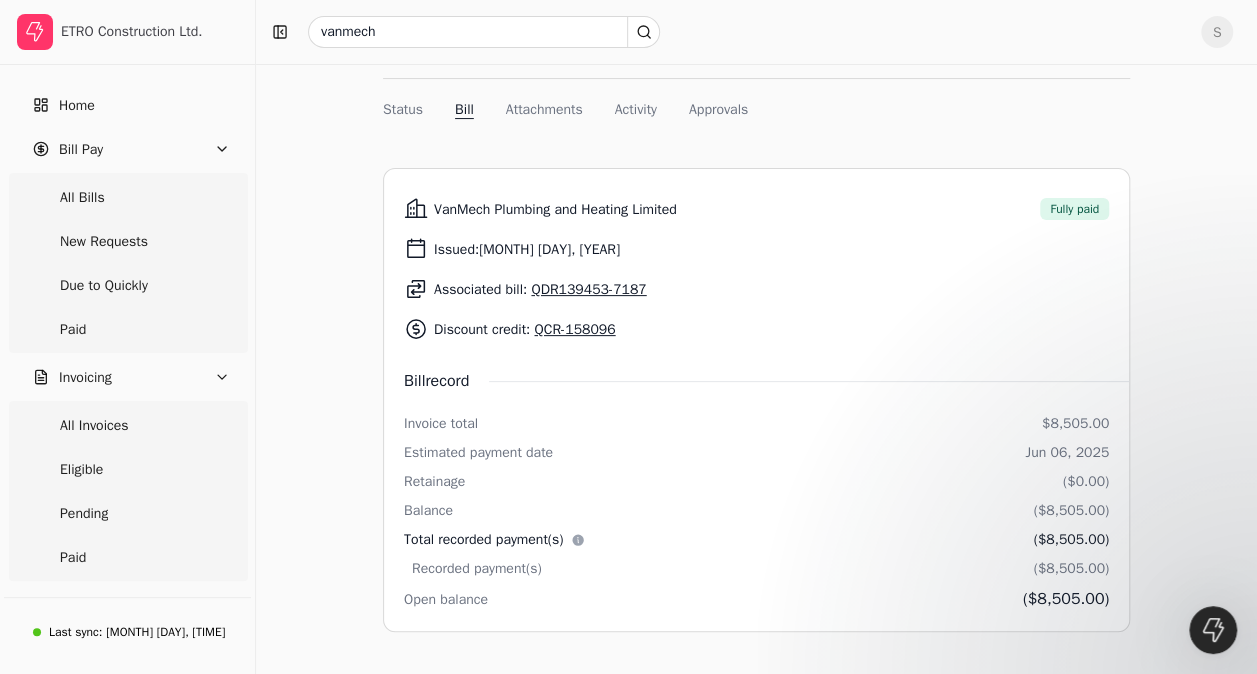scroll, scrollTop: 178, scrollLeft: 0, axis: vertical 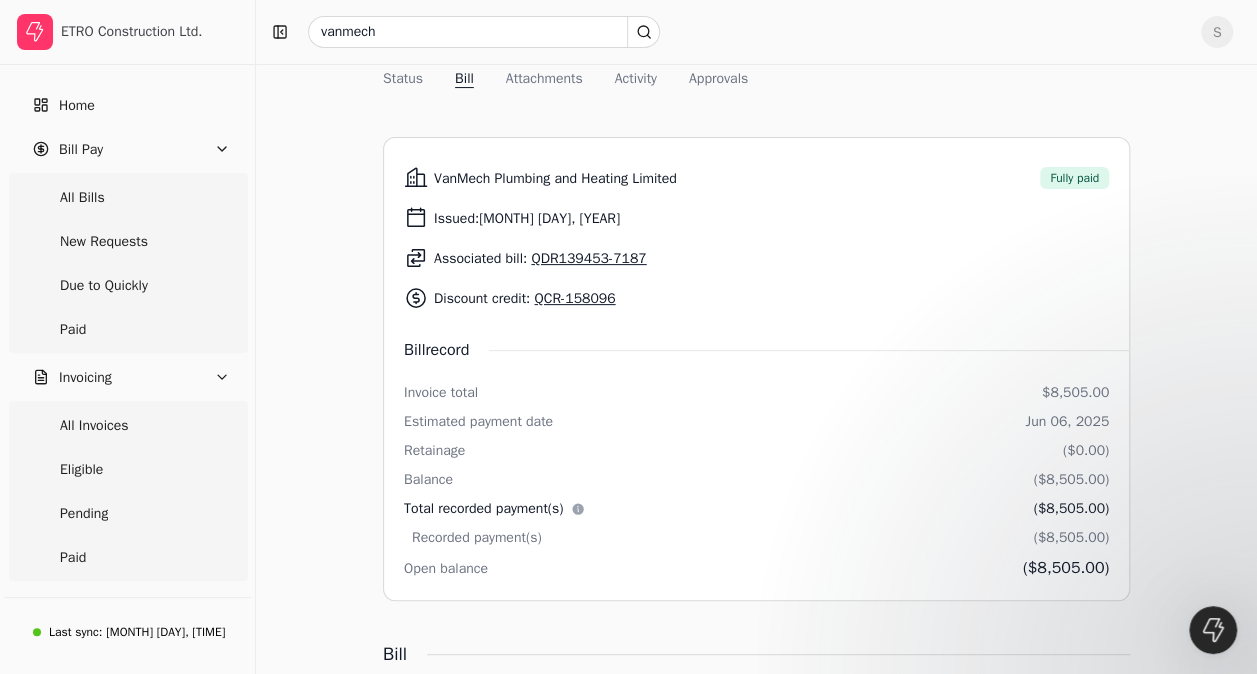 click on "QDR139453-7187" at bounding box center [588, 258] 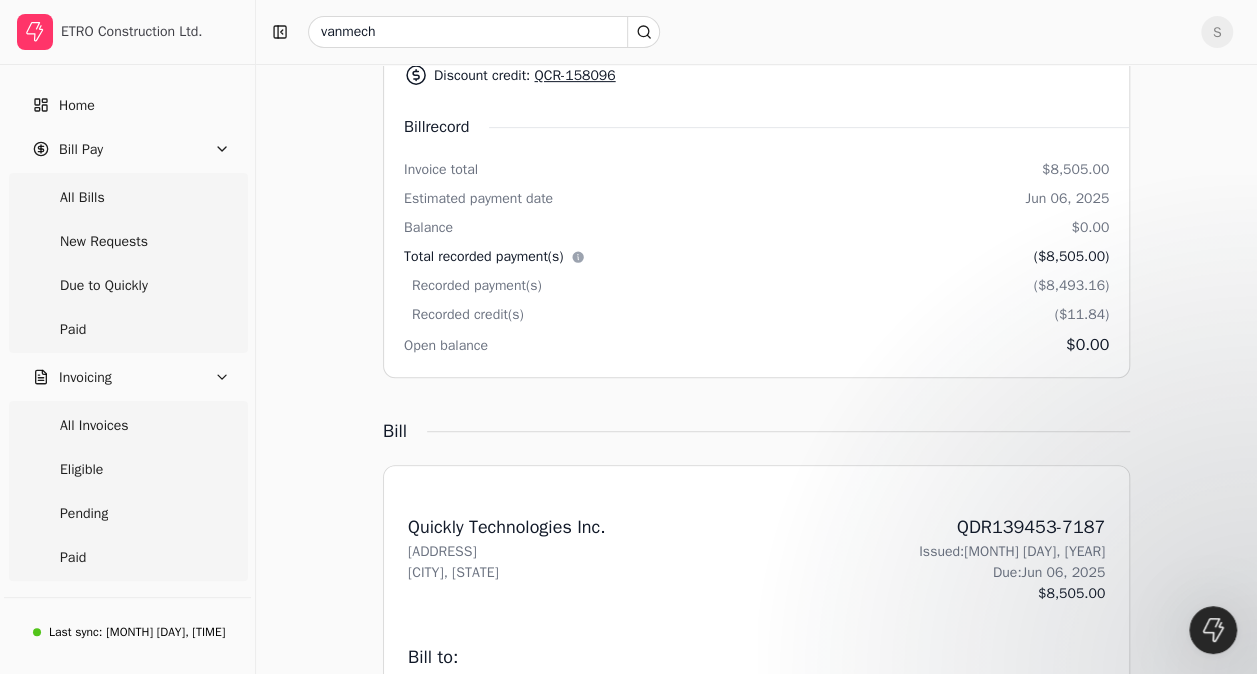 scroll, scrollTop: 400, scrollLeft: 0, axis: vertical 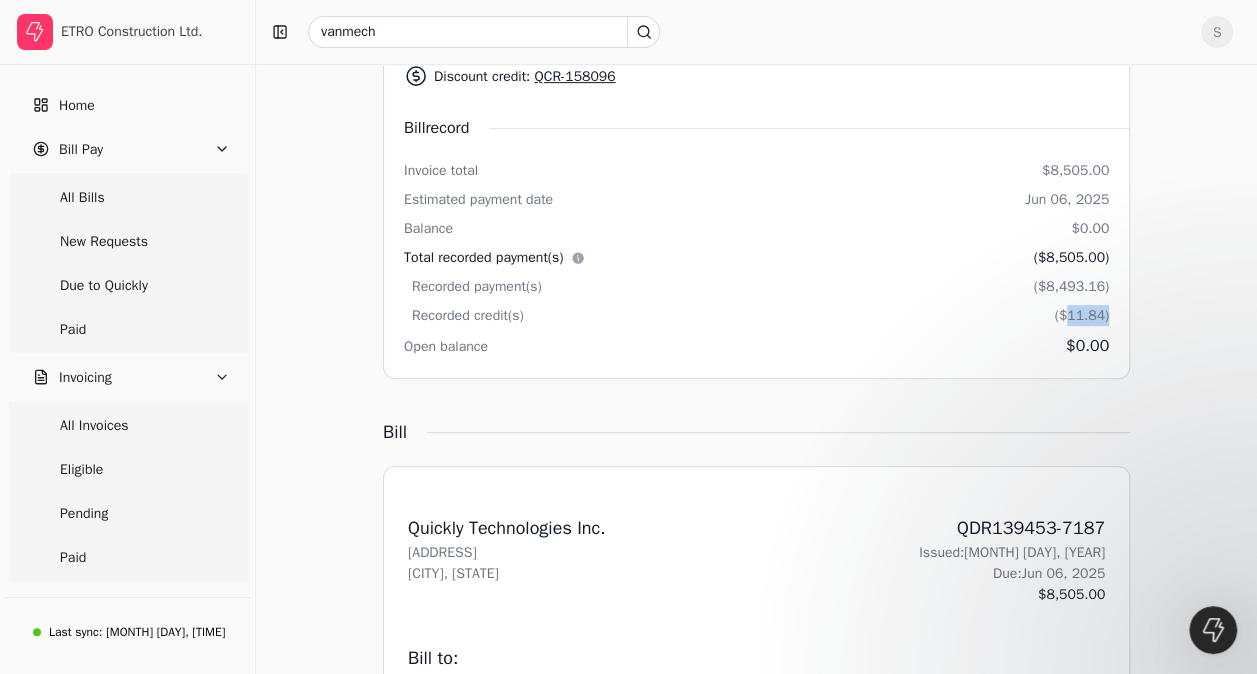 drag, startPoint x: 1108, startPoint y: 316, endPoint x: 1067, endPoint y: 318, distance: 41.04875 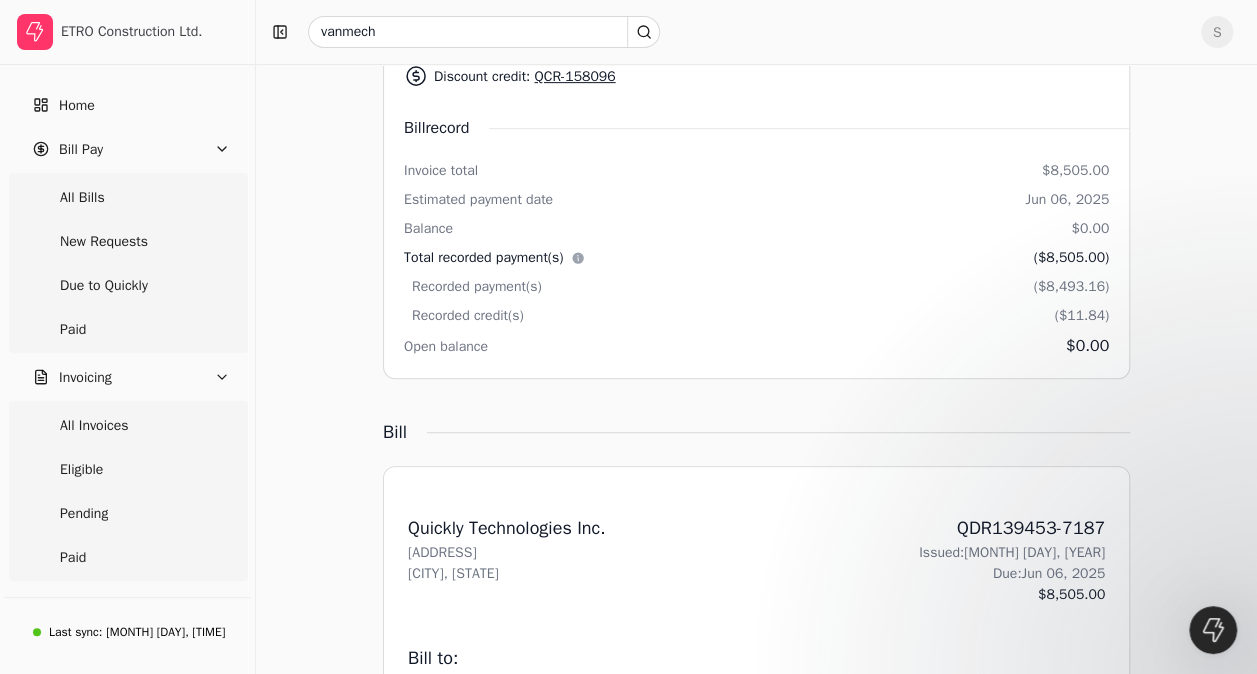 drag, startPoint x: 1067, startPoint y: 318, endPoint x: 1116, endPoint y: 350, distance: 58.5235 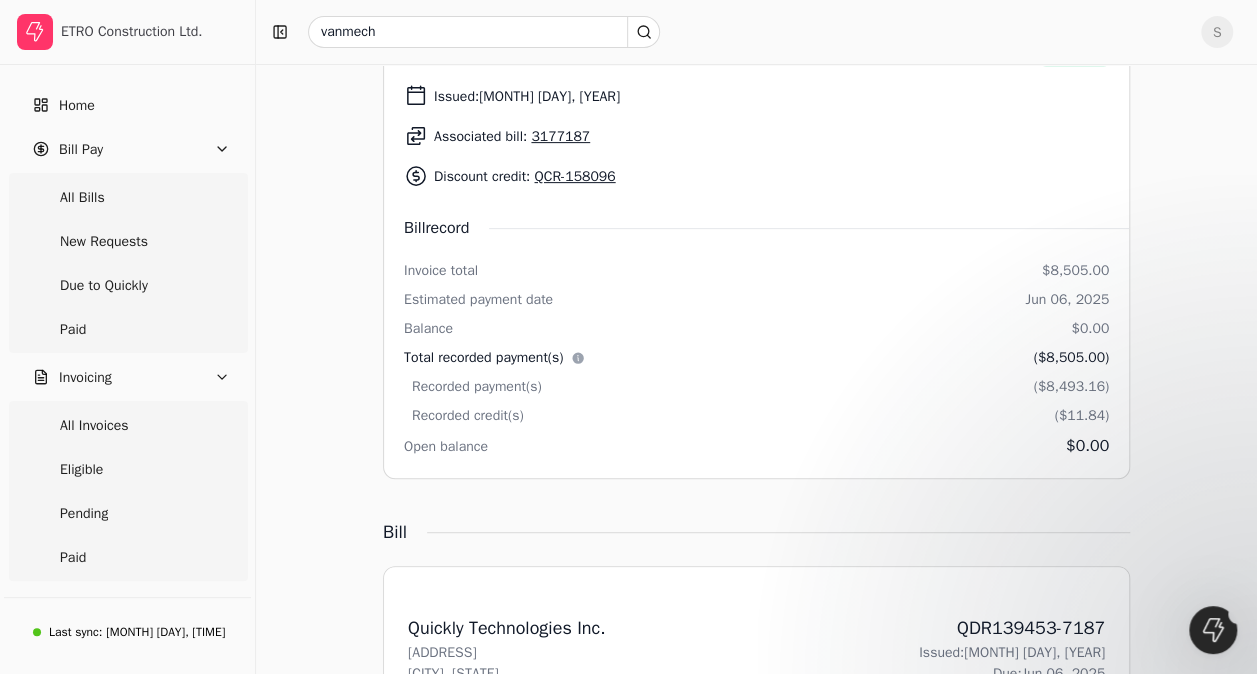 drag, startPoint x: 1112, startPoint y: 418, endPoint x: 1157, endPoint y: 437, distance: 48.8467 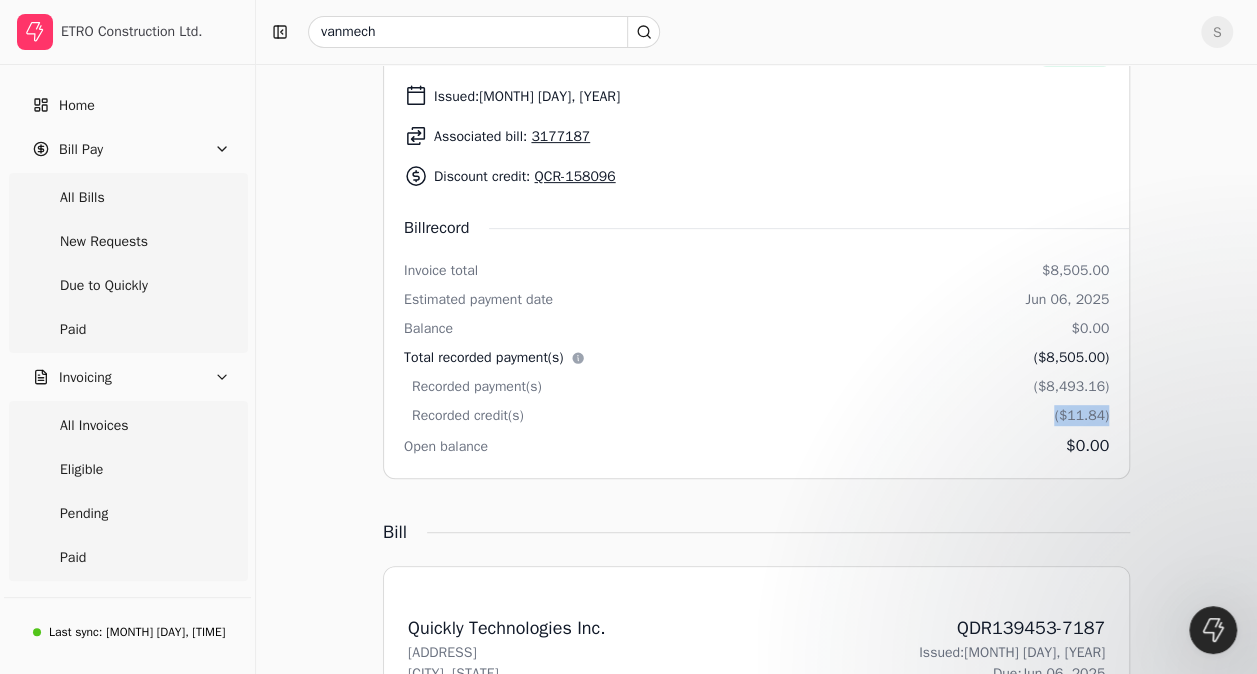 drag, startPoint x: 1114, startPoint y: 414, endPoint x: 1032, endPoint y: 416, distance: 82.02438 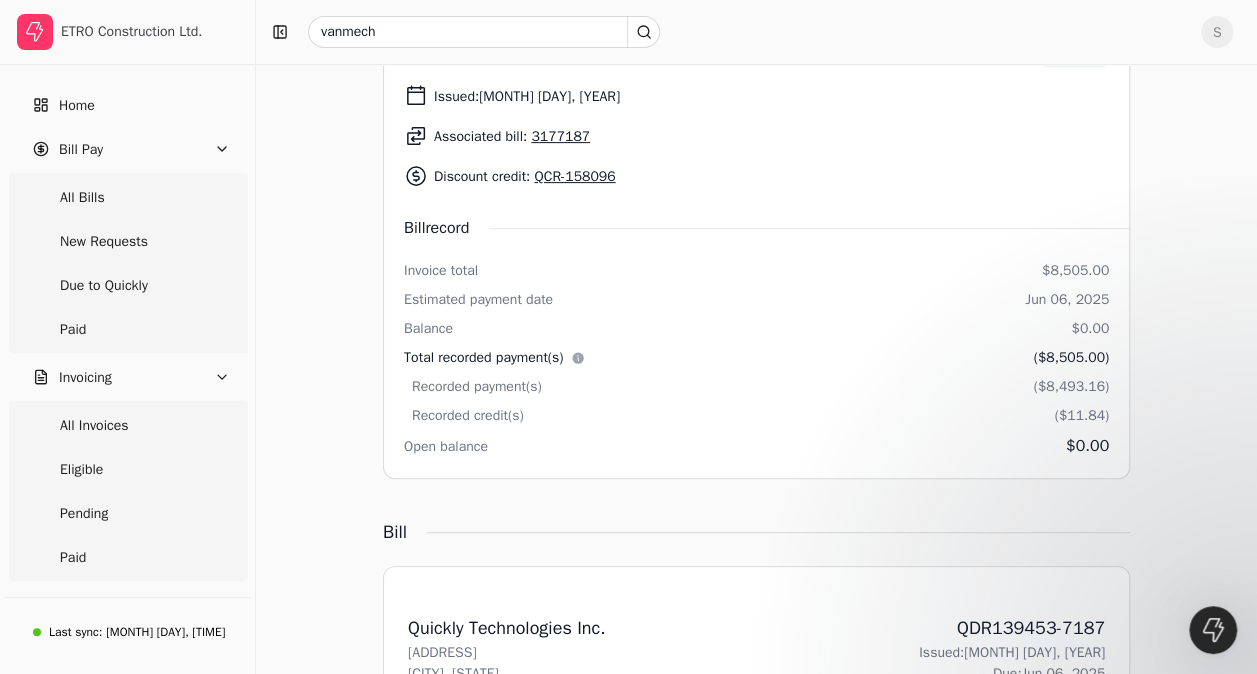 drag, startPoint x: 1032, startPoint y: 416, endPoint x: 1176, endPoint y: 449, distance: 147.73286 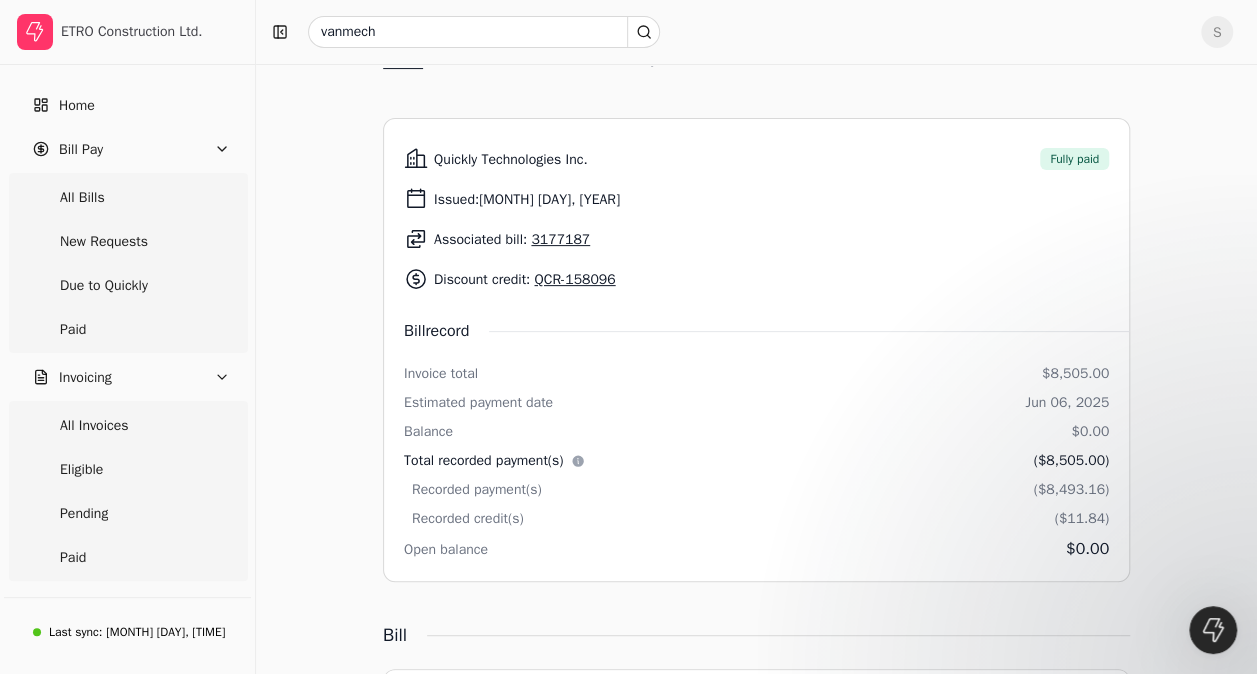 scroll, scrollTop: 0, scrollLeft: 0, axis: both 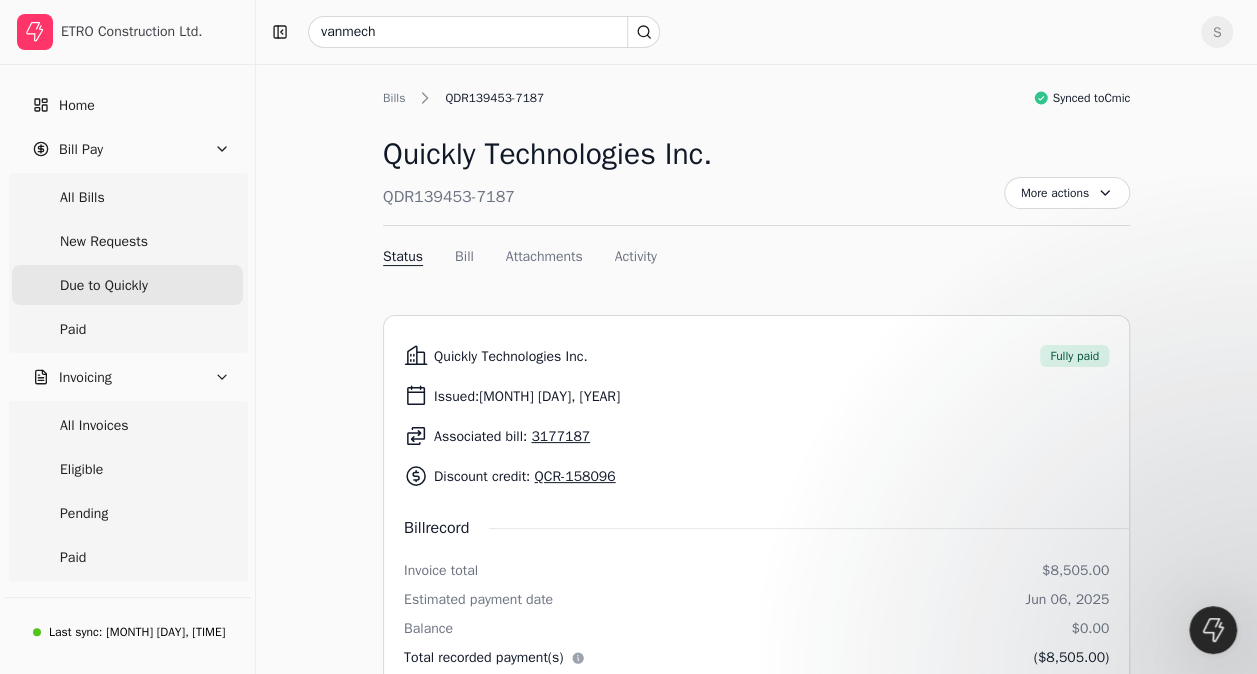 click on "Due to Quickly" at bounding box center [104, 285] 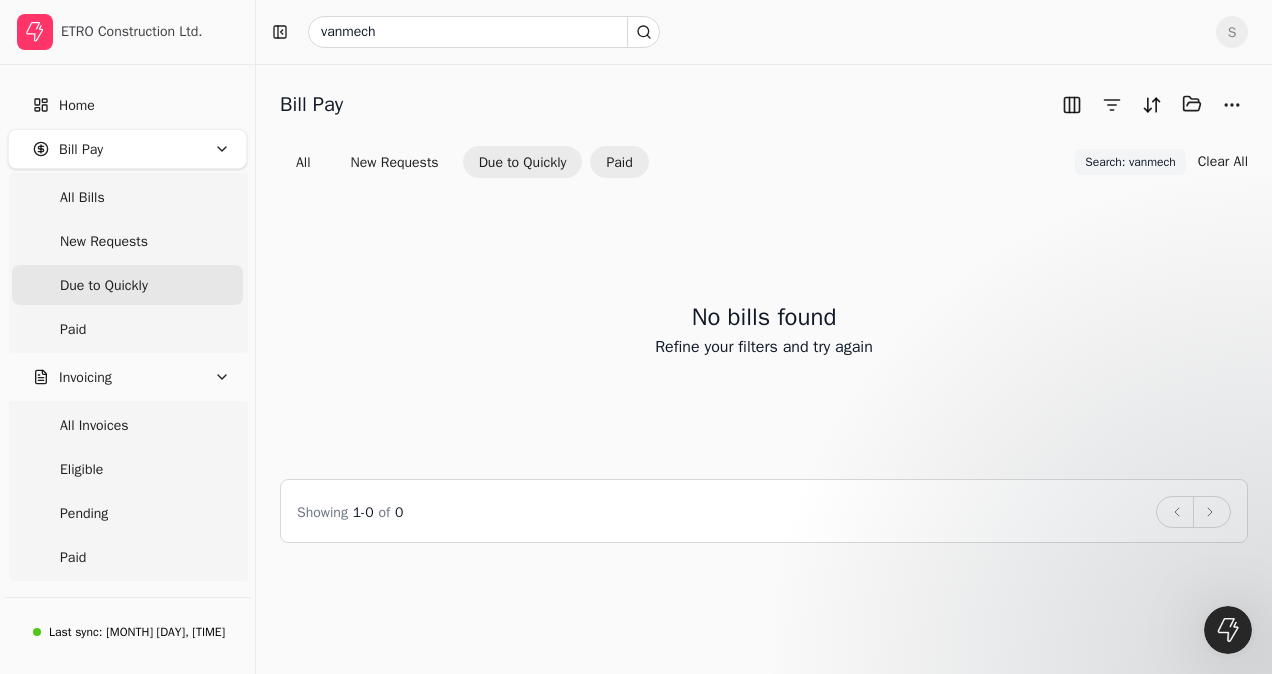 click on "Paid" at bounding box center [619, 162] 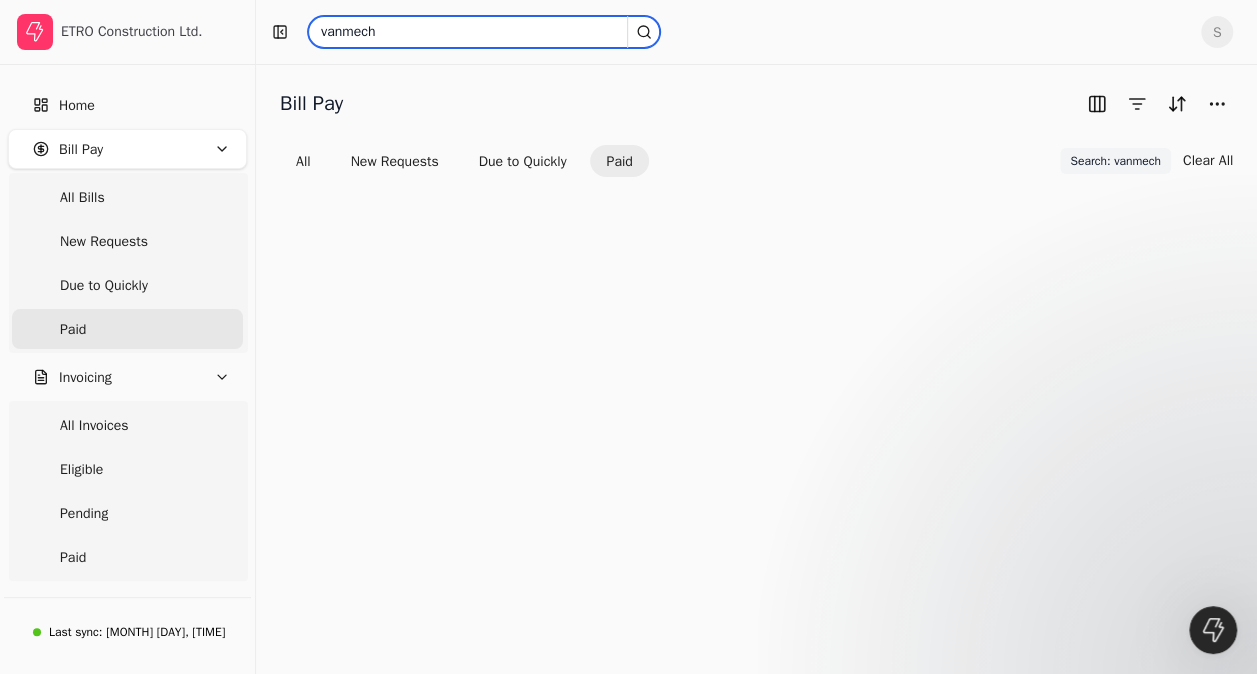 click on "vanmech" at bounding box center (484, 32) 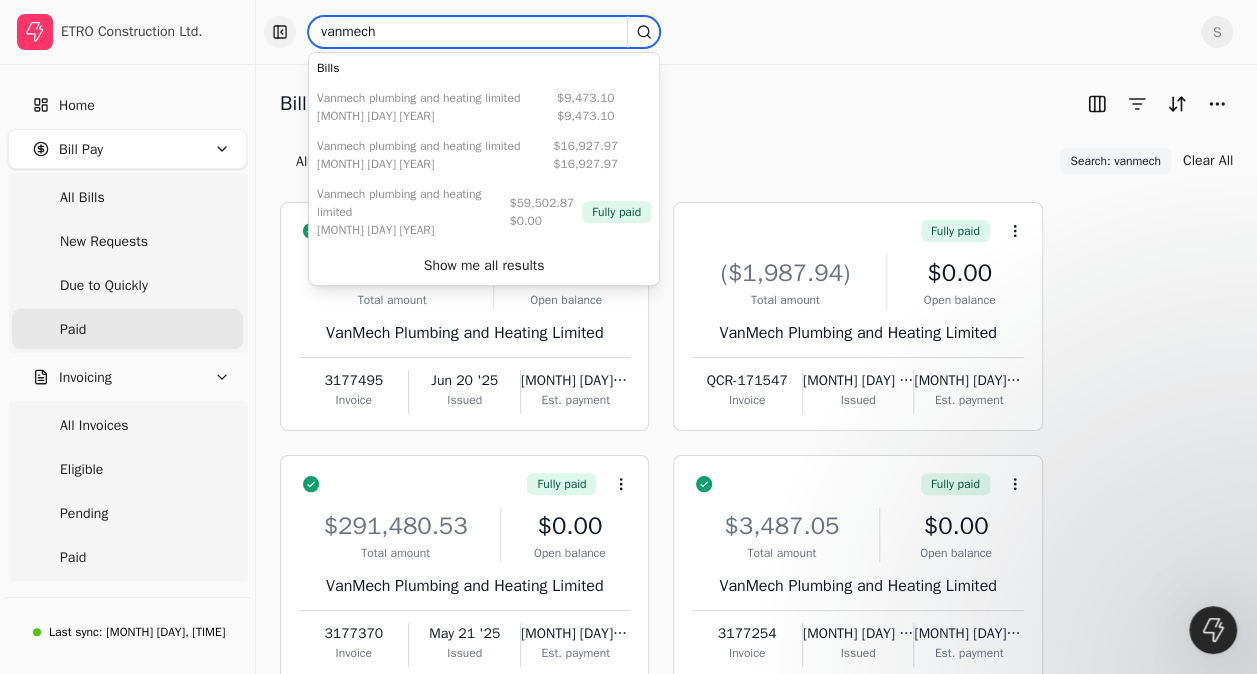 drag, startPoint x: 414, startPoint y: 37, endPoint x: 288, endPoint y: 37, distance: 126 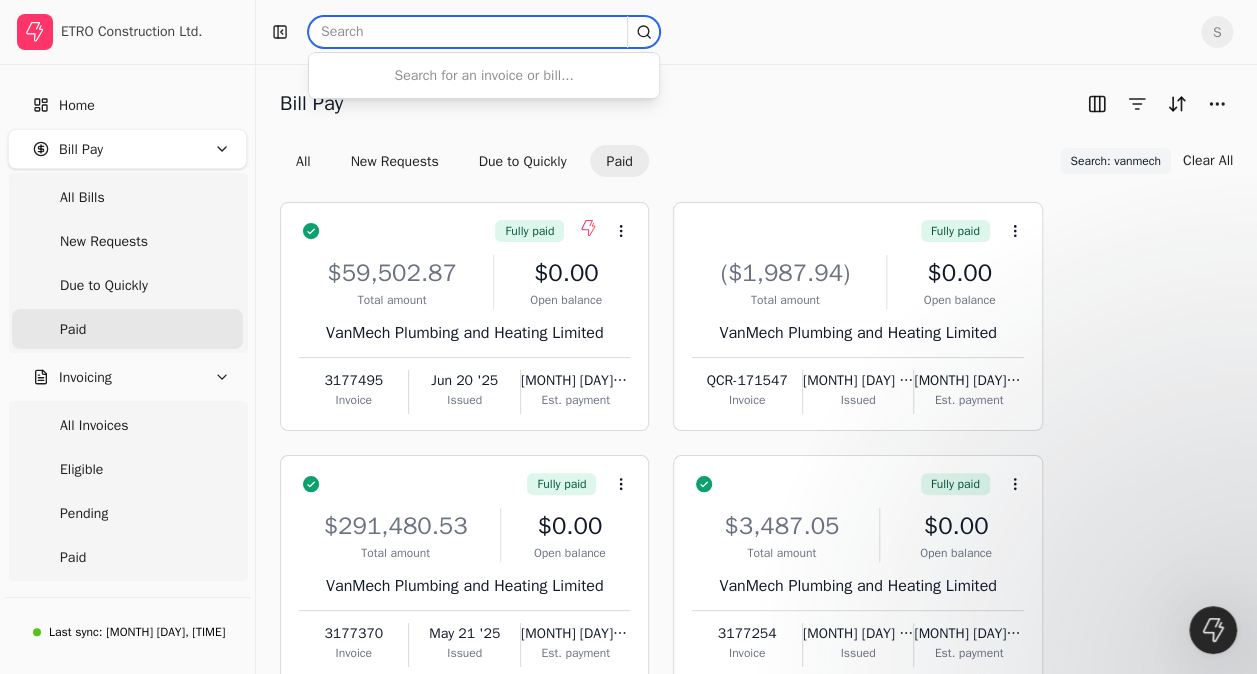 type 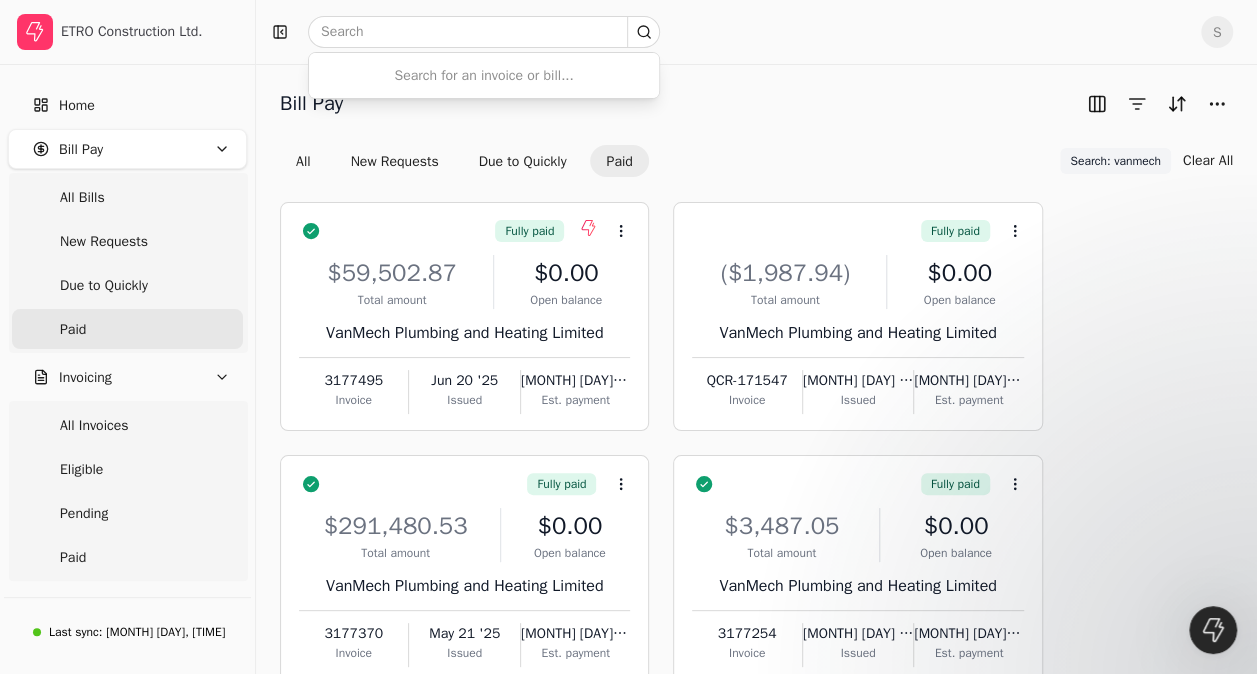click on "Bill Pay All New Requests Due to [COMPANY] Search: [COMPANY] Search: [COMPANY] Clear All" at bounding box center (756, 133) 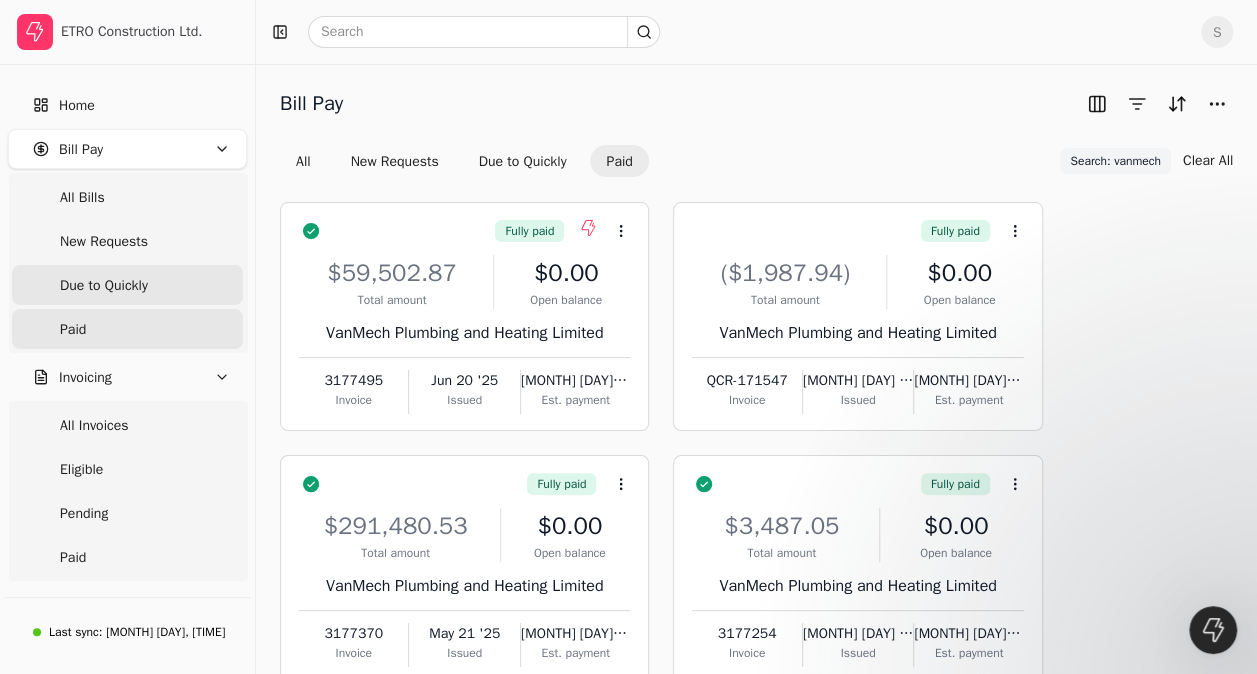 click on "Due to Quickly" at bounding box center [104, 285] 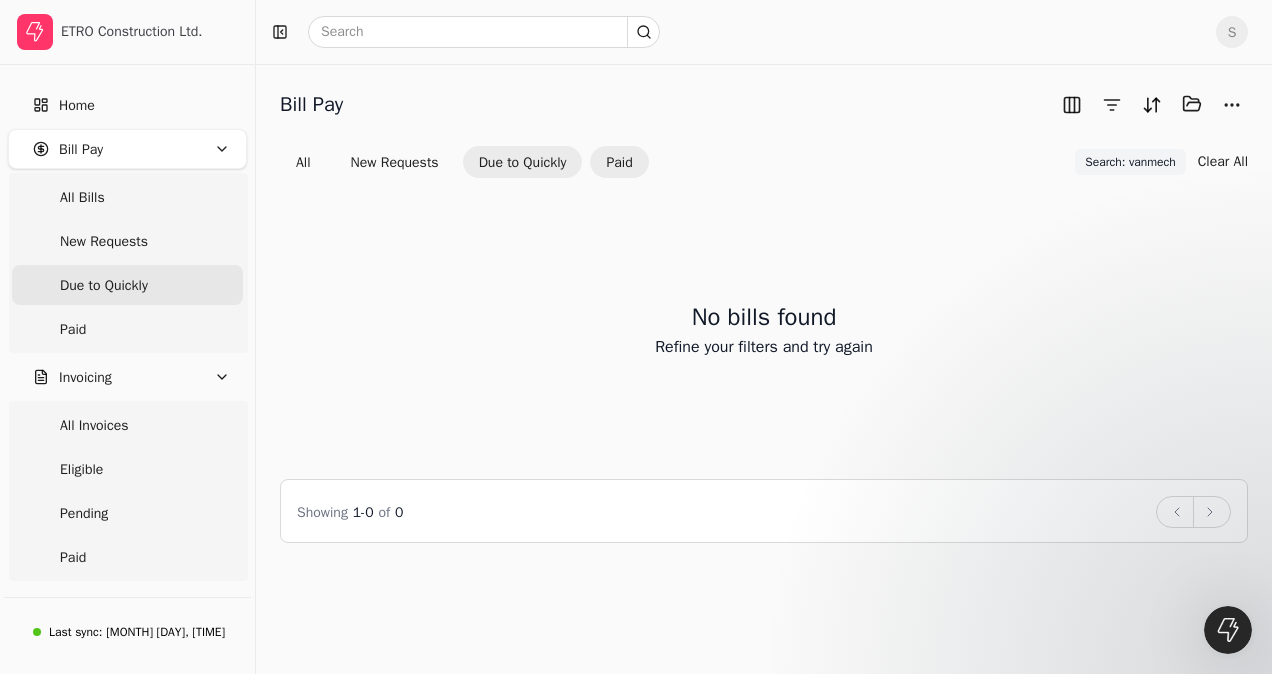 click on "Paid" at bounding box center (619, 162) 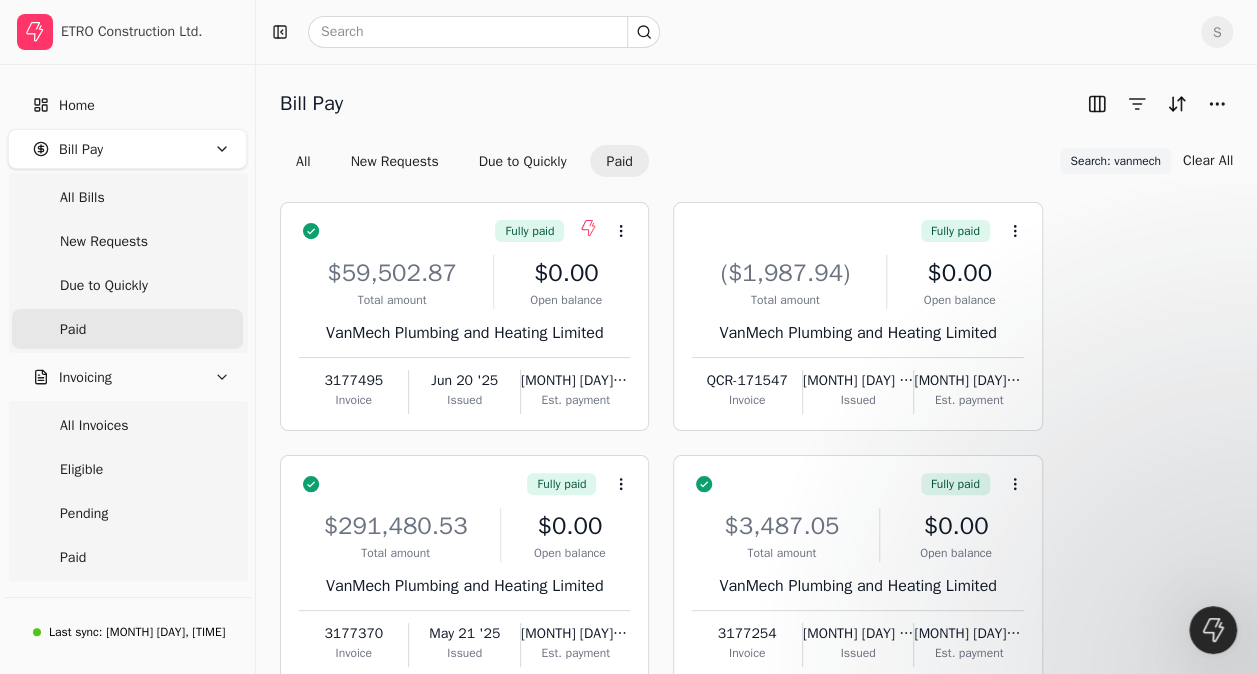 click 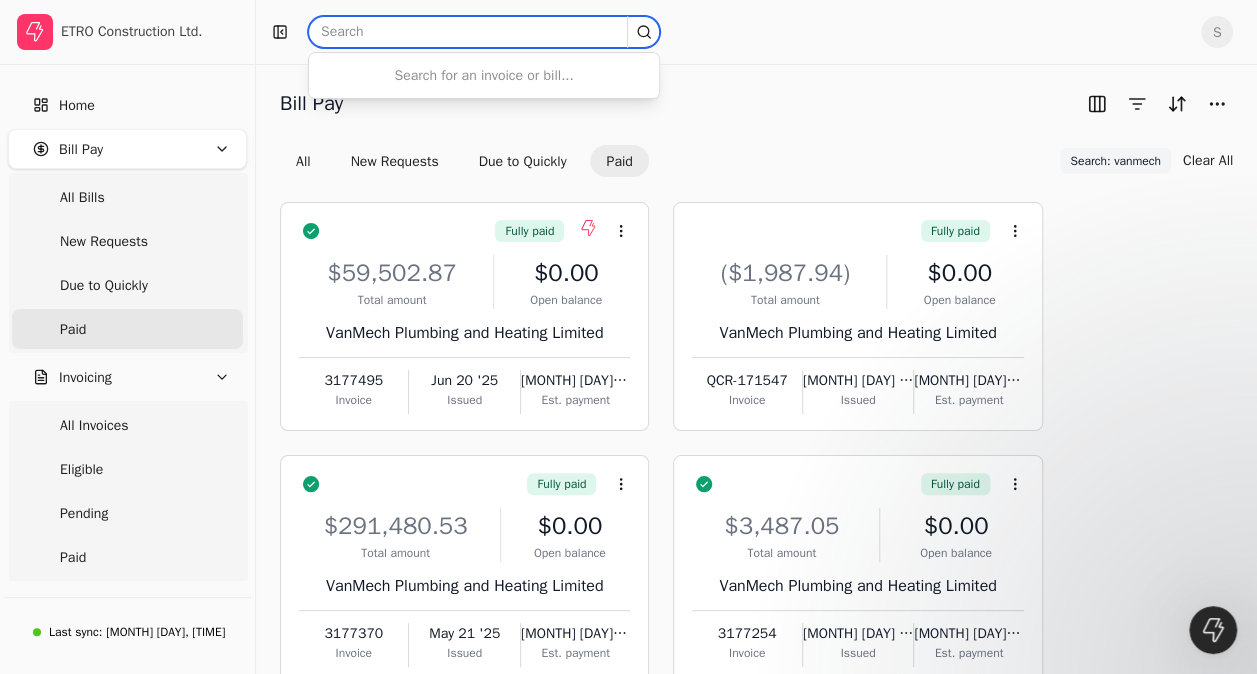 click at bounding box center (484, 32) 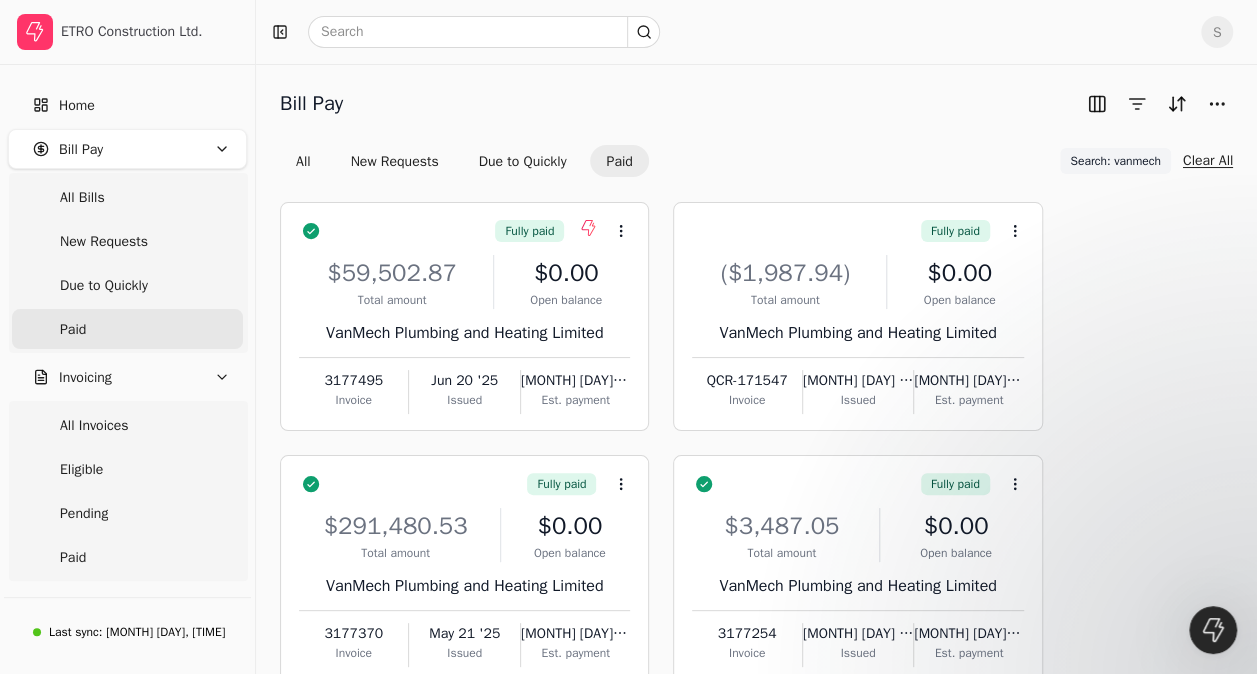 click on "Clear All" at bounding box center [1208, 160] 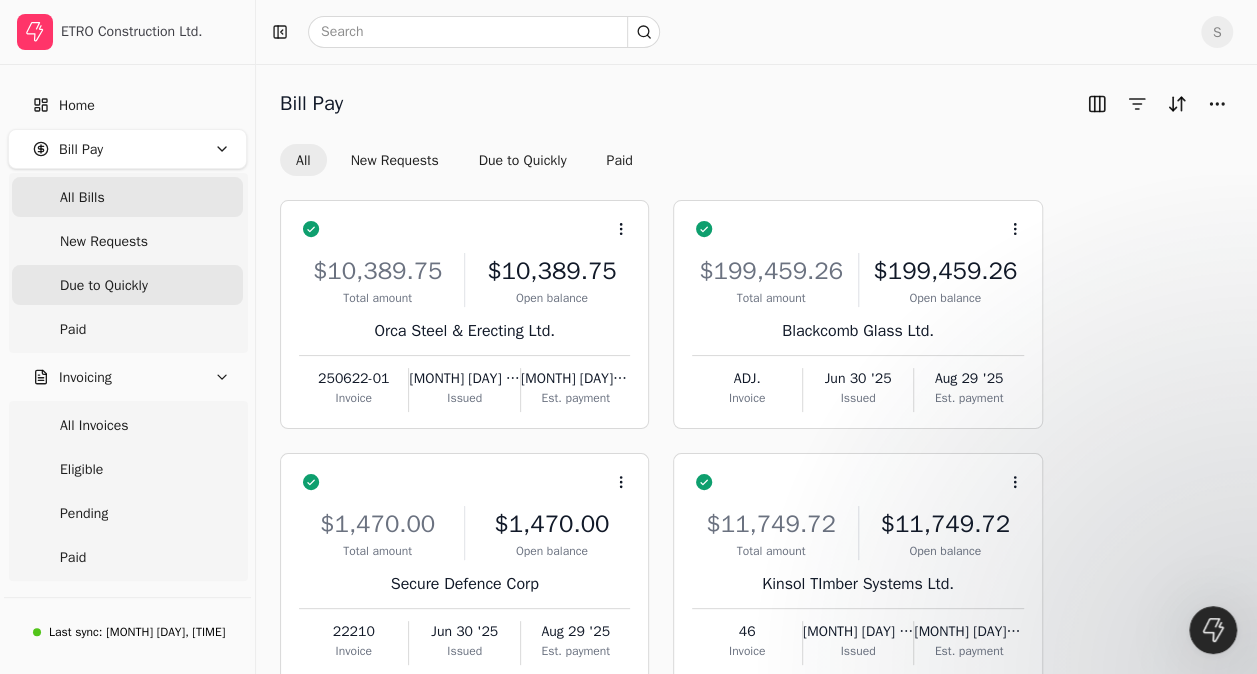 click on "Due to Quickly" at bounding box center [104, 285] 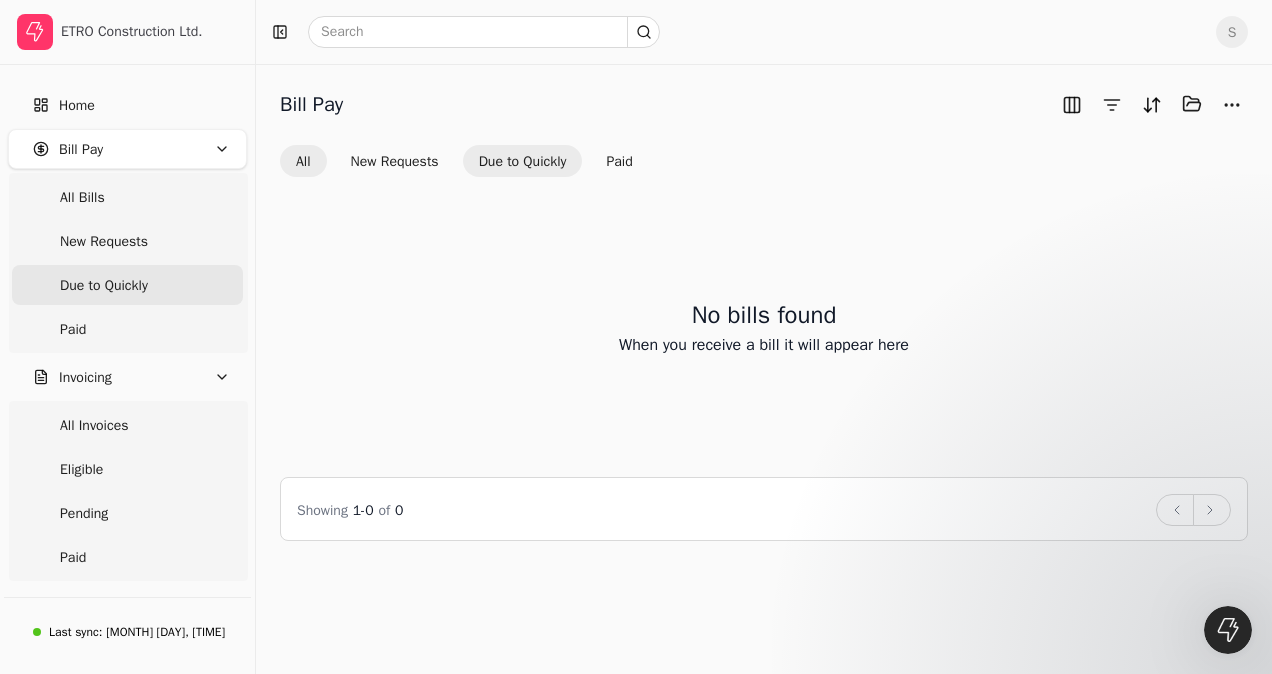 click on "All" at bounding box center [303, 161] 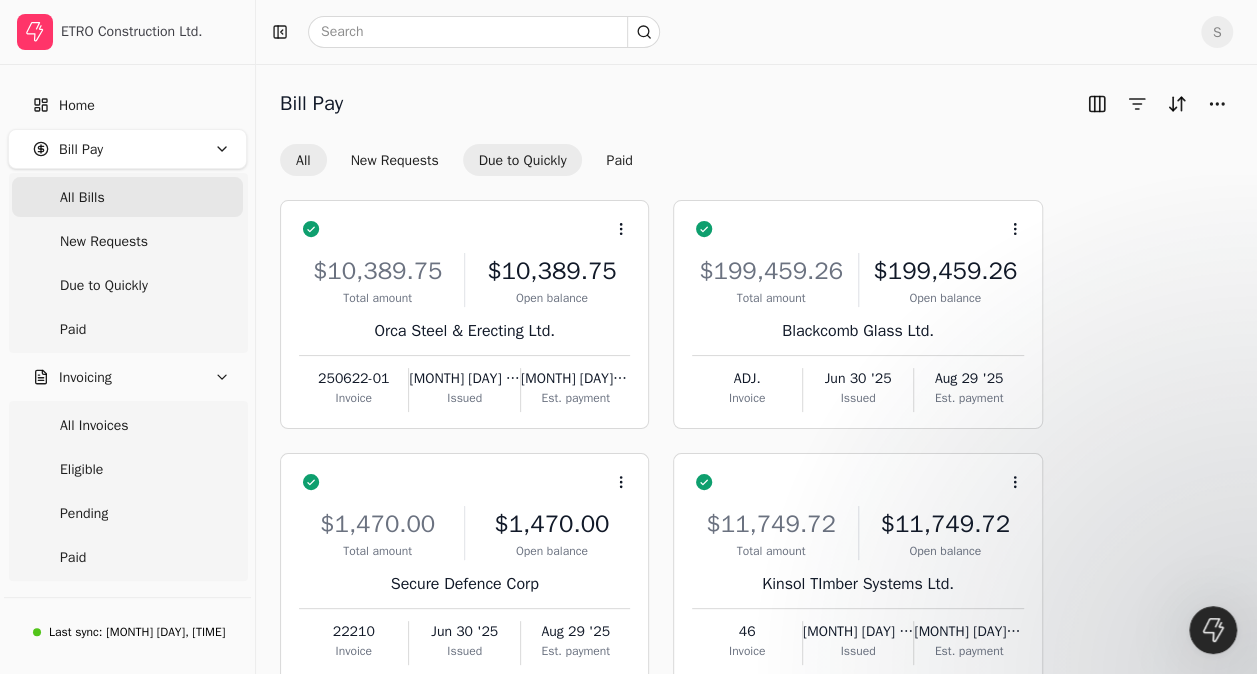 click on "Due to Quickly" at bounding box center [523, 160] 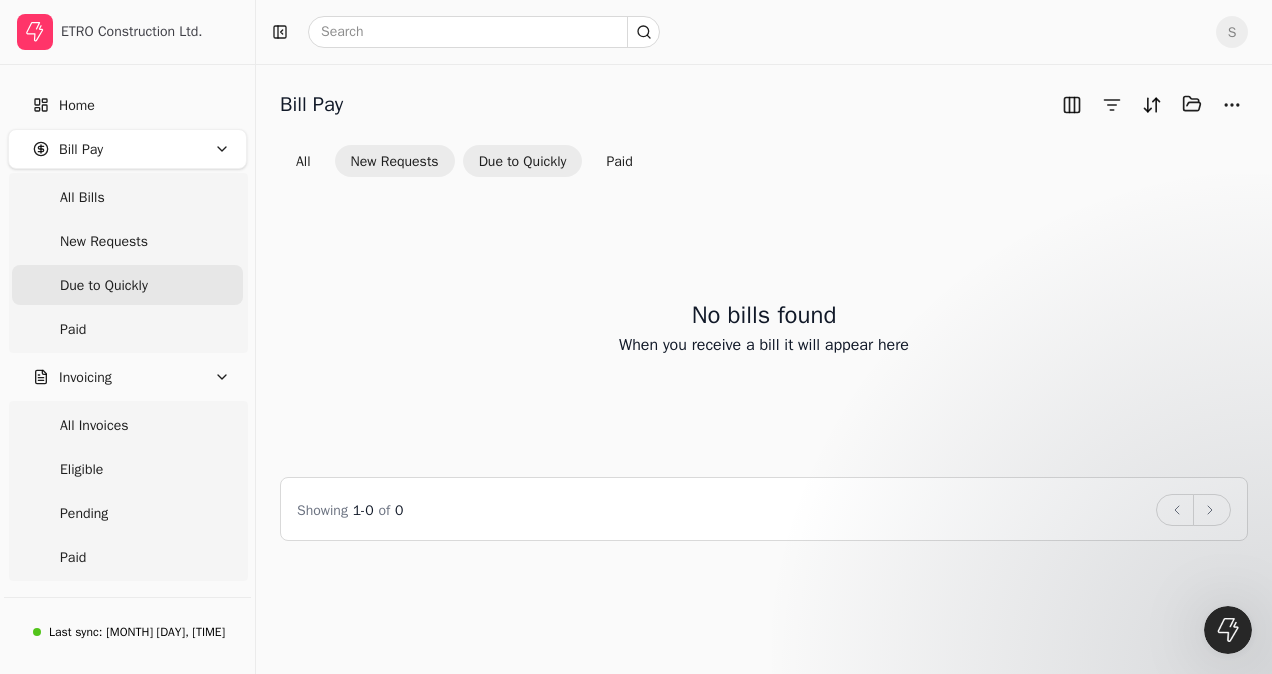 click on "New Requests" at bounding box center (395, 161) 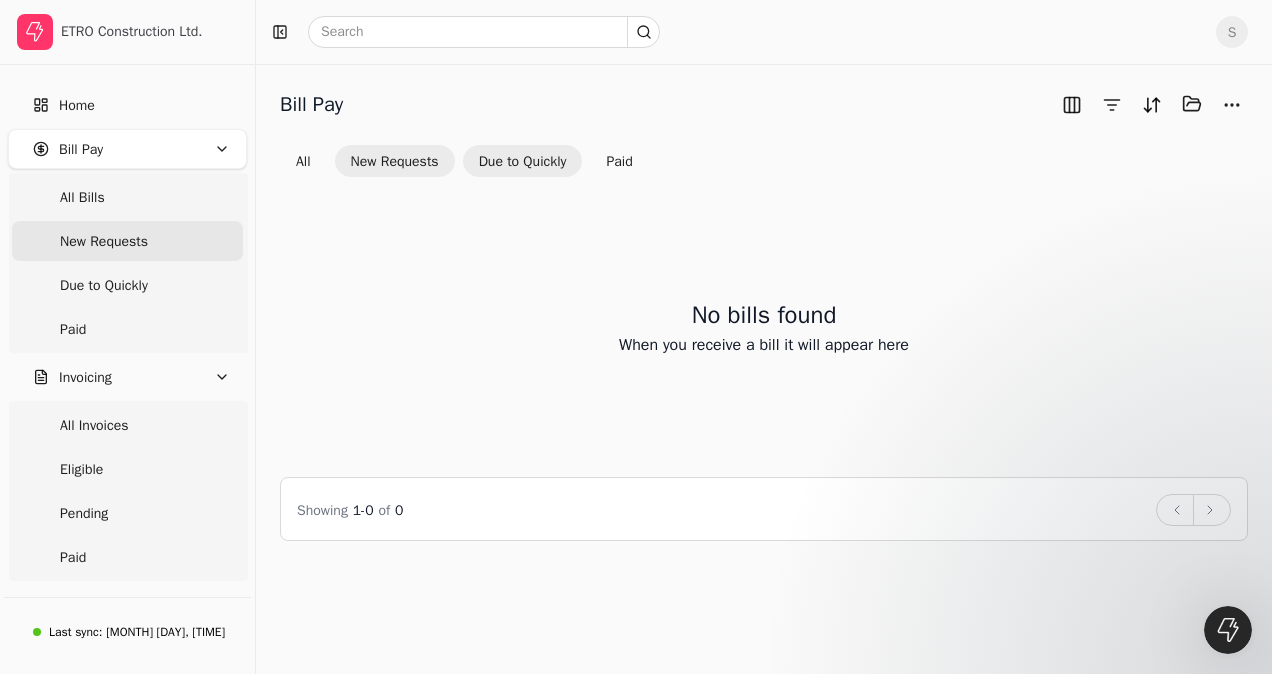 click on "Due to Quickly" at bounding box center [523, 161] 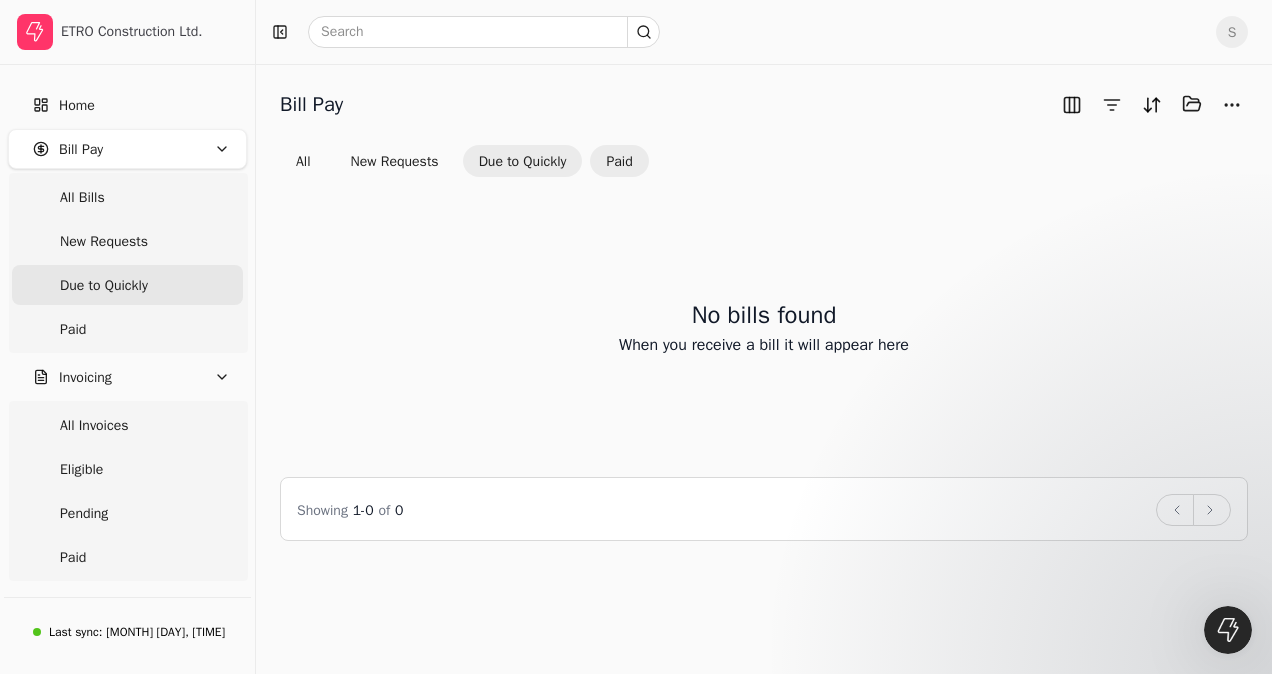 click on "Paid" at bounding box center (619, 161) 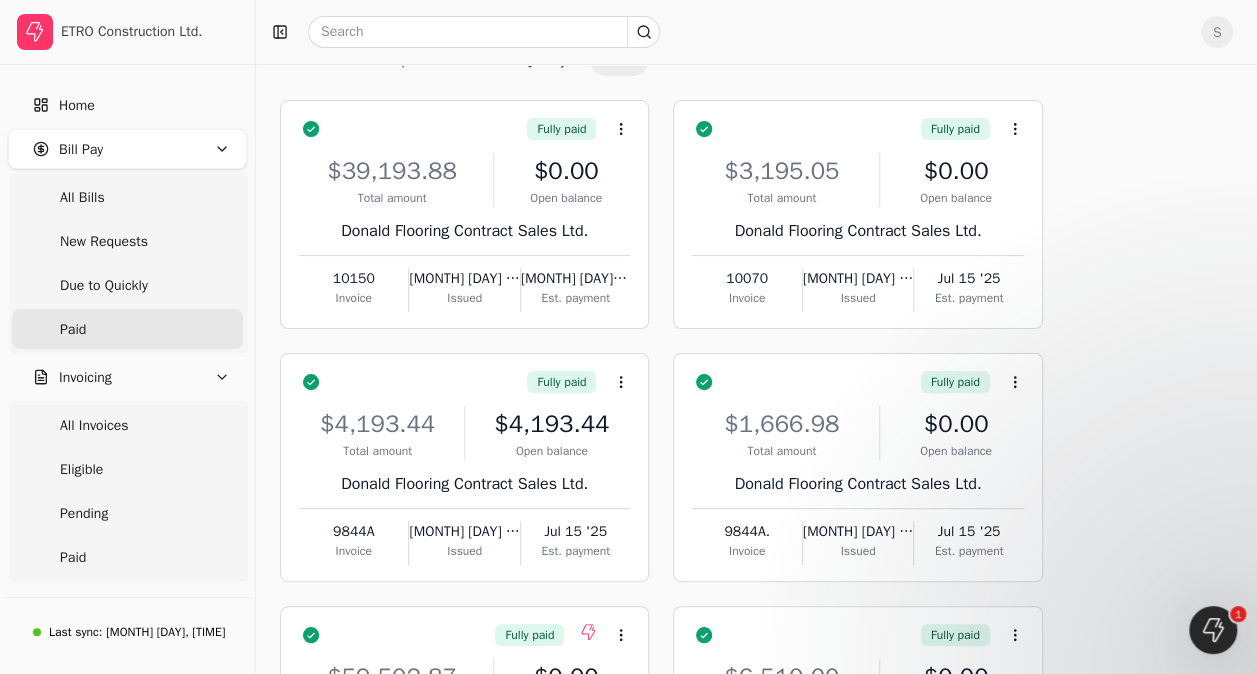 scroll, scrollTop: 0, scrollLeft: 0, axis: both 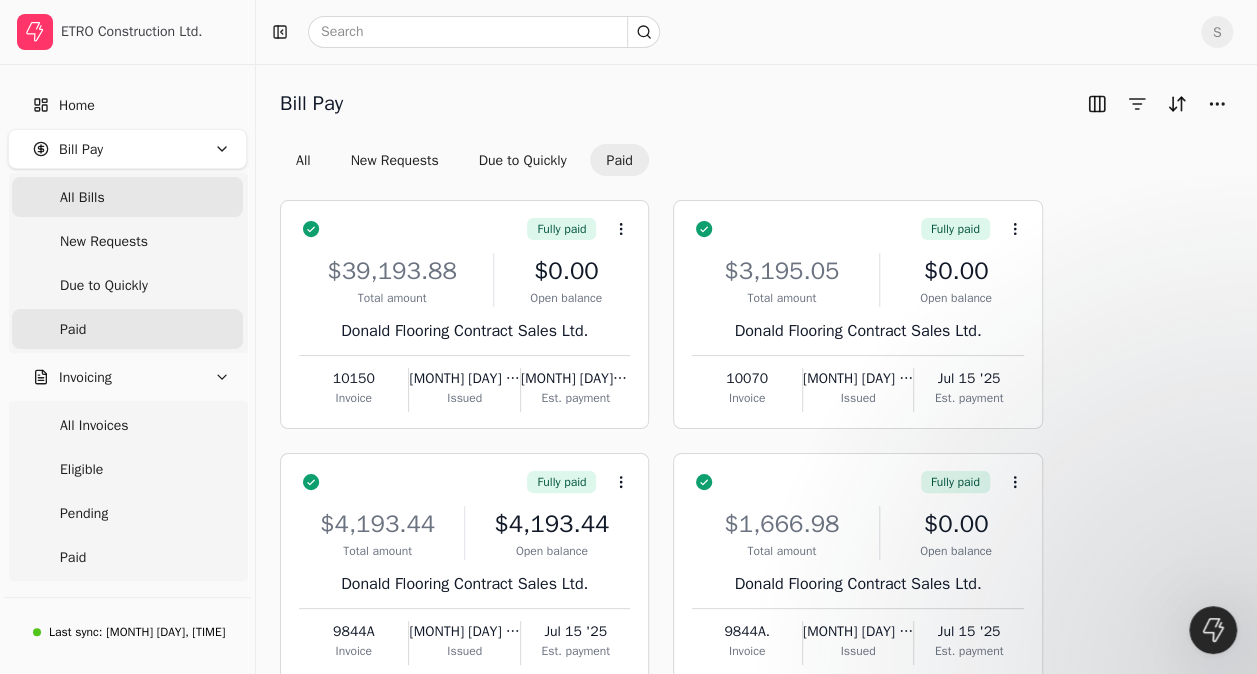 click on "All Bills" at bounding box center [127, 197] 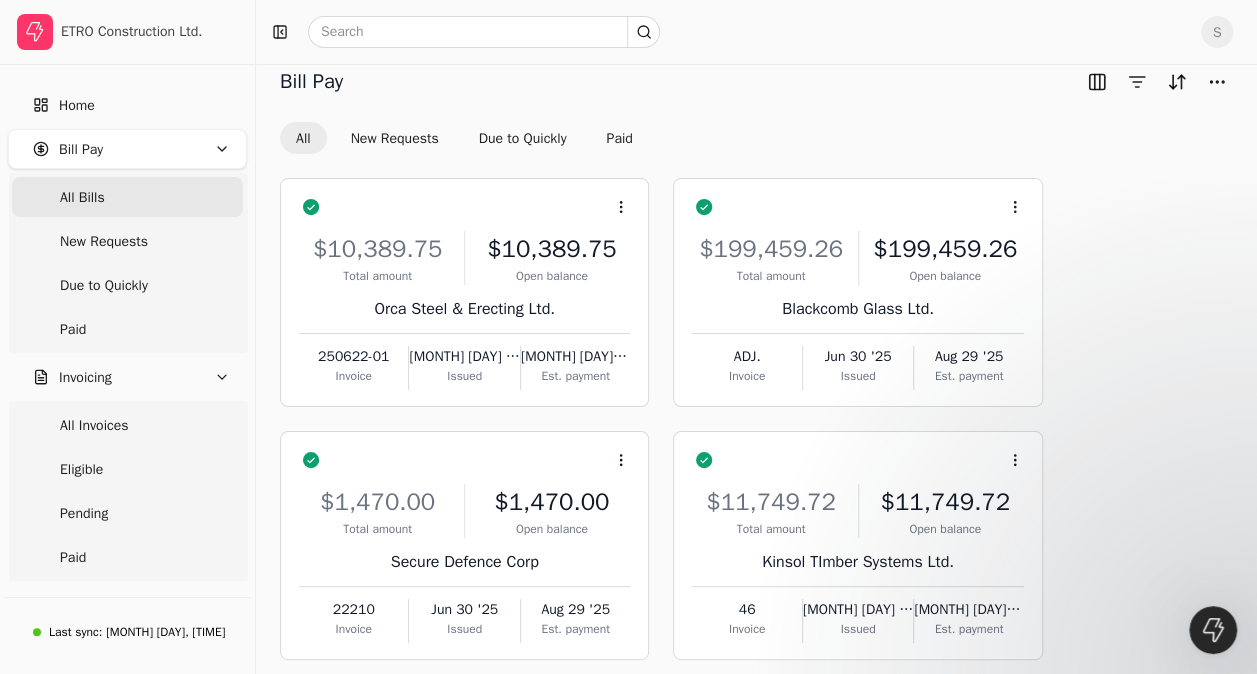 scroll, scrollTop: 0, scrollLeft: 0, axis: both 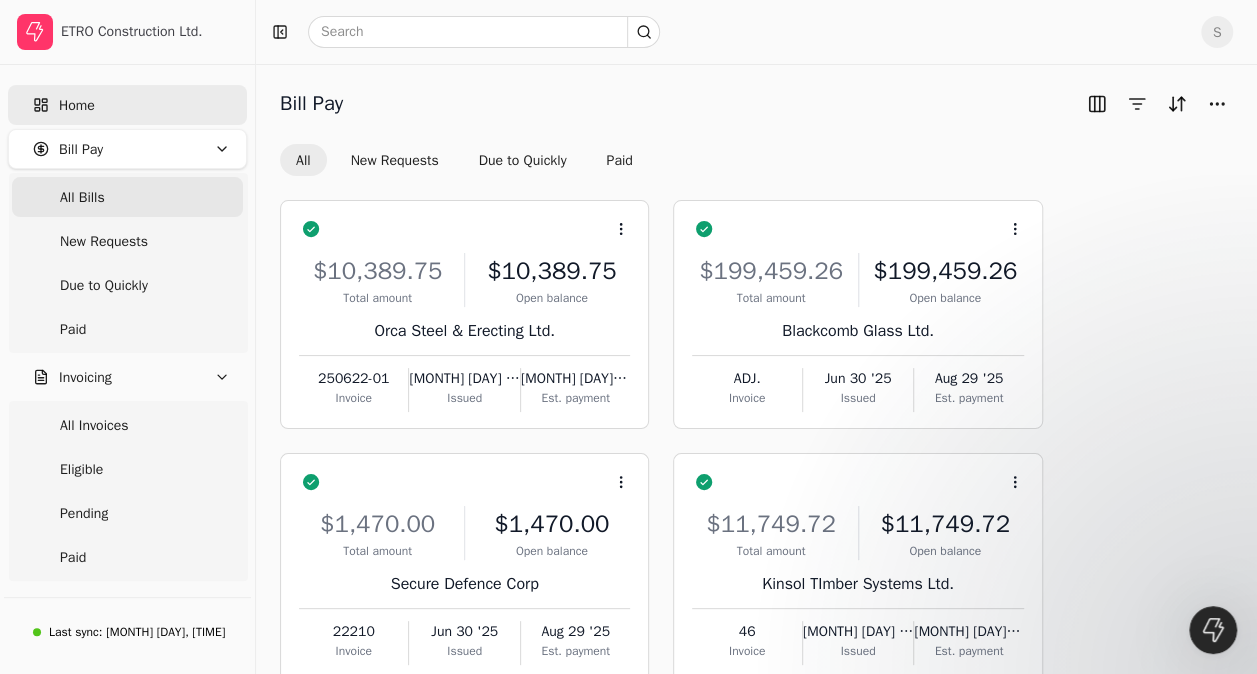 click on "Home" at bounding box center (77, 105) 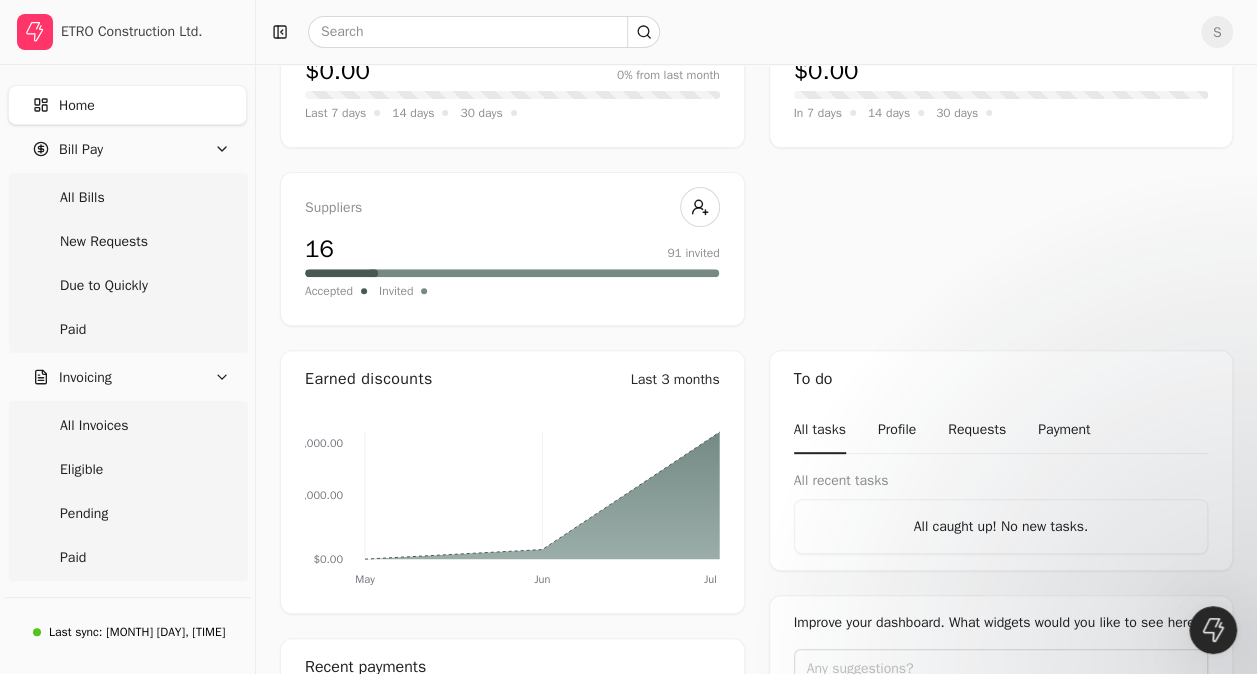 scroll, scrollTop: 200, scrollLeft: 0, axis: vertical 